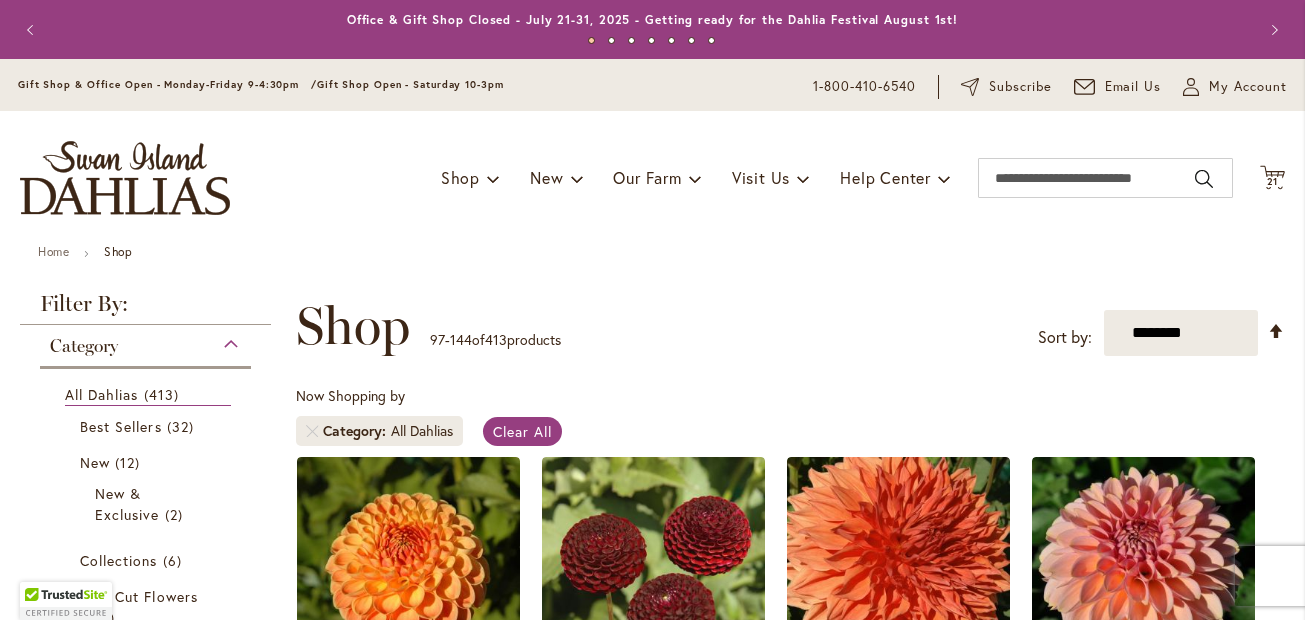 scroll, scrollTop: 0, scrollLeft: 0, axis: both 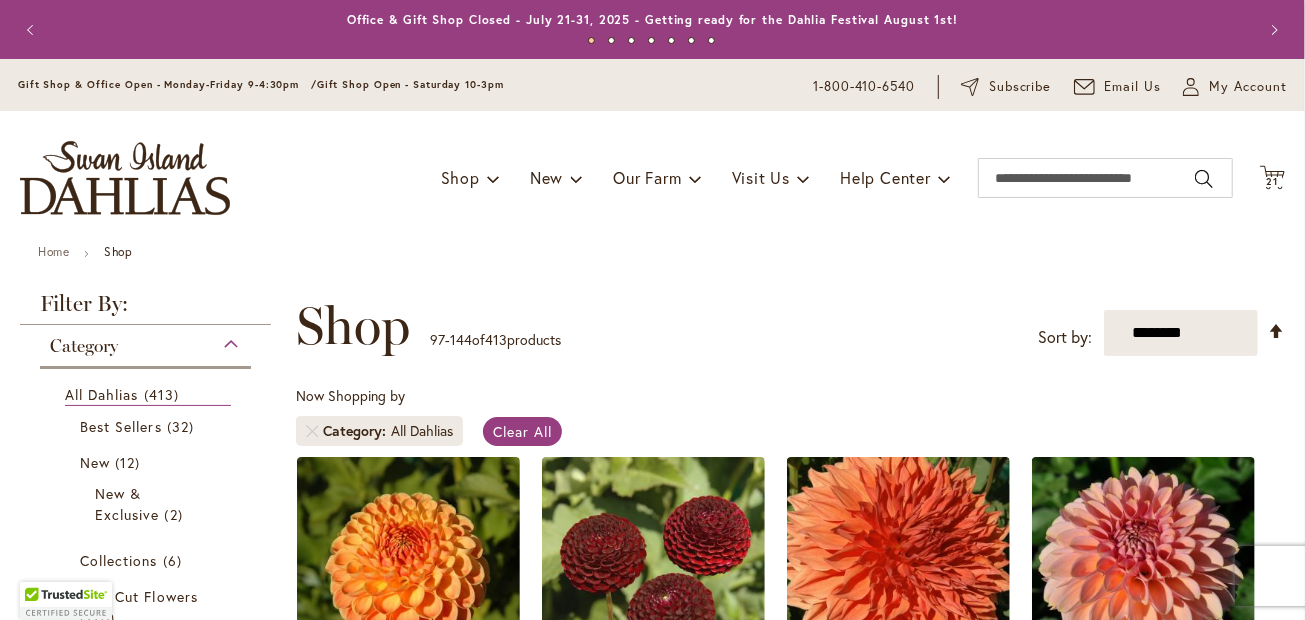 click on "Home
Shop
Filter by:
Filter By:
Category
All Dahlias
413
items
Best Sellers 32 New" at bounding box center [652, 3161] 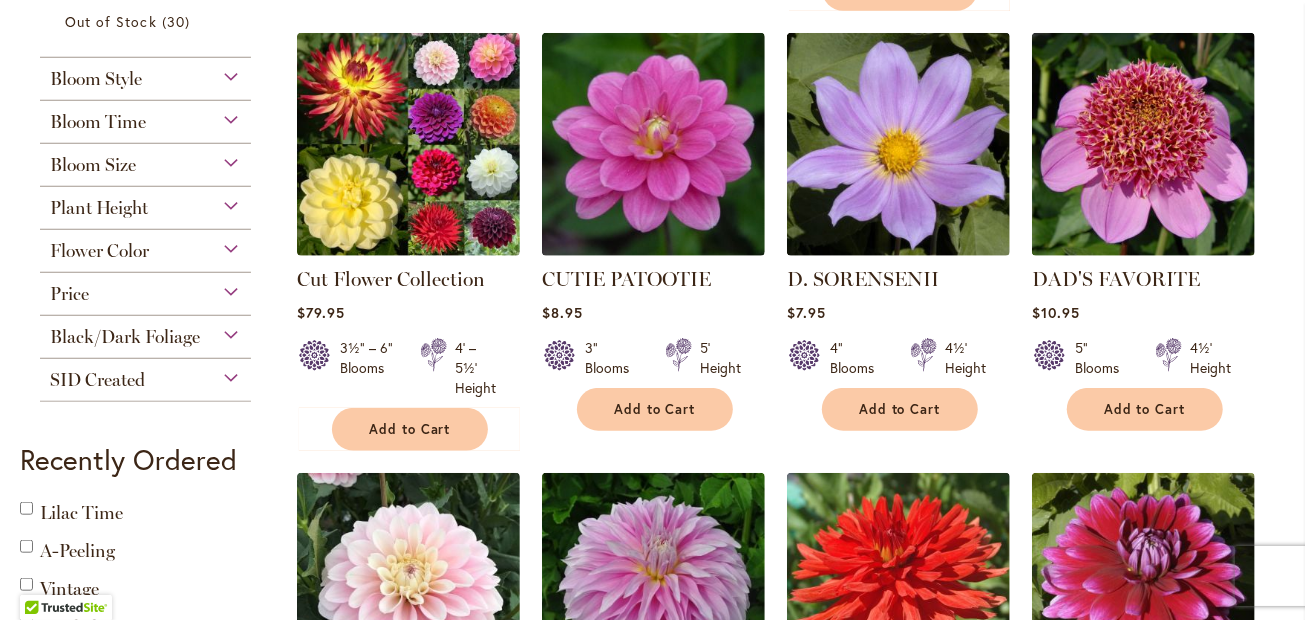 scroll, scrollTop: 832, scrollLeft: 0, axis: vertical 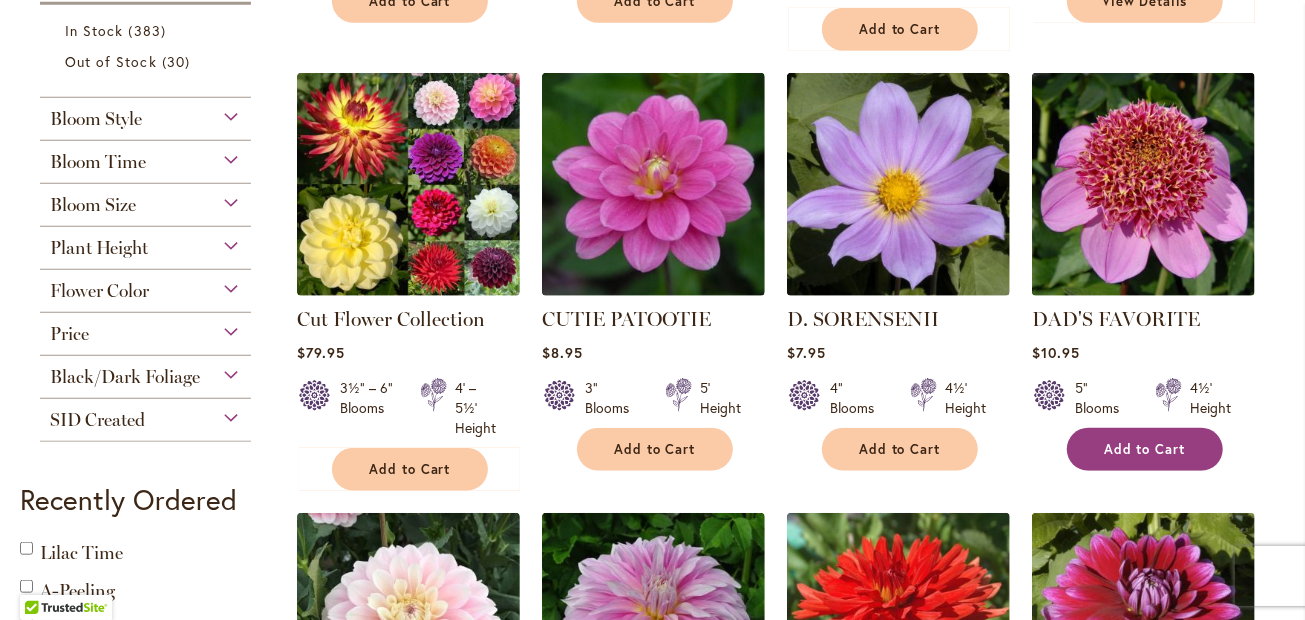 click on "Add to Cart" at bounding box center (1145, 449) 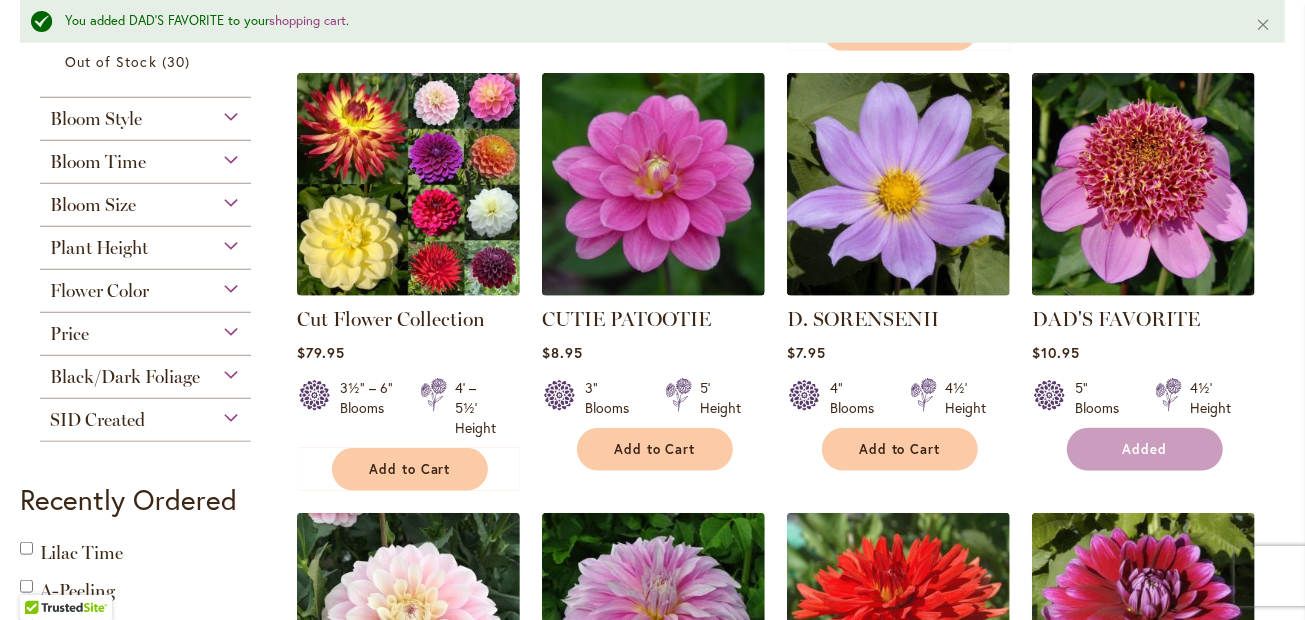 type 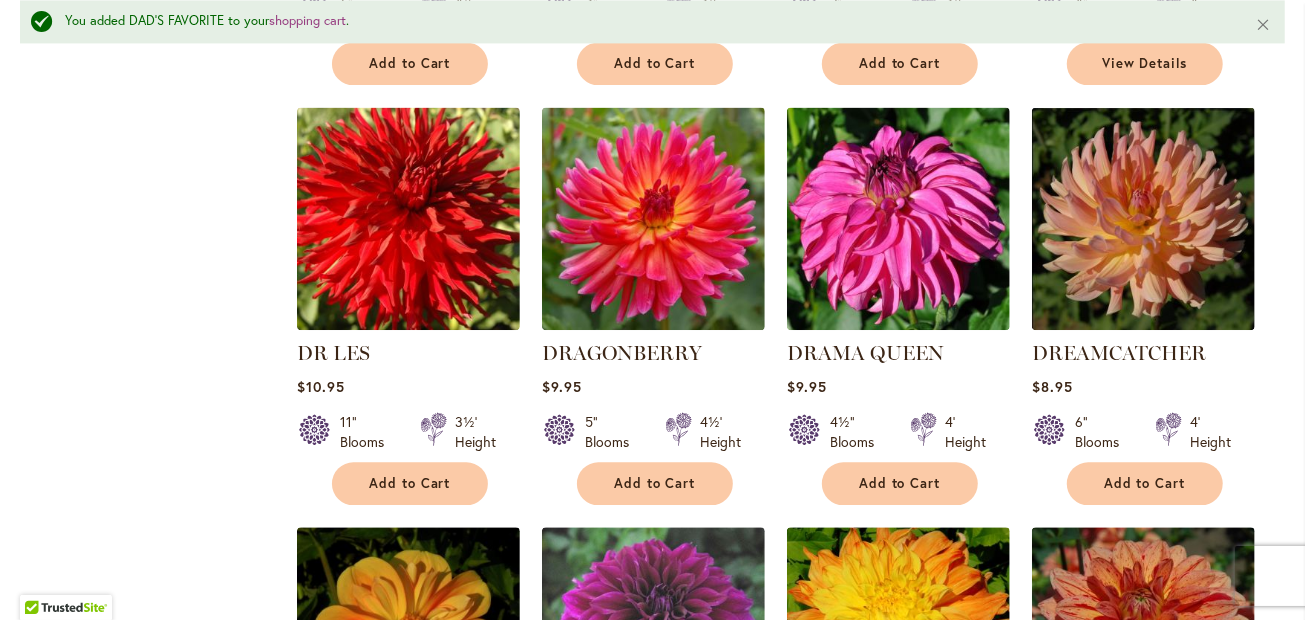scroll, scrollTop: 2590, scrollLeft: 0, axis: vertical 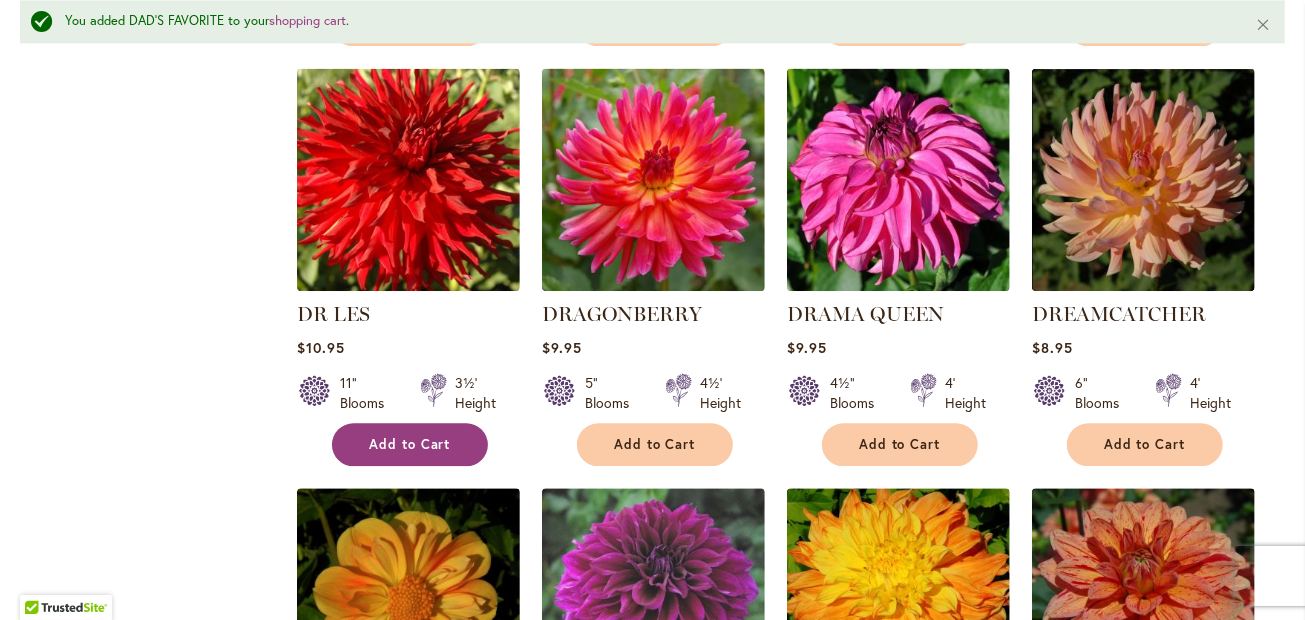 click on "Add to Cart" at bounding box center (410, 444) 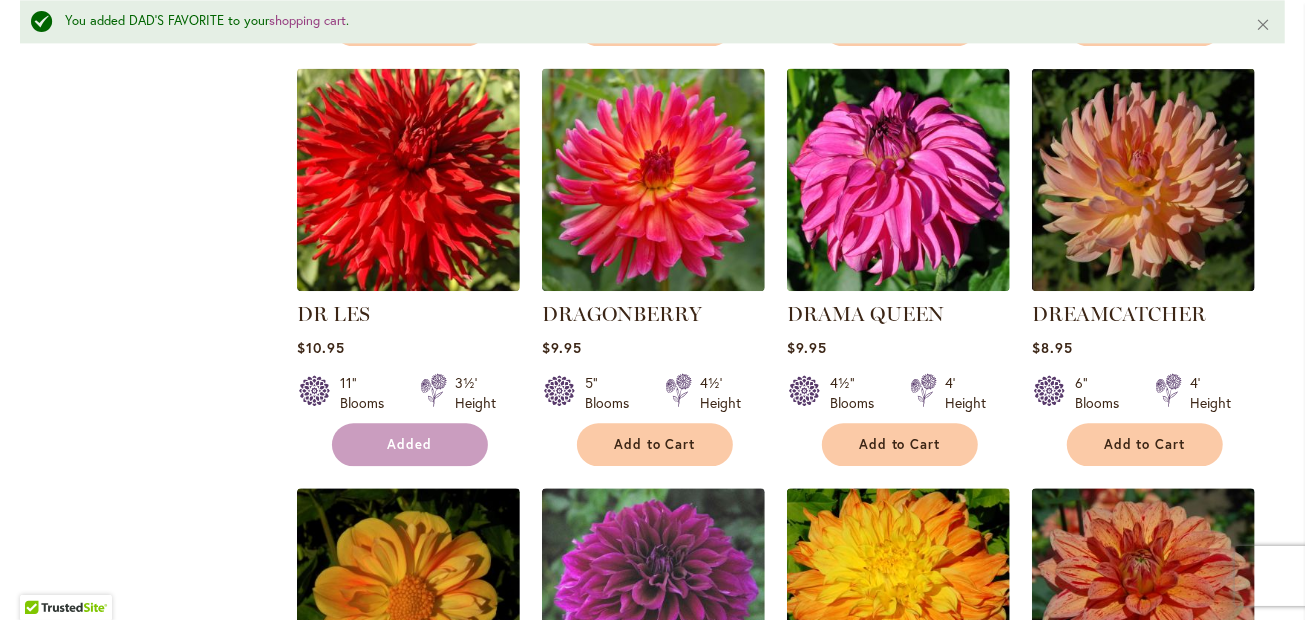 type 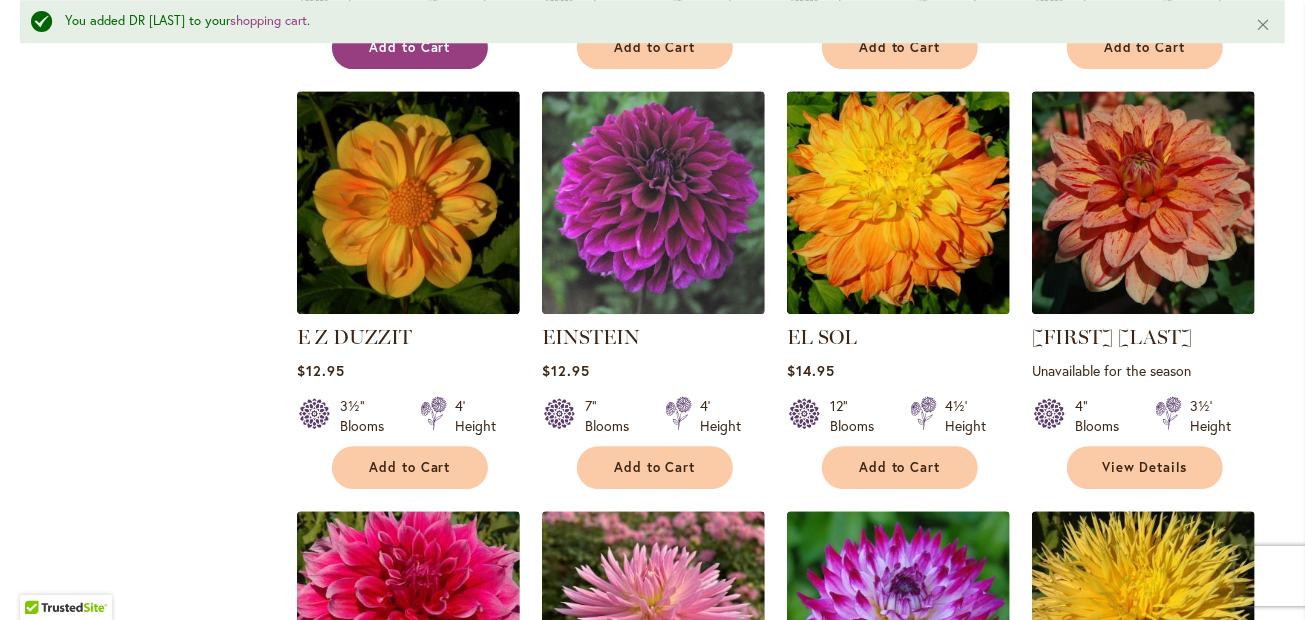 scroll, scrollTop: 3027, scrollLeft: 0, axis: vertical 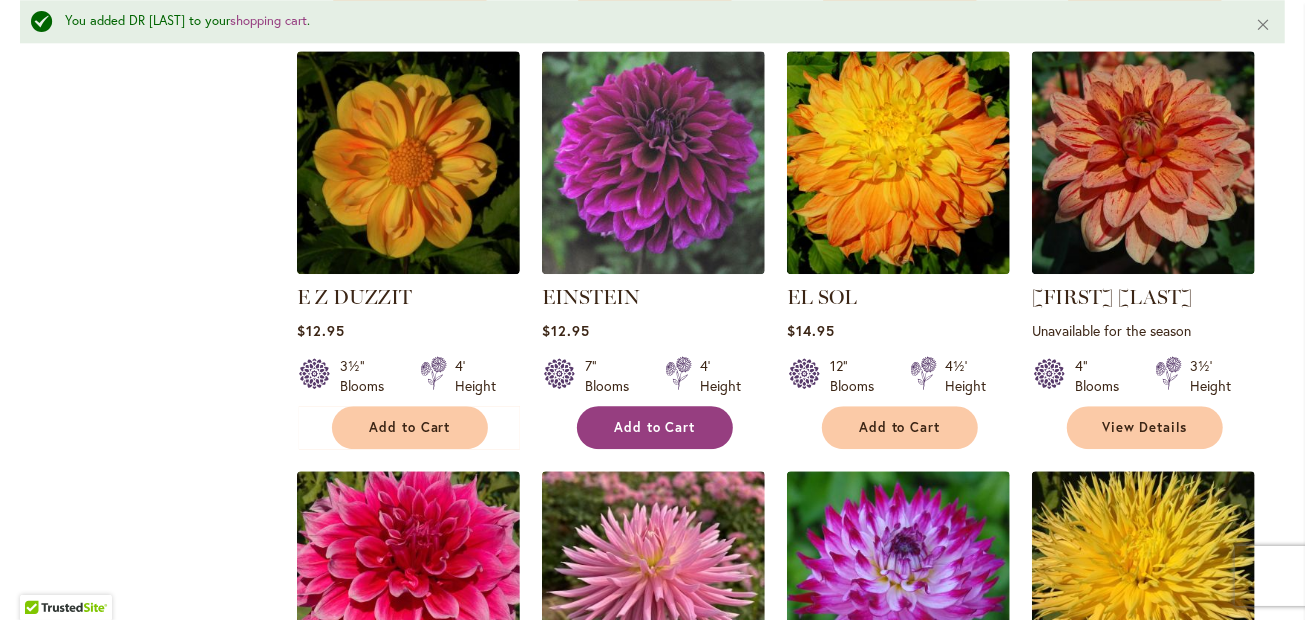 click on "Add to Cart" at bounding box center [655, 427] 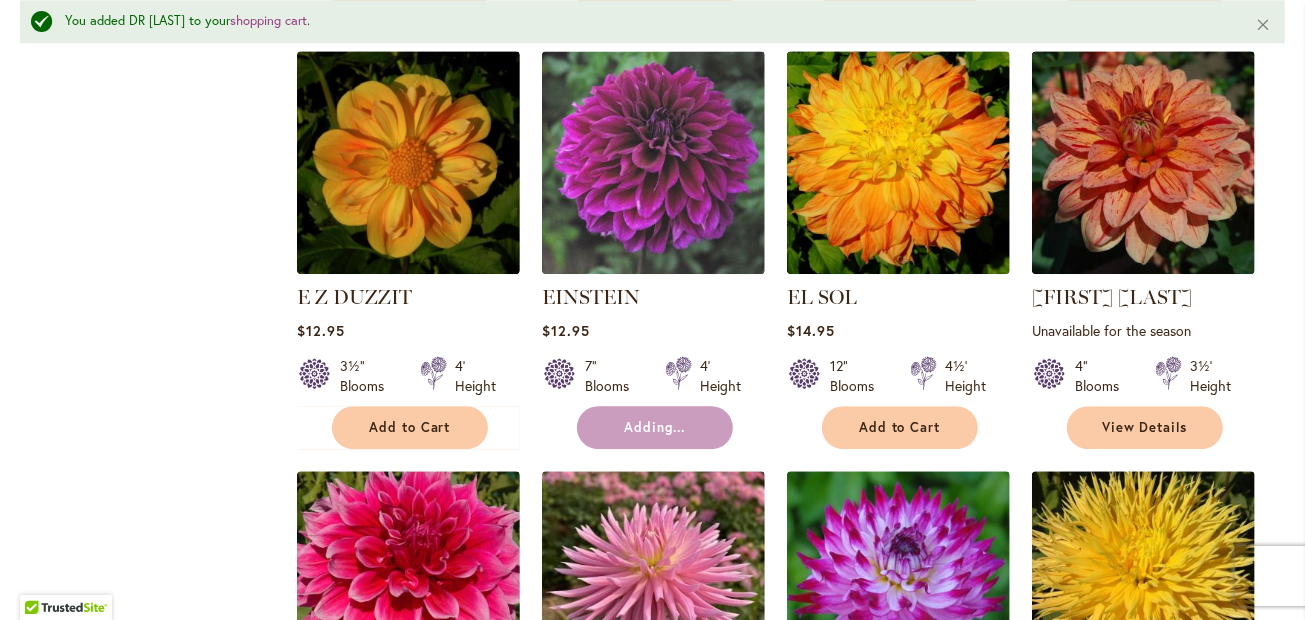 type 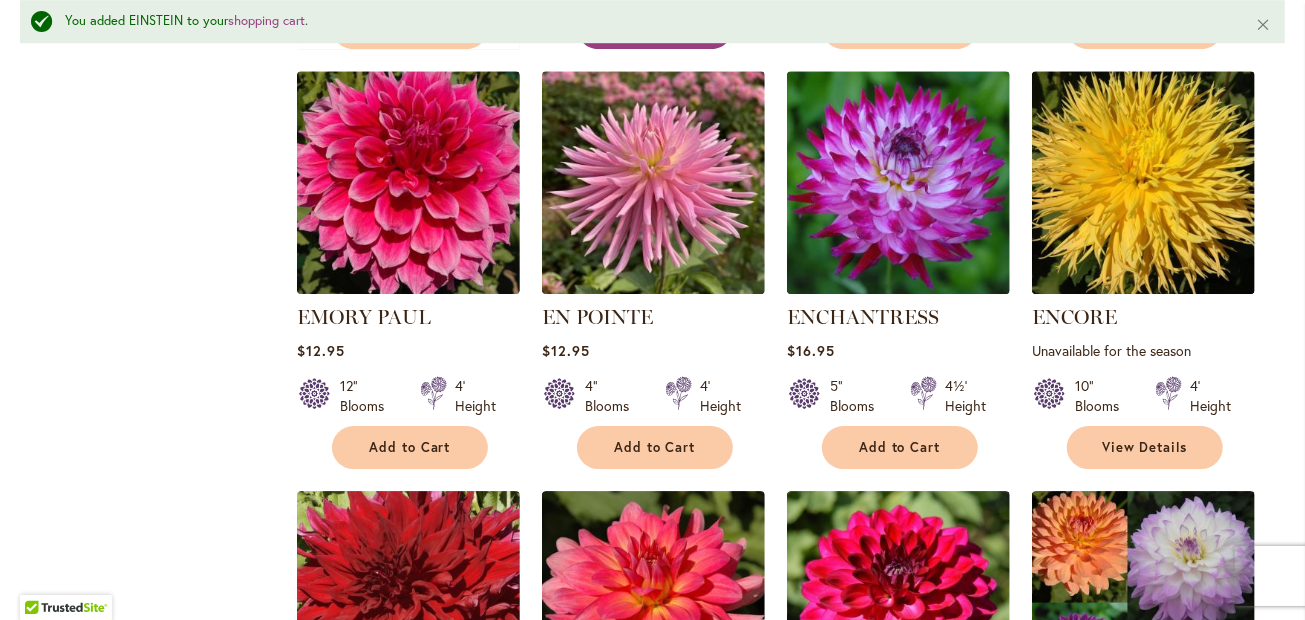 scroll, scrollTop: 3423, scrollLeft: 0, axis: vertical 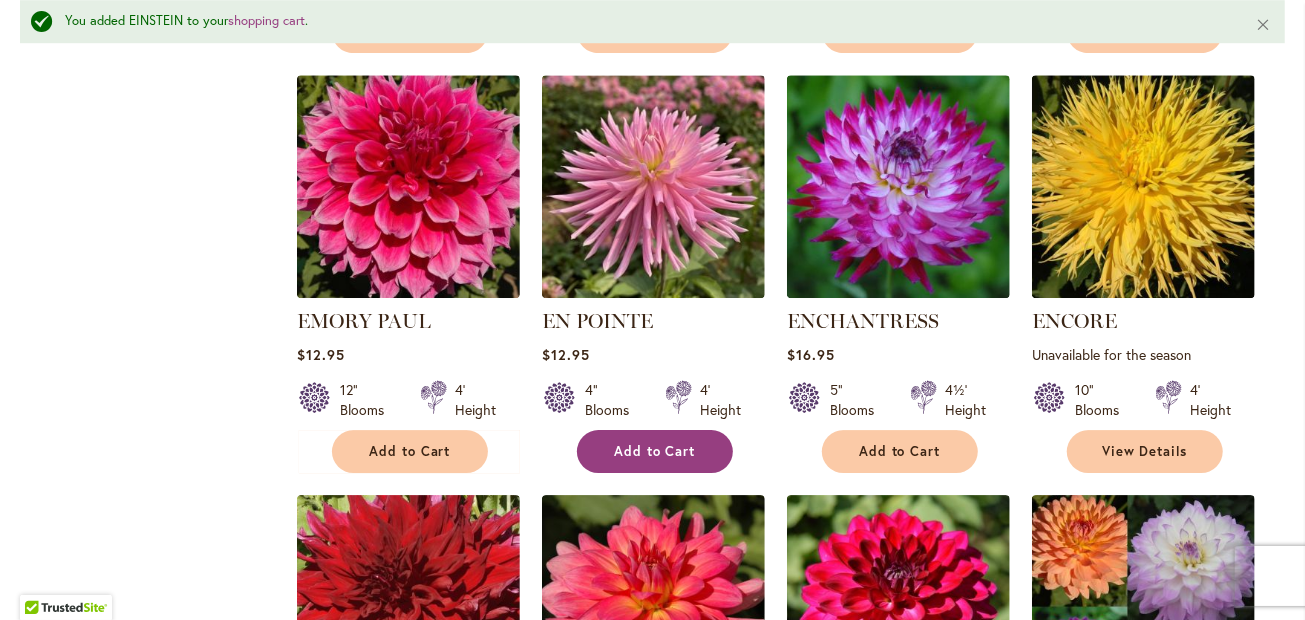 click on "Add to Cart" at bounding box center [655, 451] 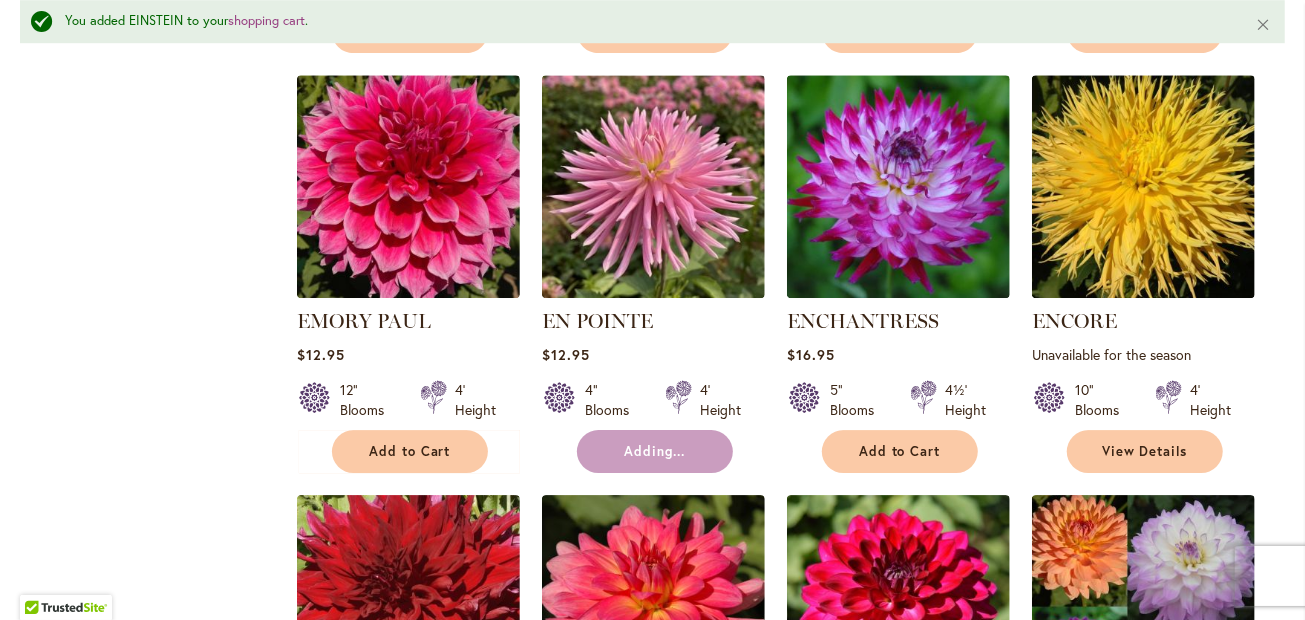 type 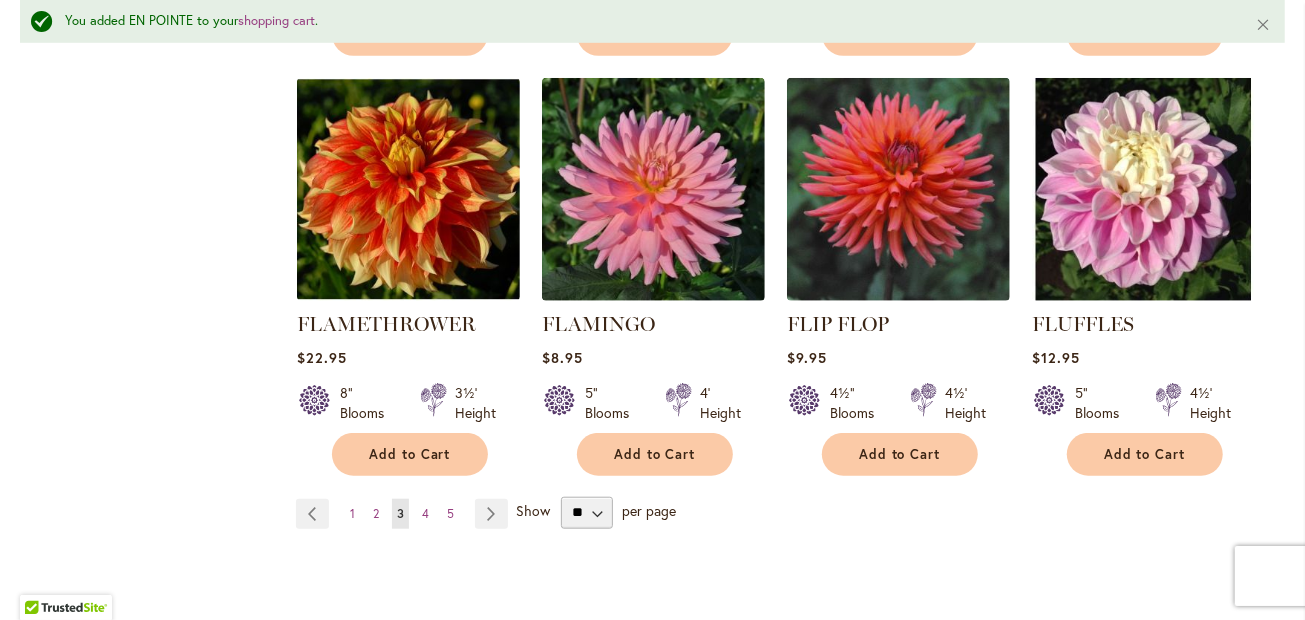 scroll, scrollTop: 5208, scrollLeft: 0, axis: vertical 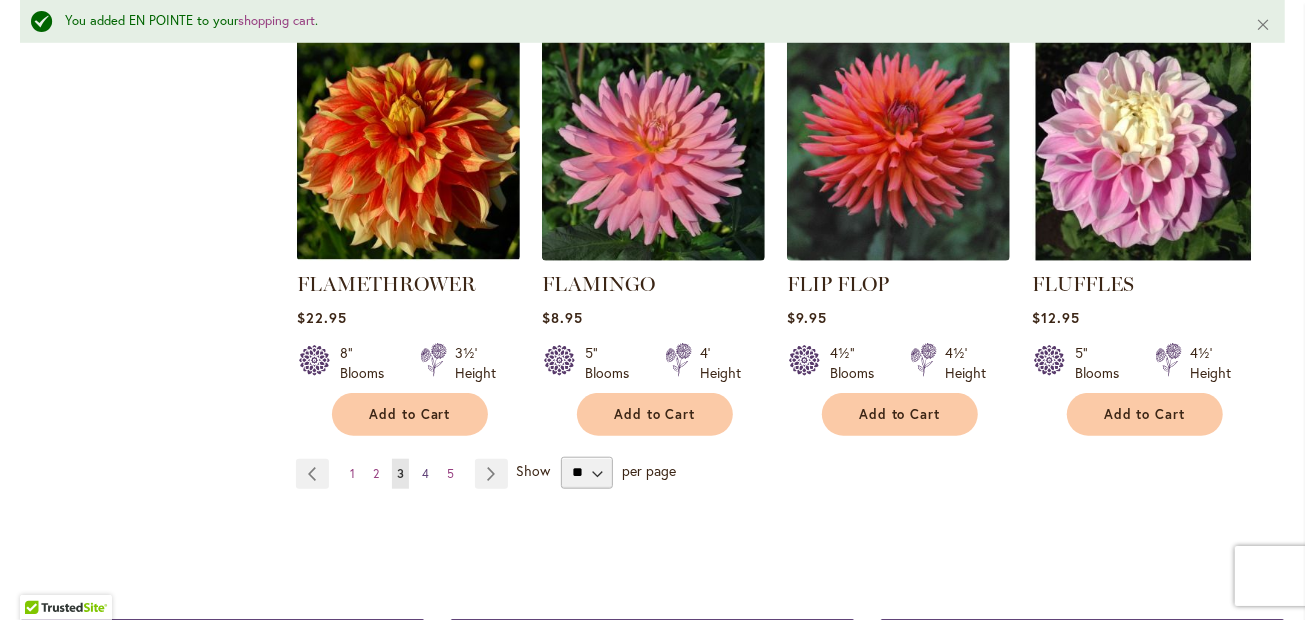 click on "Page
4" at bounding box center (425, 474) 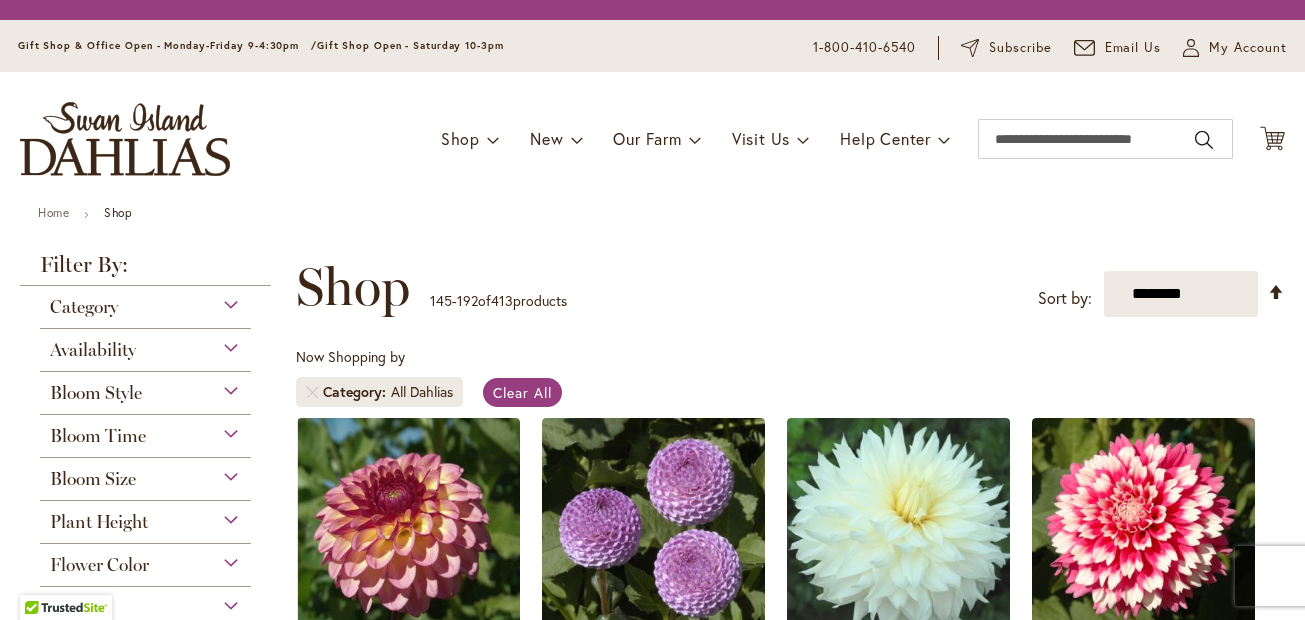 scroll, scrollTop: 0, scrollLeft: 0, axis: both 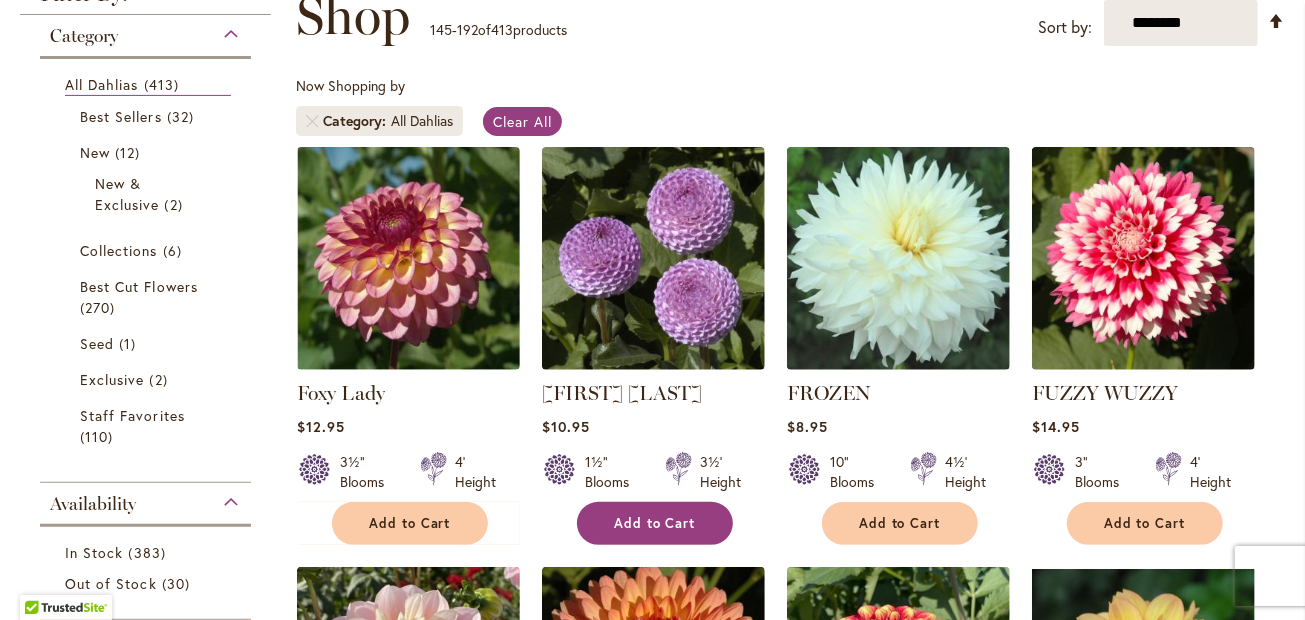 click on "Add to Cart" at bounding box center [655, 523] 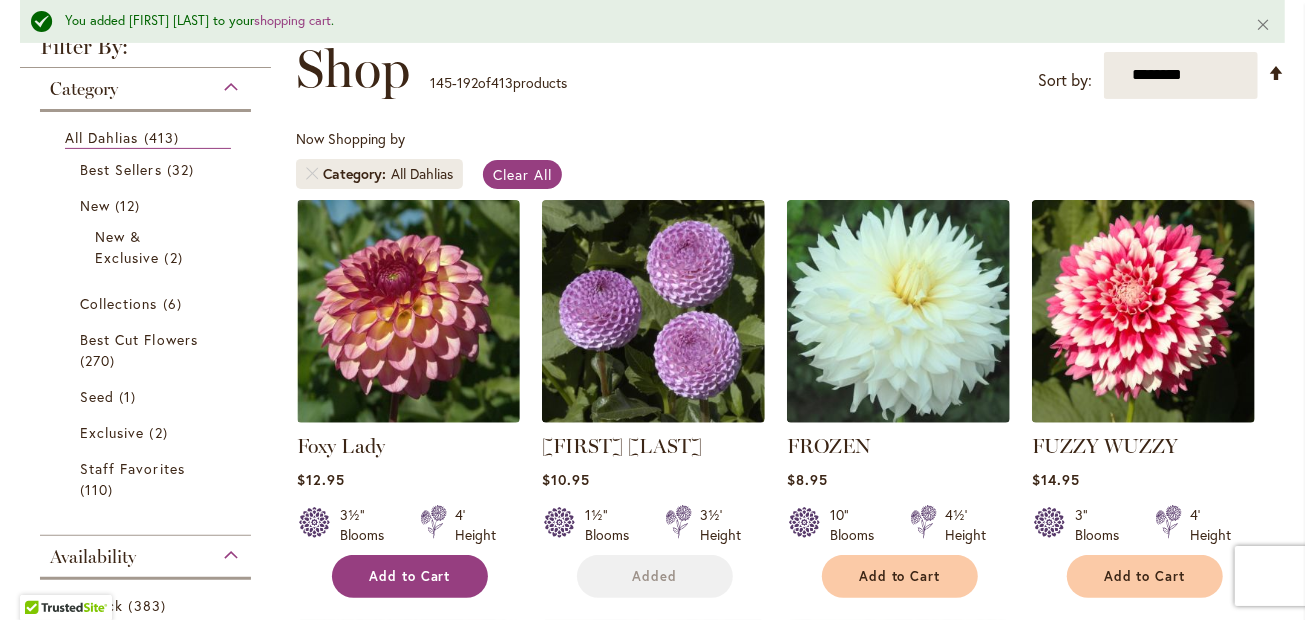 scroll, scrollTop: 363, scrollLeft: 0, axis: vertical 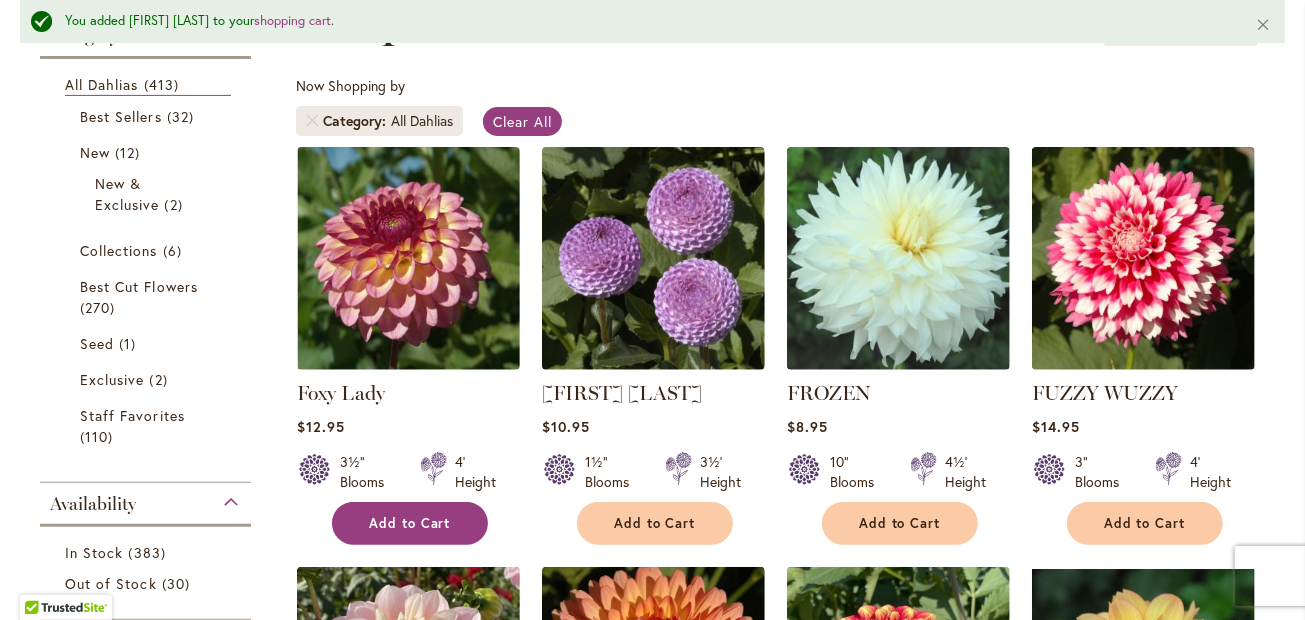 click on "Add to Cart" at bounding box center [410, 523] 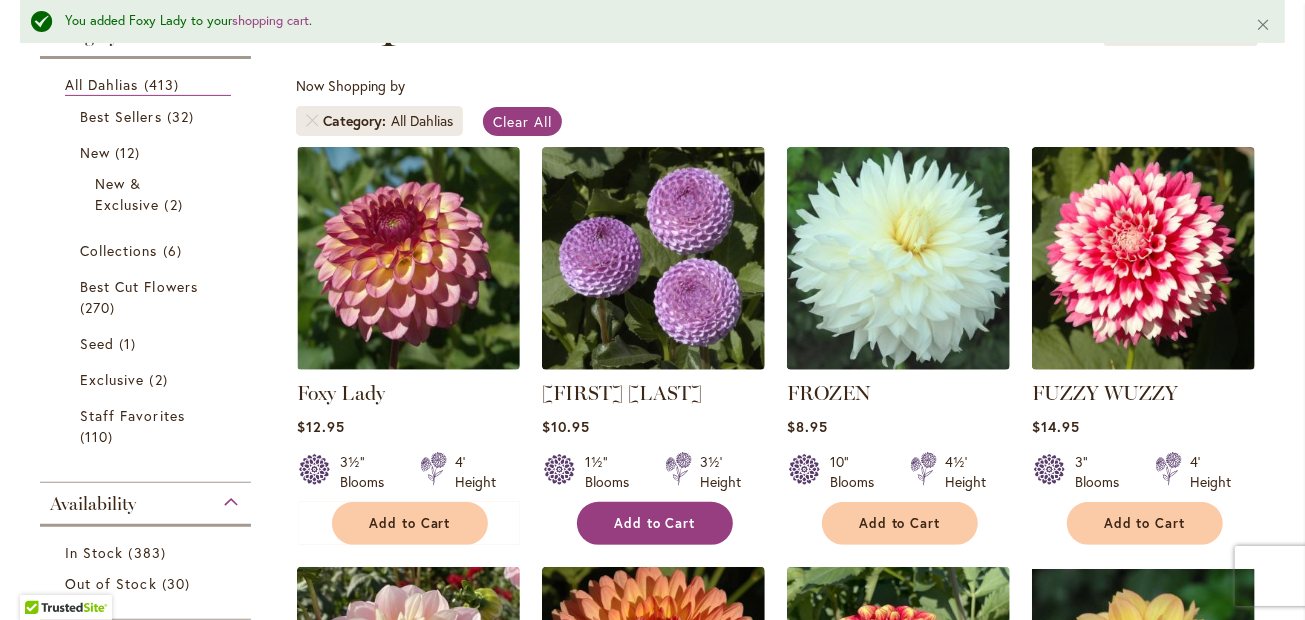 click on "Add to Cart" at bounding box center [655, 523] 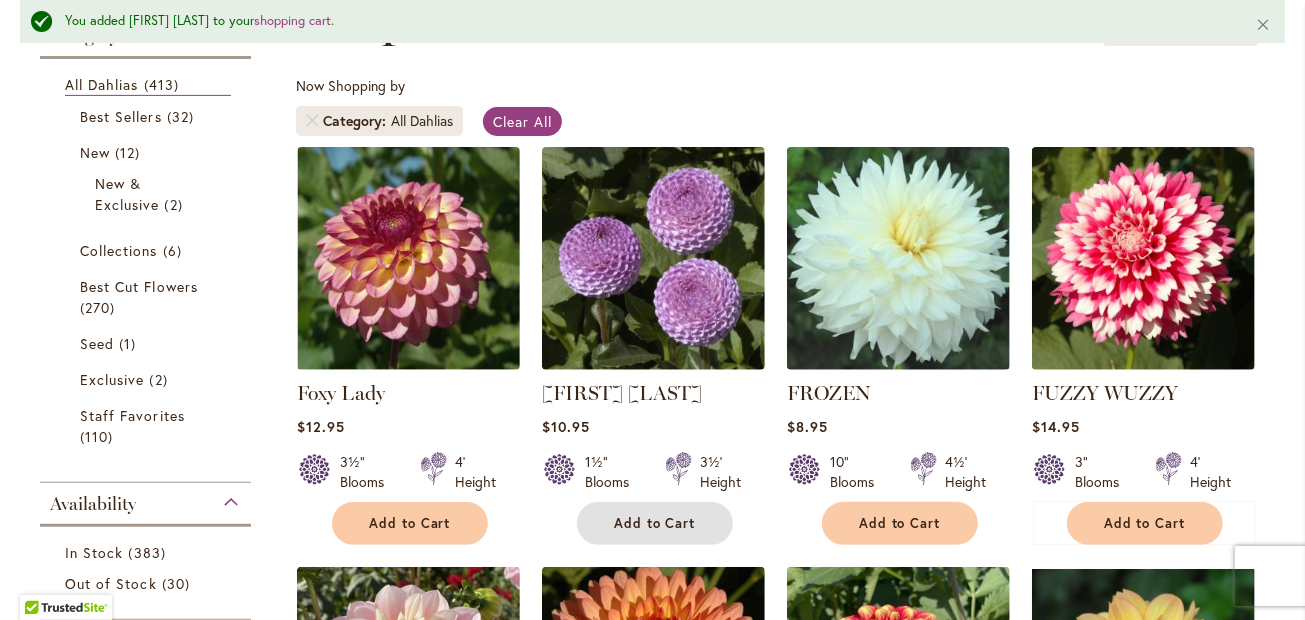 type 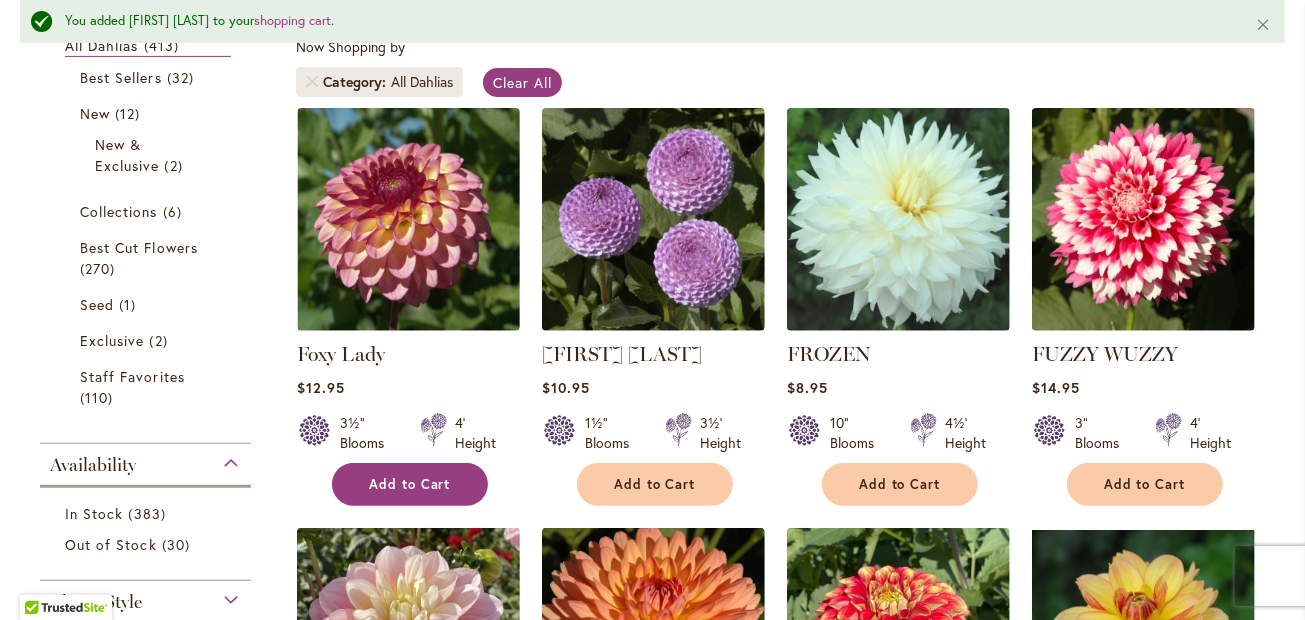 click on "Add to Cart" at bounding box center [410, 484] 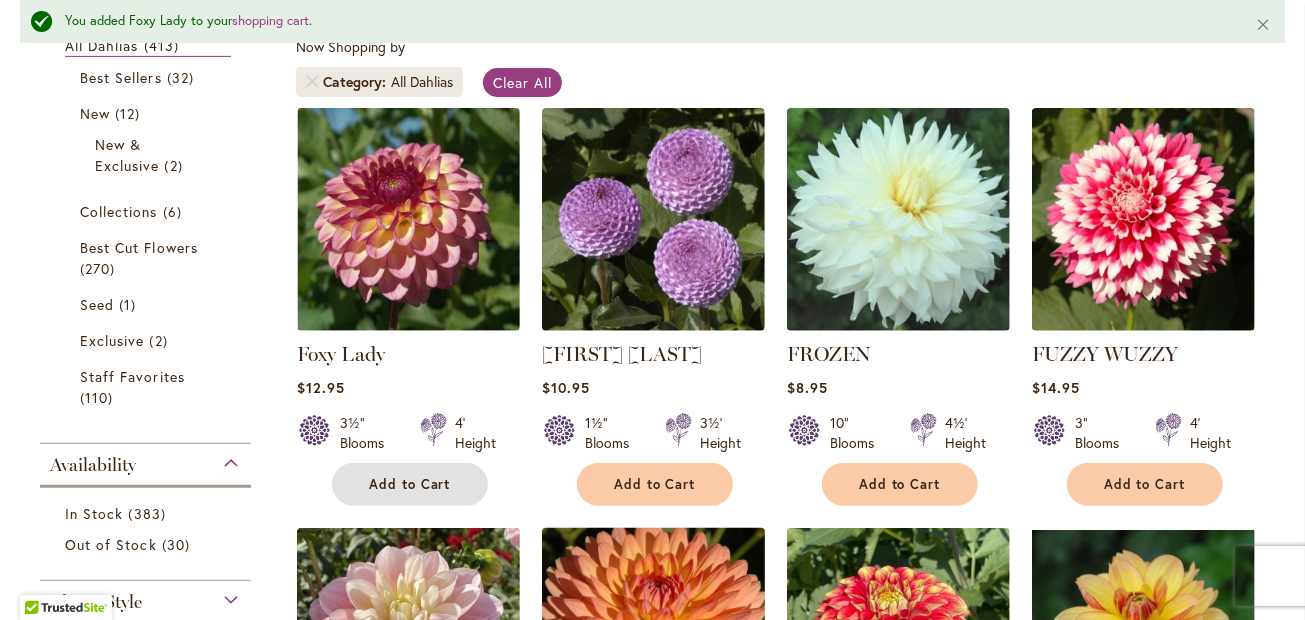 type 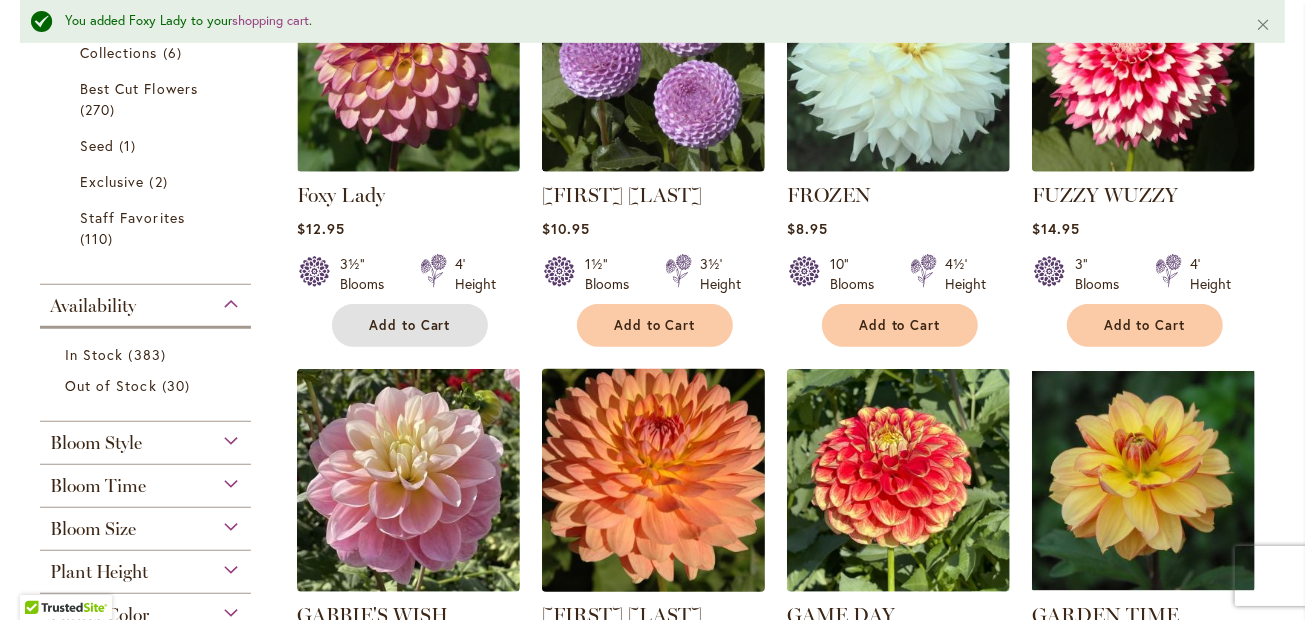 scroll, scrollTop: 521, scrollLeft: 0, axis: vertical 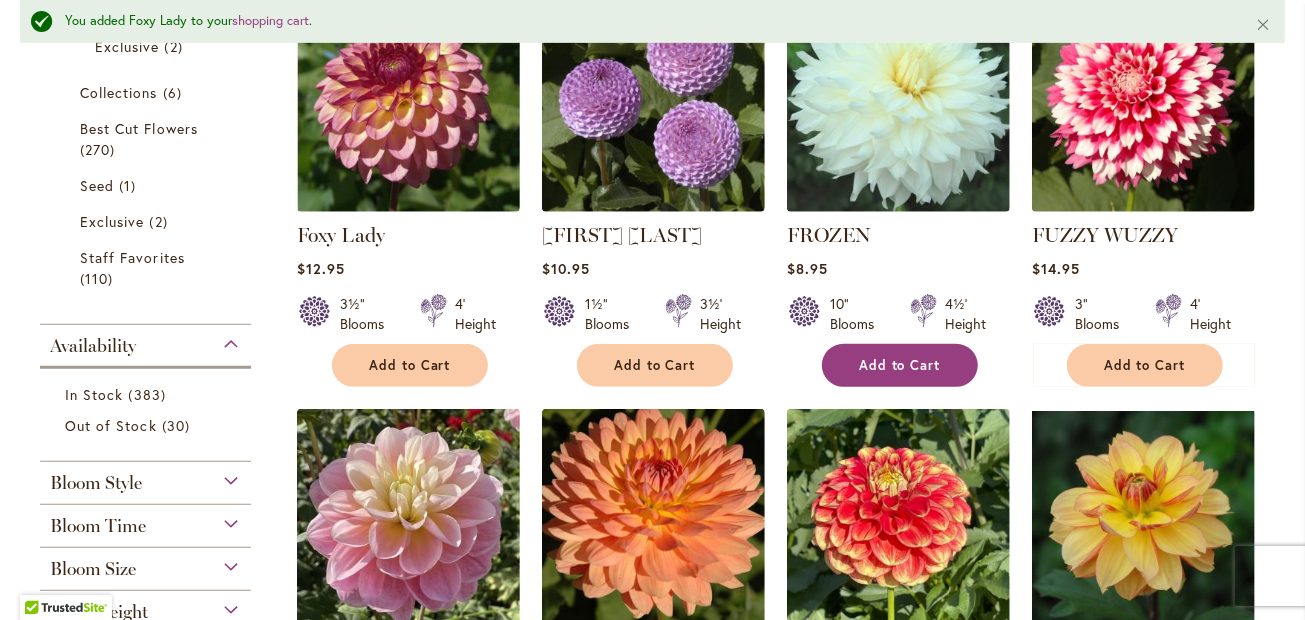 click on "Add to Cart" at bounding box center (900, 365) 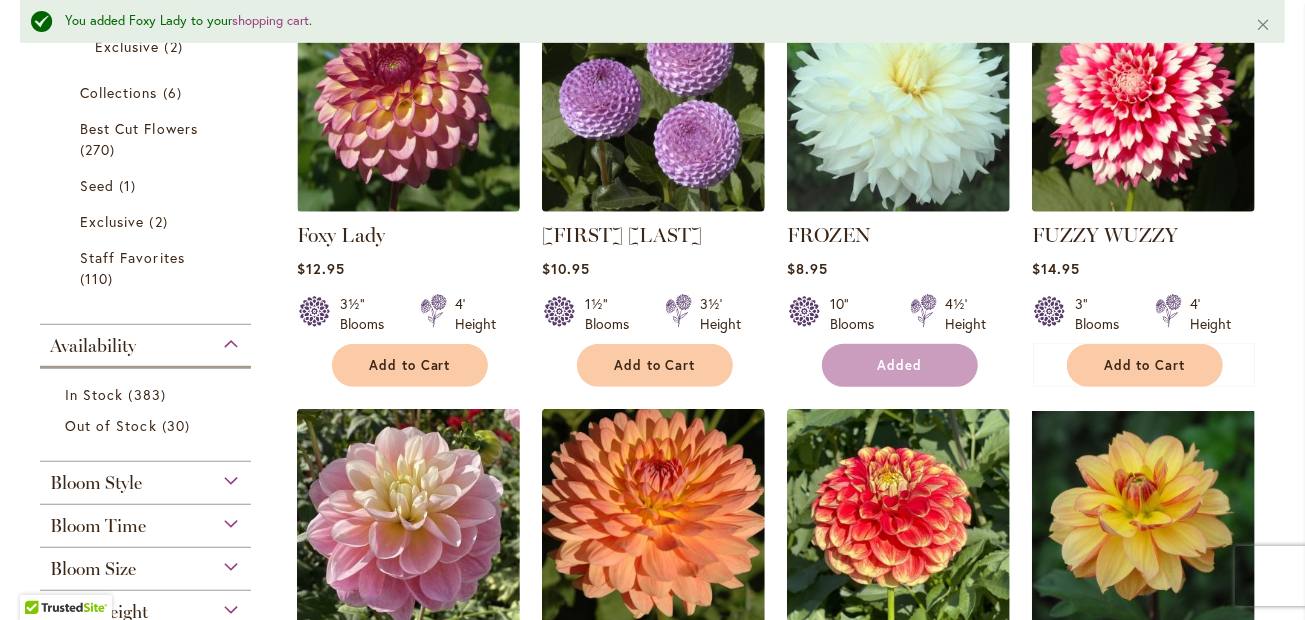 type 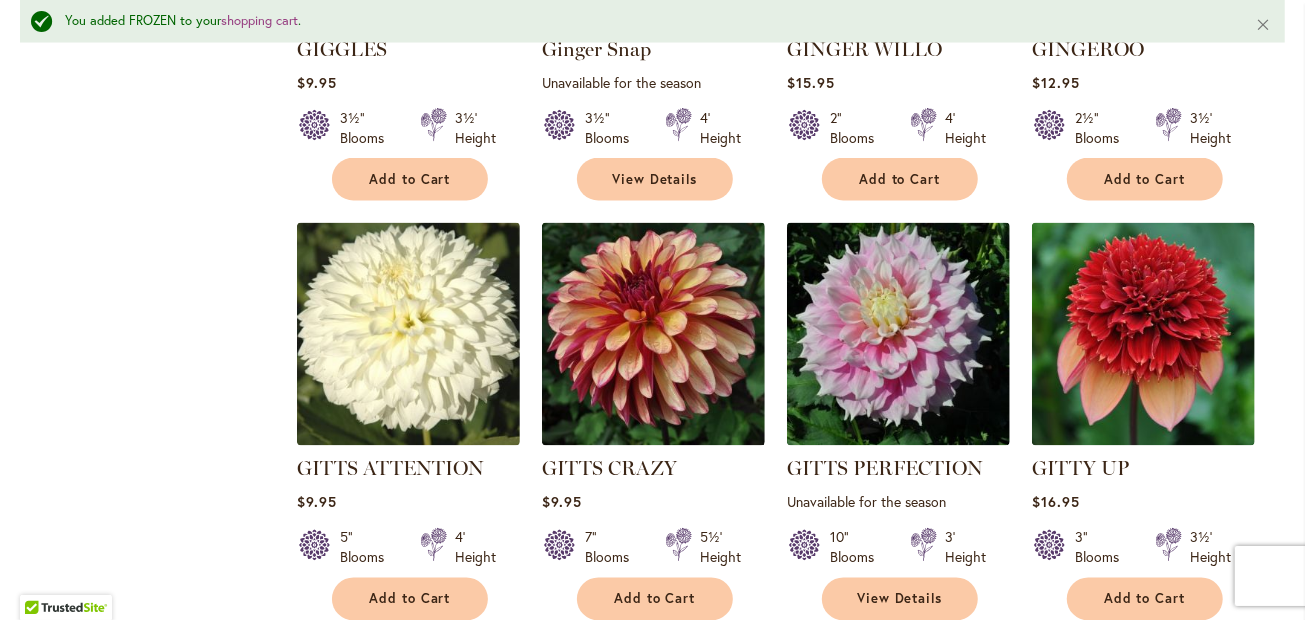 scroll, scrollTop: 2028, scrollLeft: 0, axis: vertical 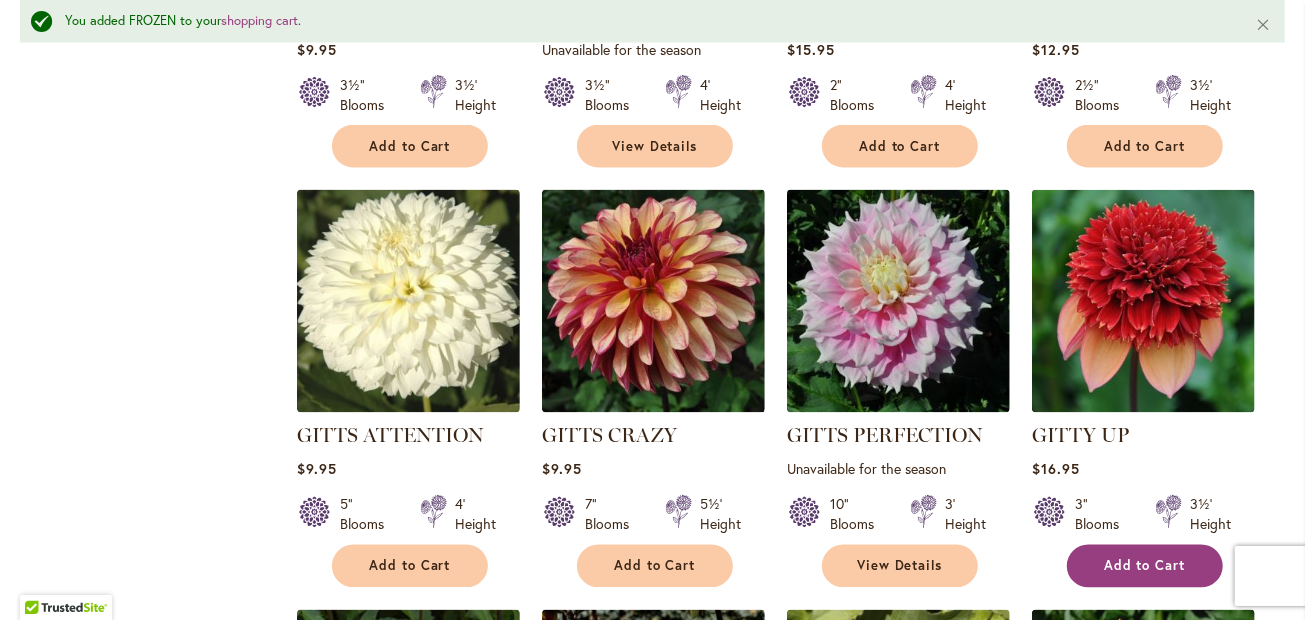 click on "Add to Cart" at bounding box center [1145, 566] 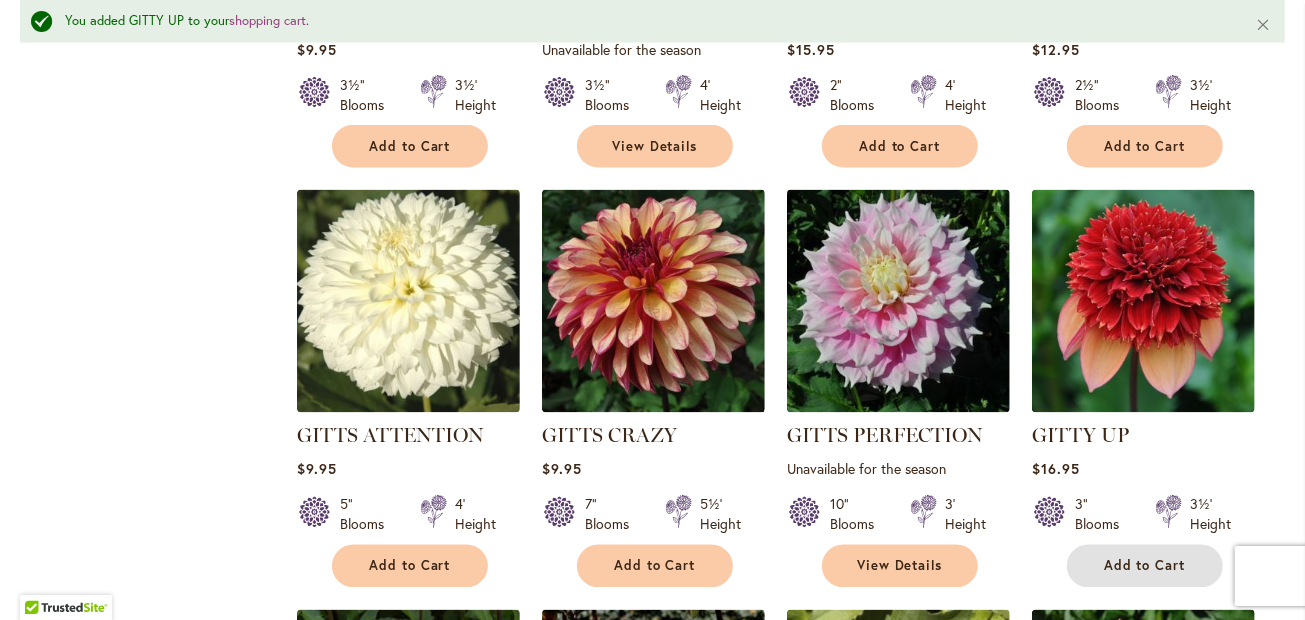 type 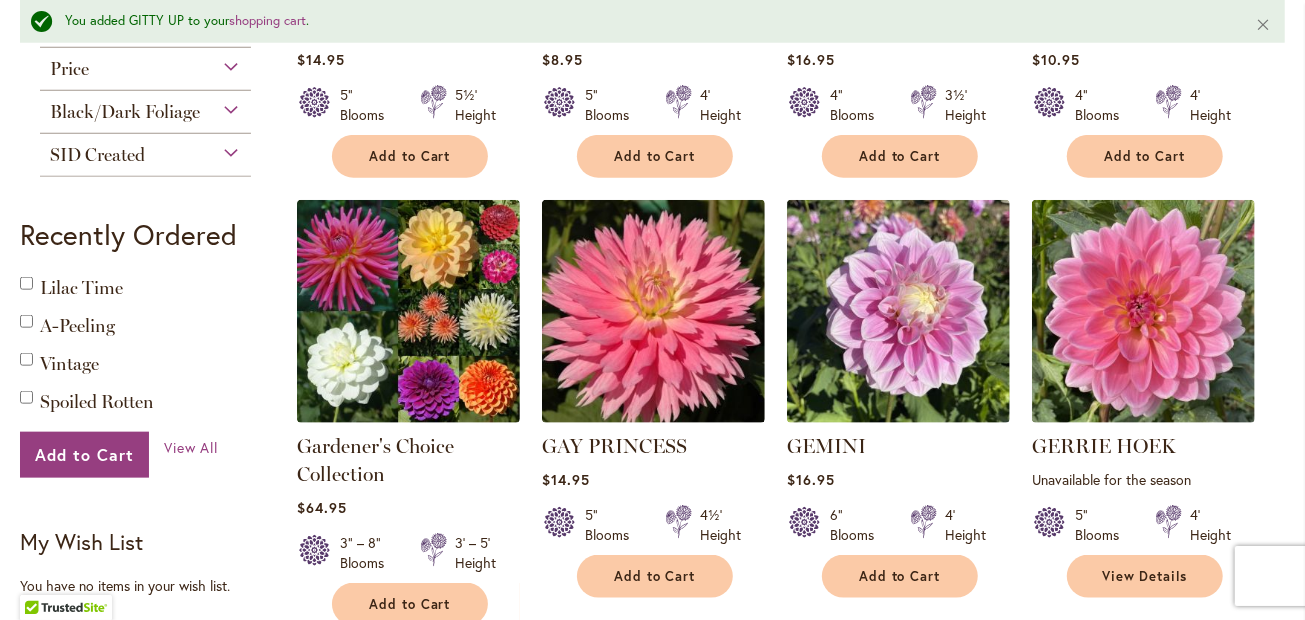 scroll, scrollTop: 1189, scrollLeft: 0, axis: vertical 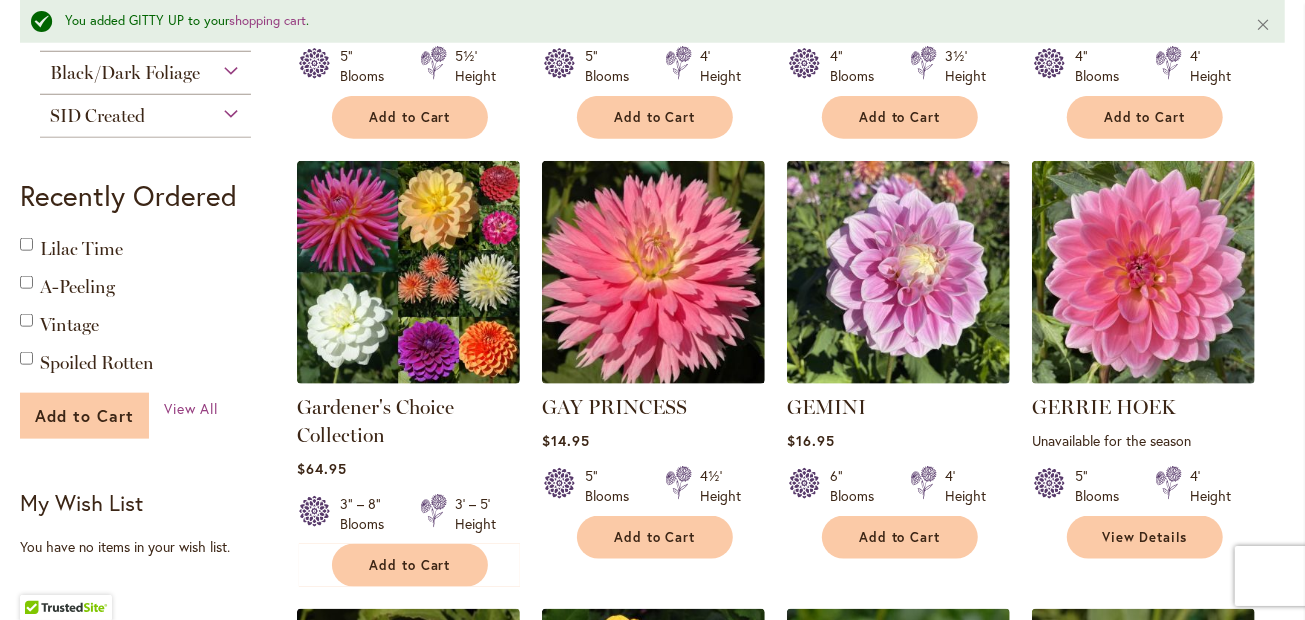 click on "Add to Cart" at bounding box center [84, 415] 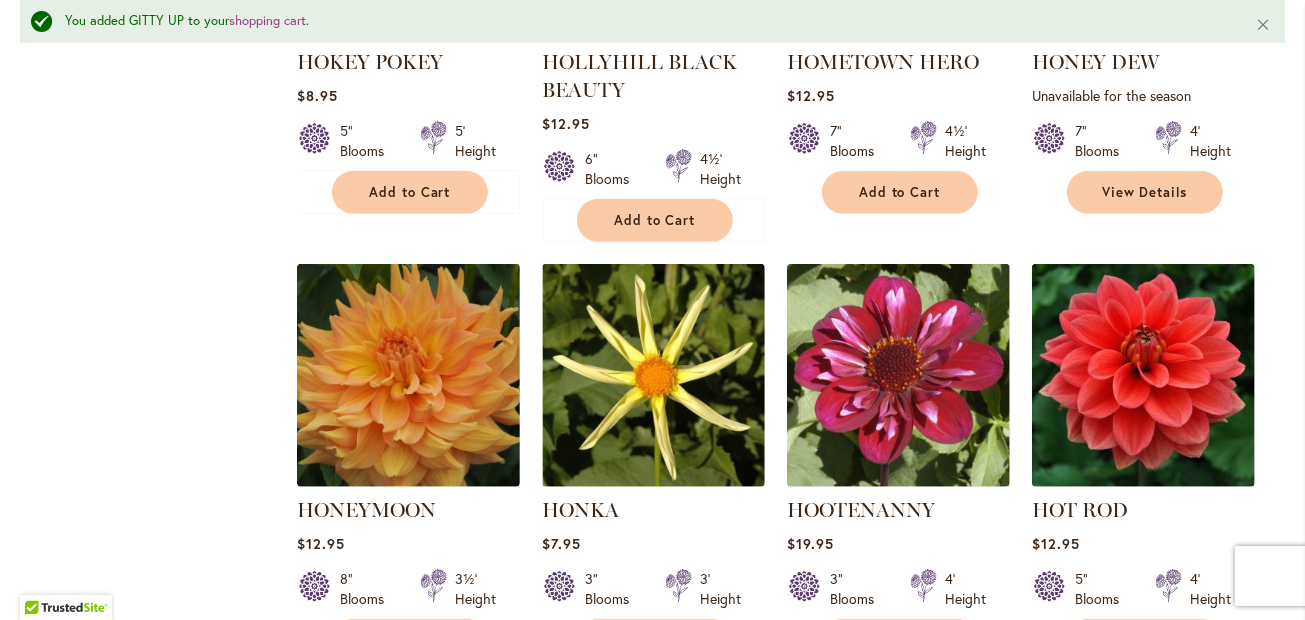 scroll, scrollTop: 4957, scrollLeft: 0, axis: vertical 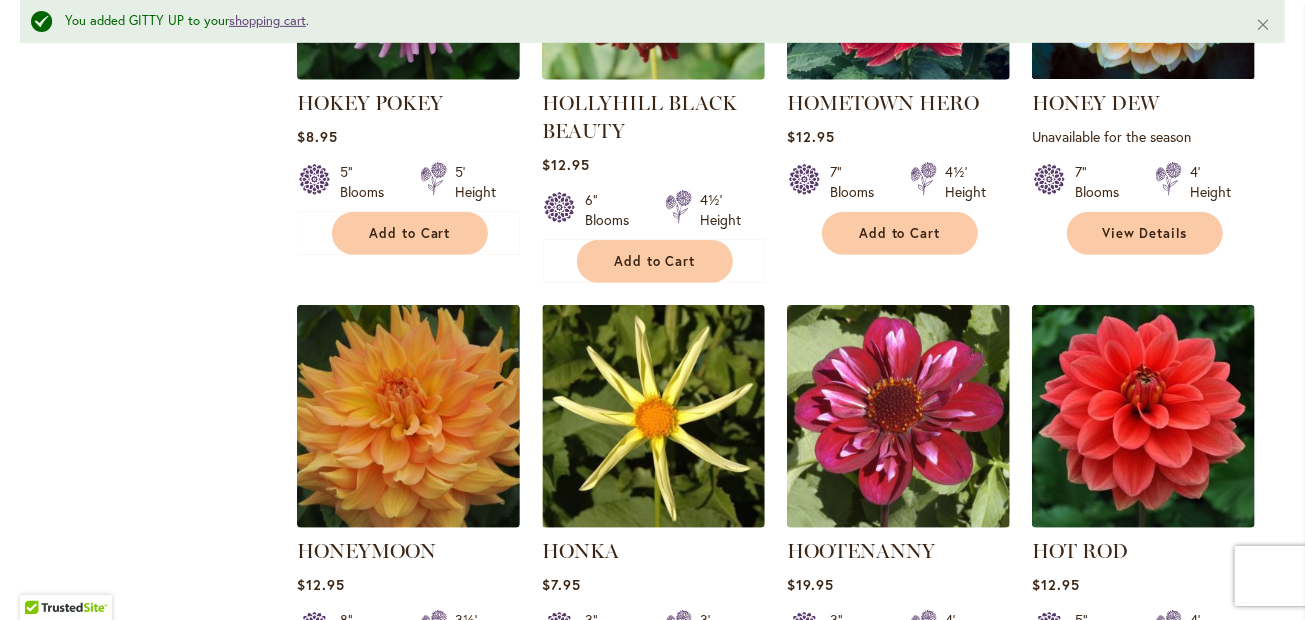 click on "shopping cart" at bounding box center (267, 20) 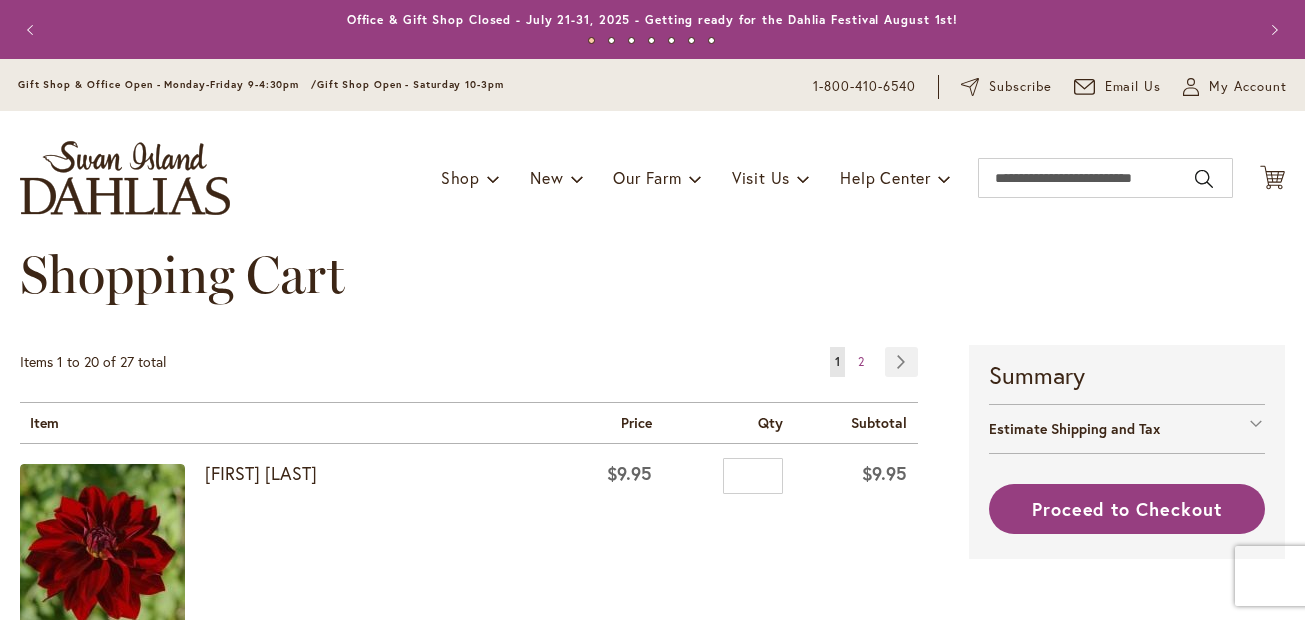 scroll, scrollTop: 0, scrollLeft: 0, axis: both 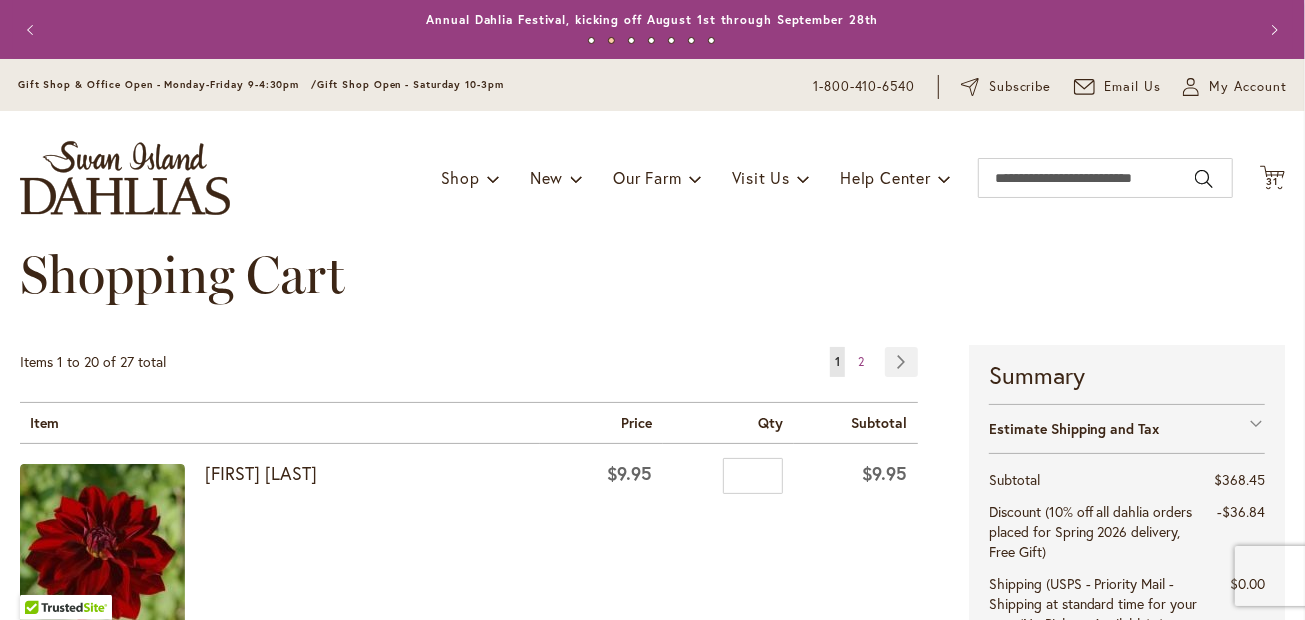 click on "Shopping Cart" at bounding box center [652, 295] 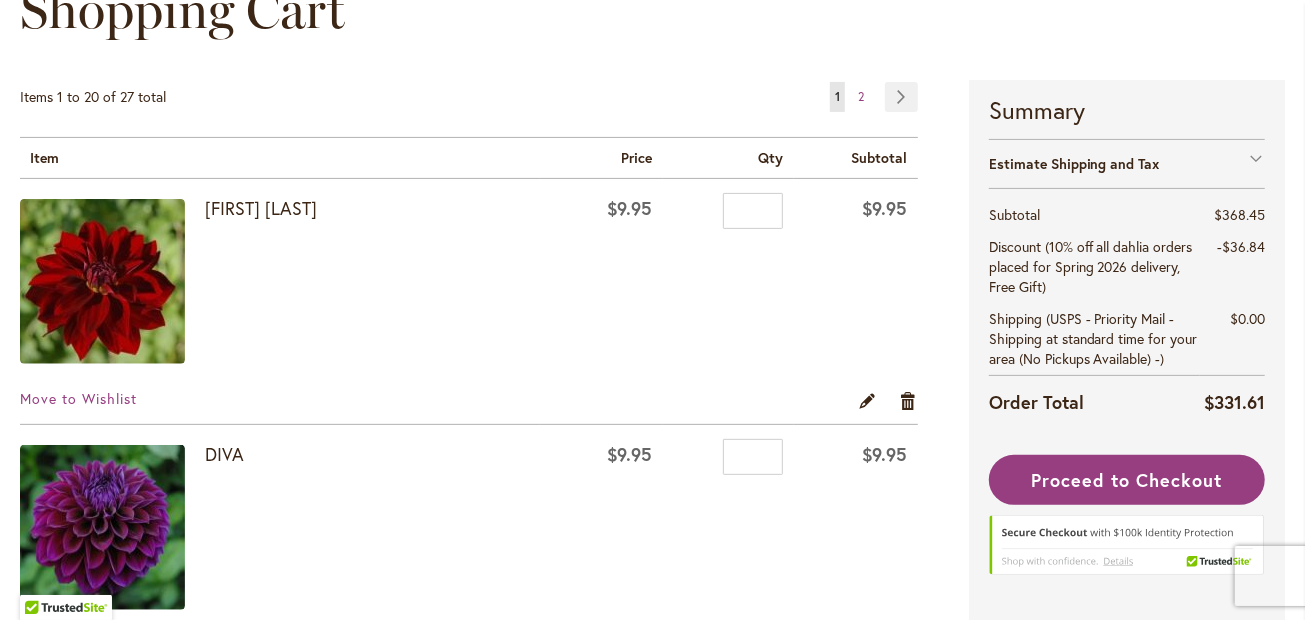 scroll, scrollTop: 317, scrollLeft: 0, axis: vertical 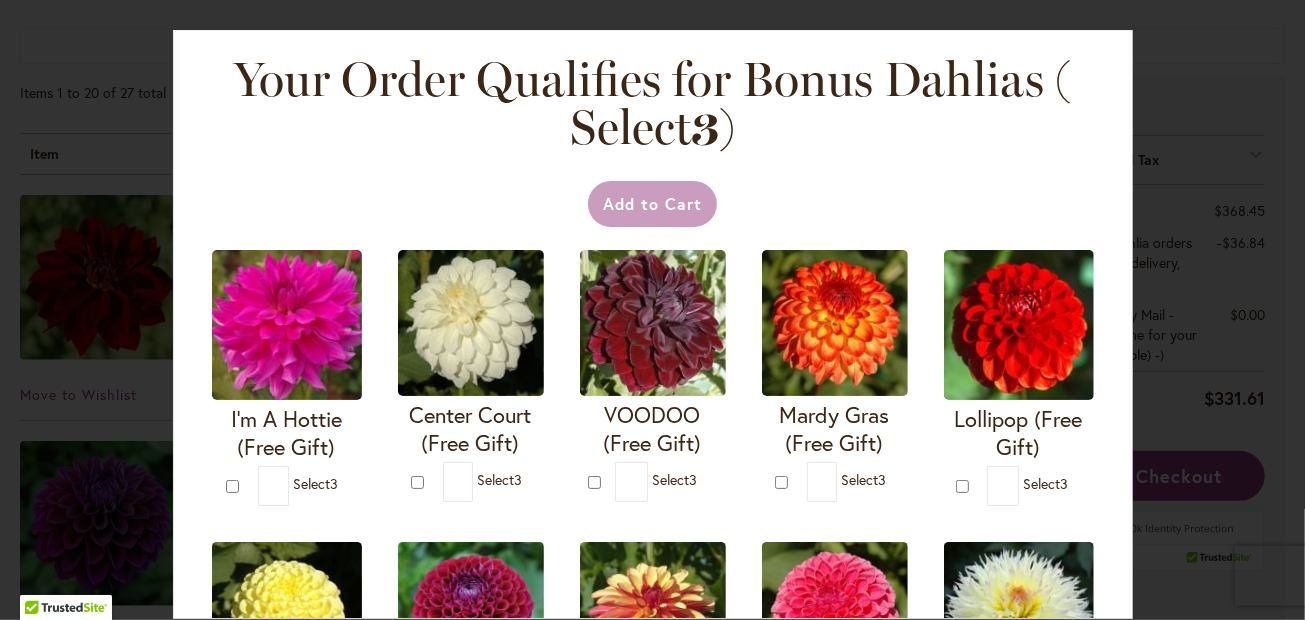 click on "Your Order Qualifies for Bonus Dahlias ( Select                     3
)
Add to Cart
I'm A Hottie (Free Gift)" at bounding box center (652, 310) 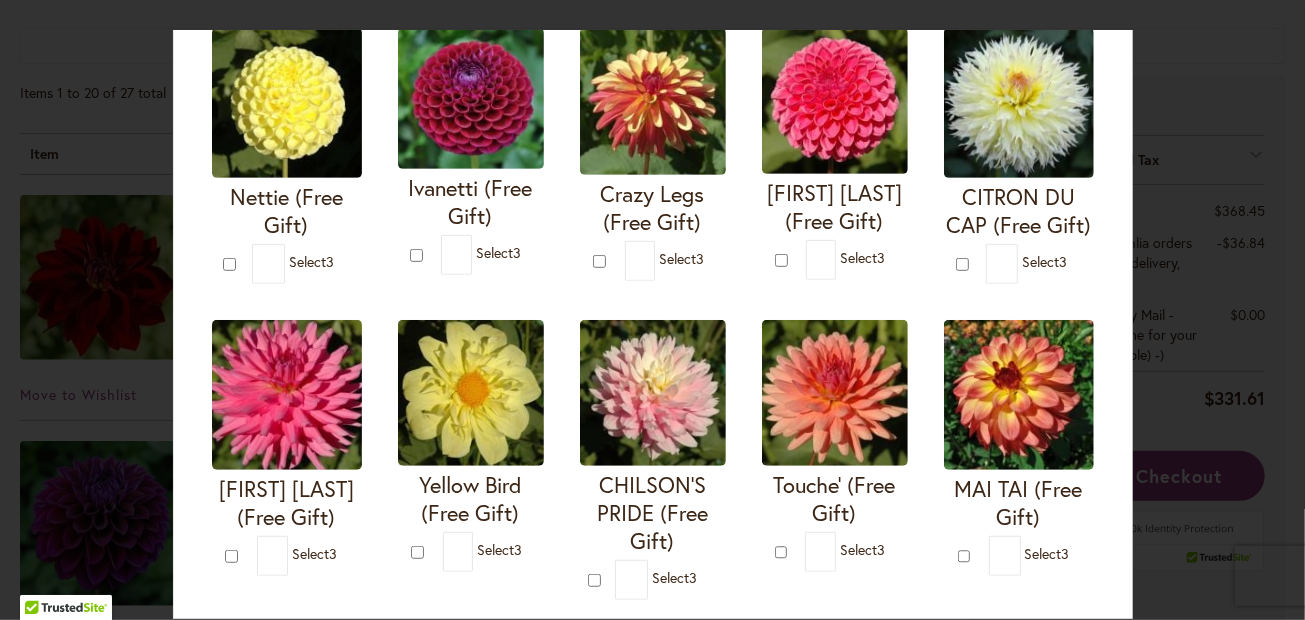 click on "Your Order Qualifies for Bonus Dahlias ( Select                     3
)
Add to Cart
I'm A Hottie (Free Gift)" at bounding box center (652, 310) 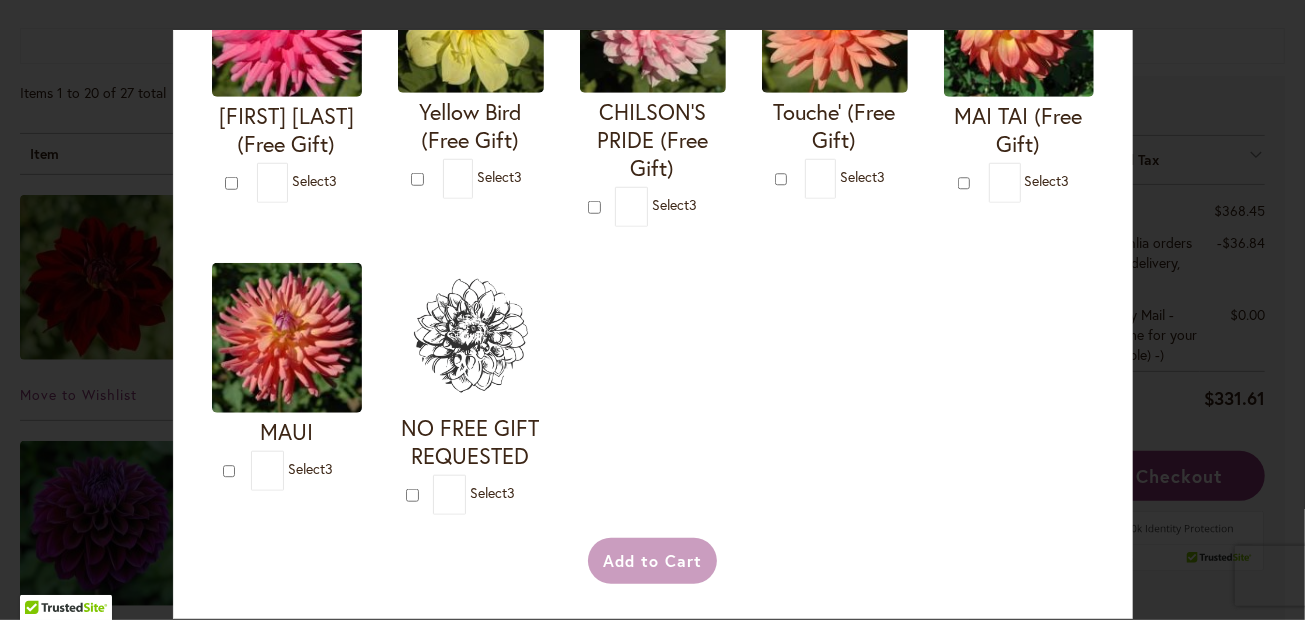 scroll, scrollTop: 1199, scrollLeft: 0, axis: vertical 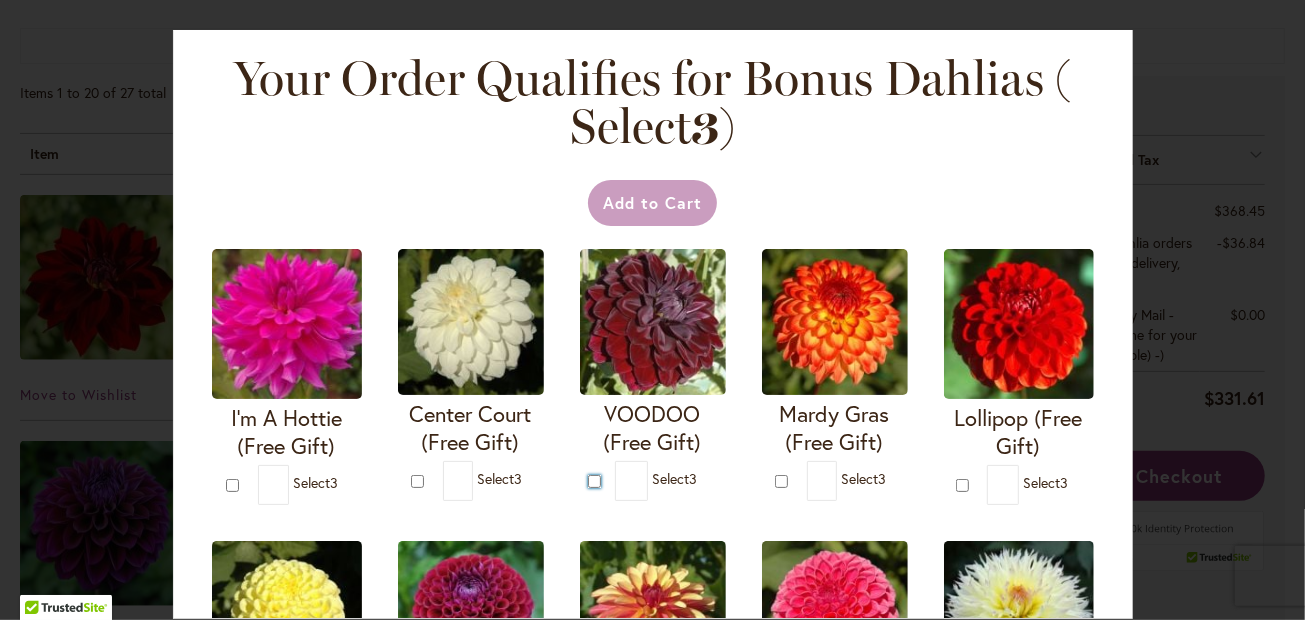 type on "*" 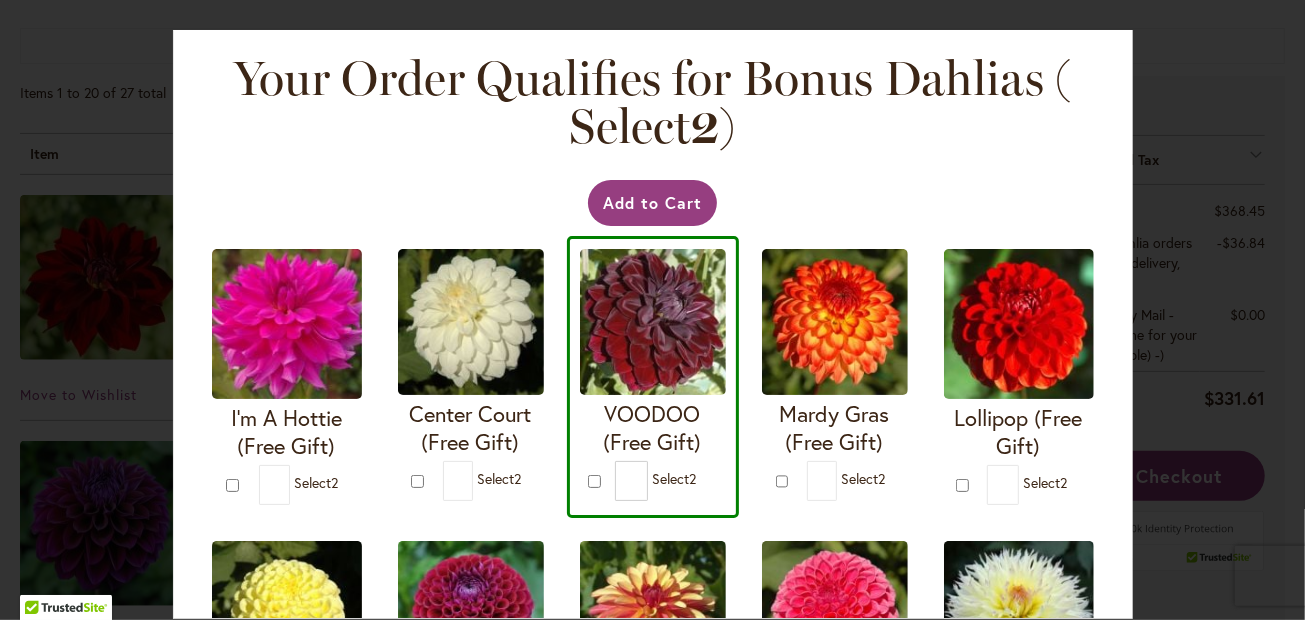 click on "Add to Cart
I'm A Hottie (Free Gift)
*" at bounding box center (653, 825) 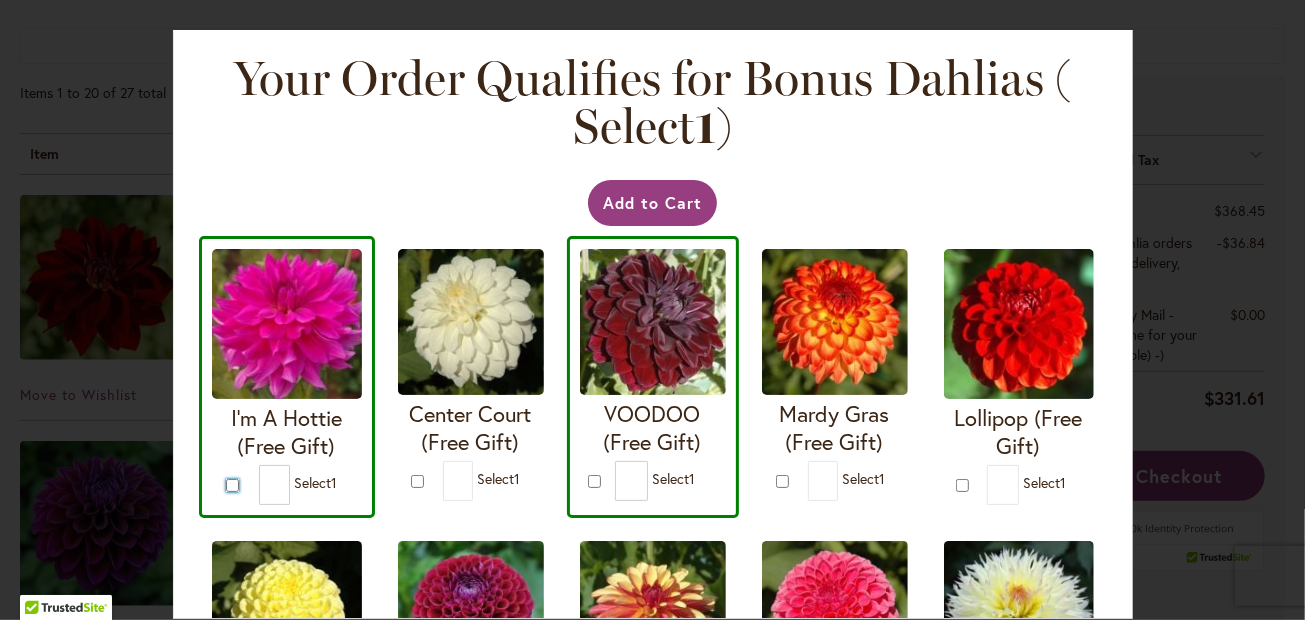 type on "*" 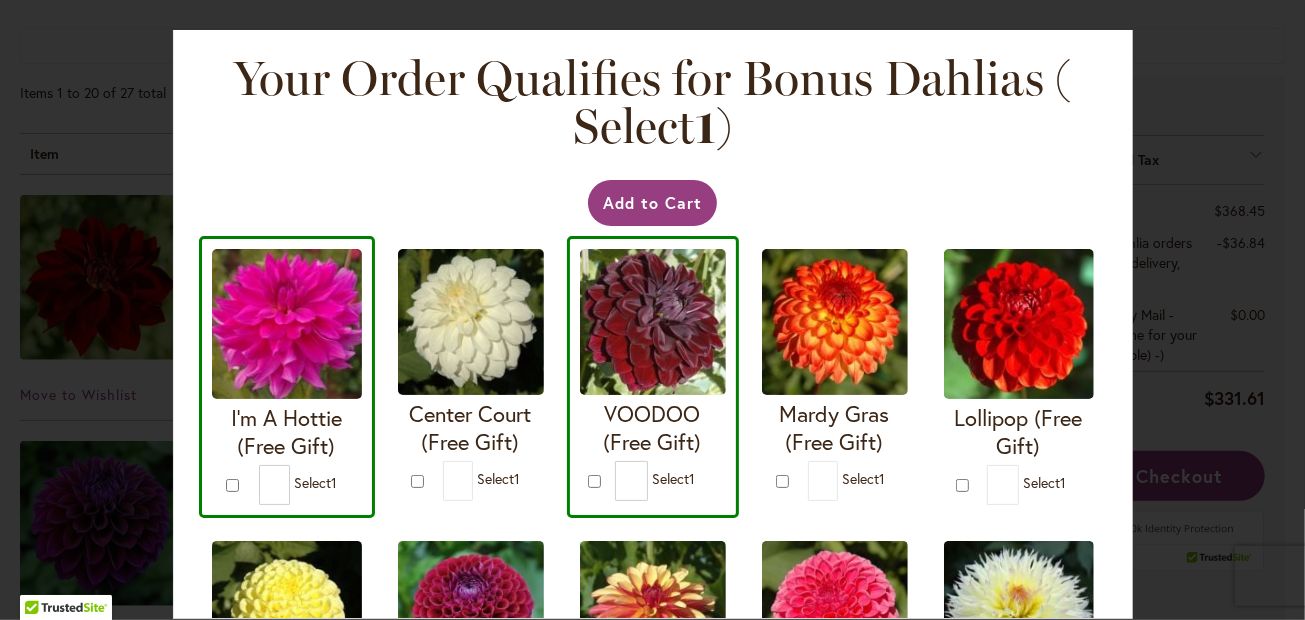 click on "I'm A Hottie (Free Gift)
* 1 * 1 * 1 *" at bounding box center [653, 825] 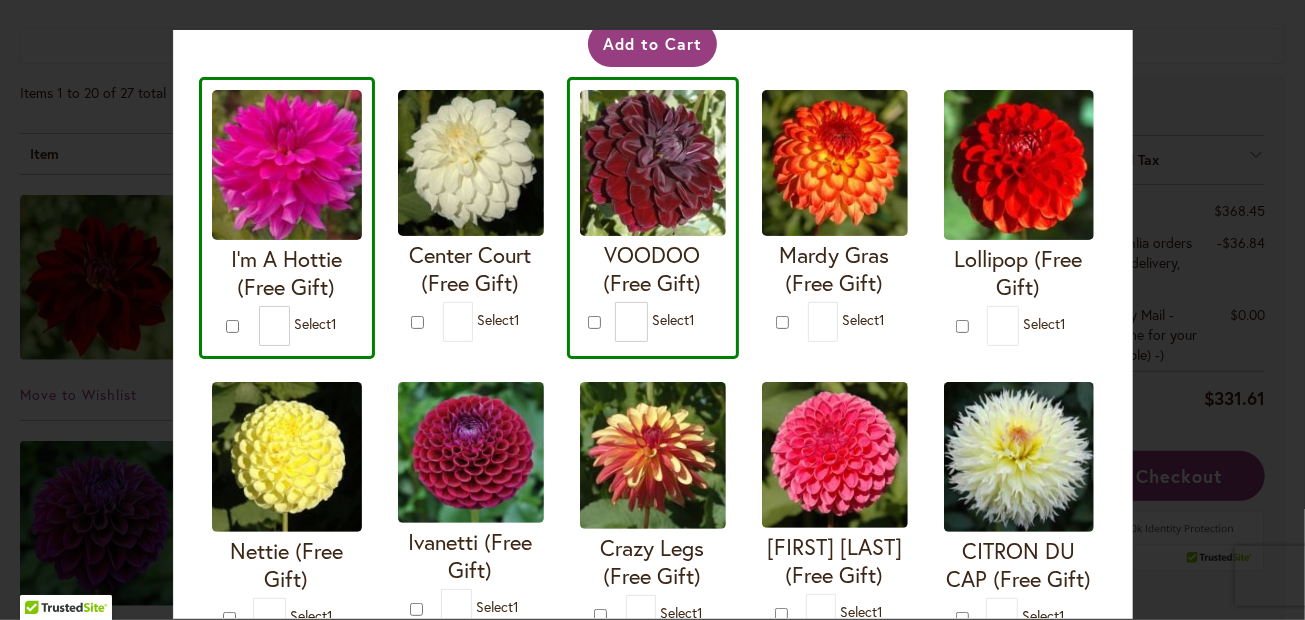 scroll, scrollTop: 199, scrollLeft: 0, axis: vertical 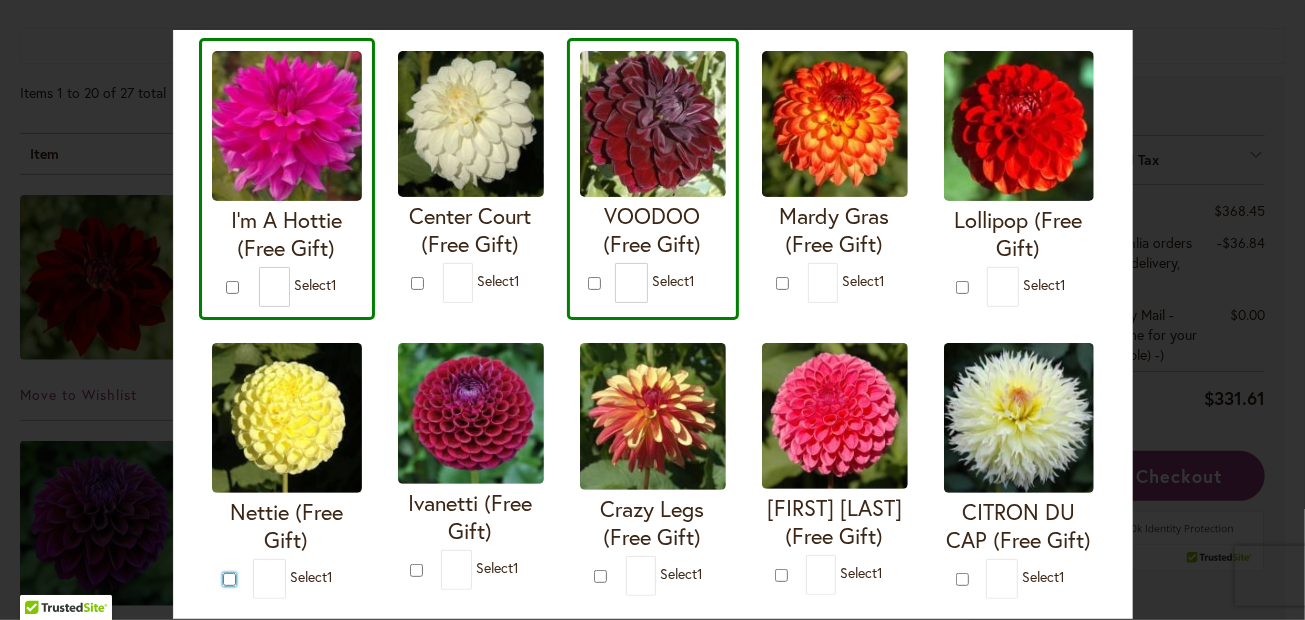 type on "*" 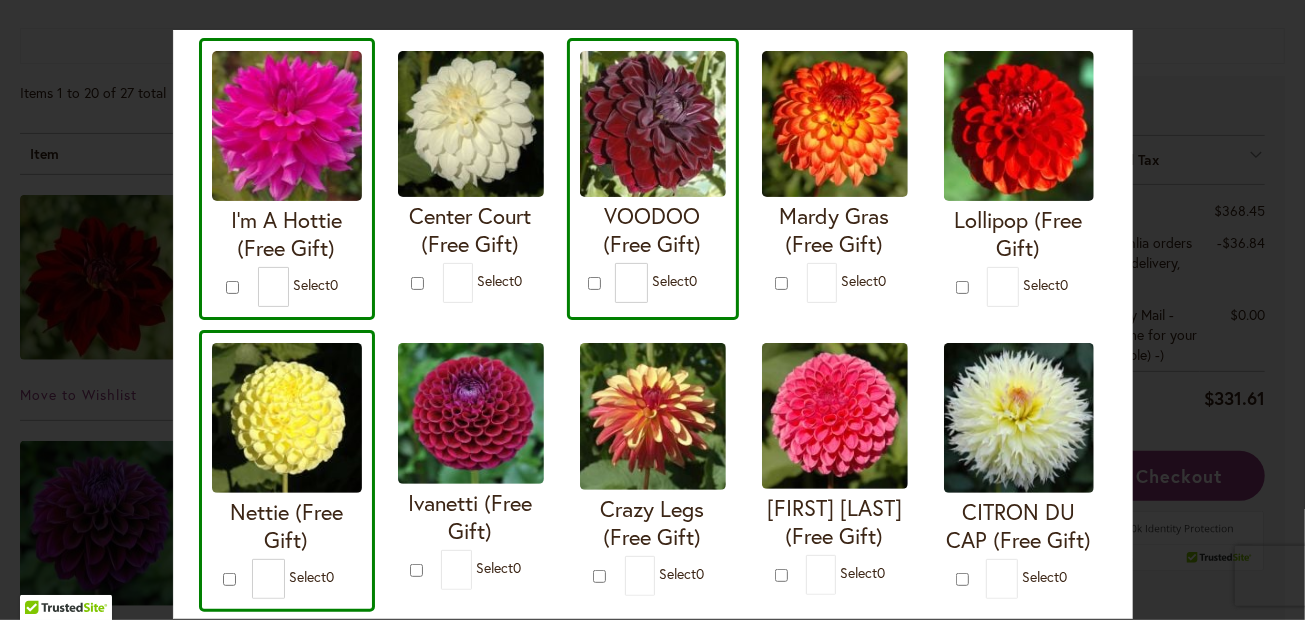 click on "Your Order Qualifies for Bonus Dahlias ( Select                     0
)
Add to Cart
I'm A Hottie (Free Gift)" at bounding box center [652, 310] 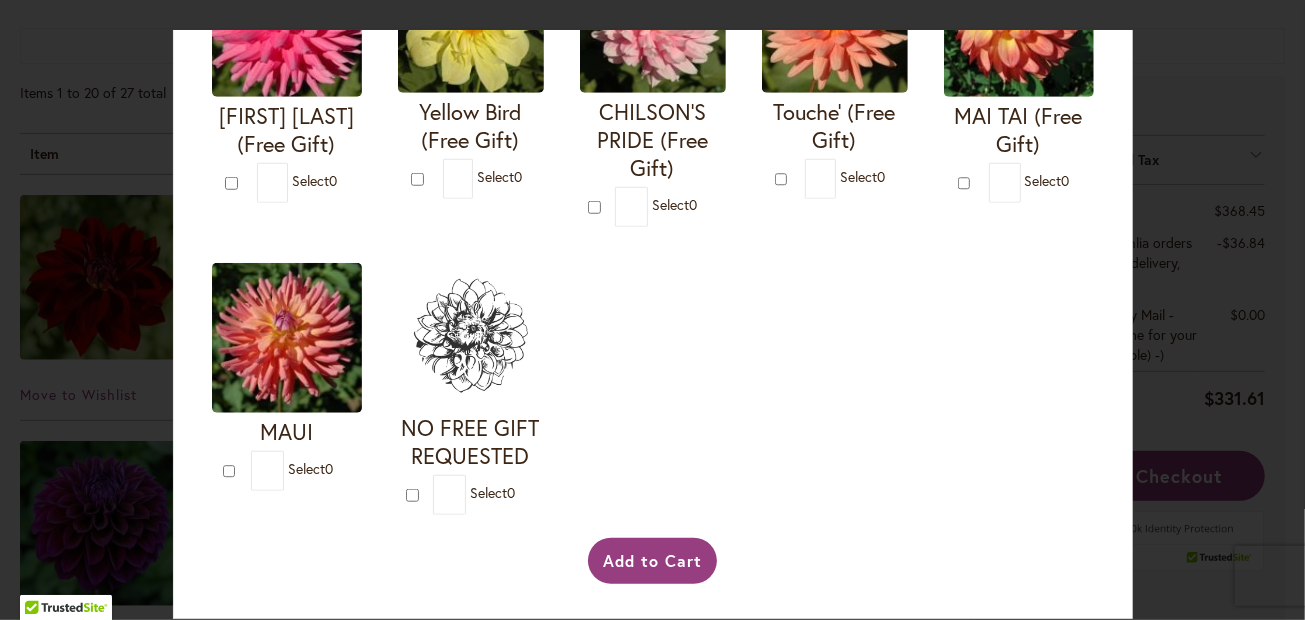 scroll, scrollTop: 1199, scrollLeft: 0, axis: vertical 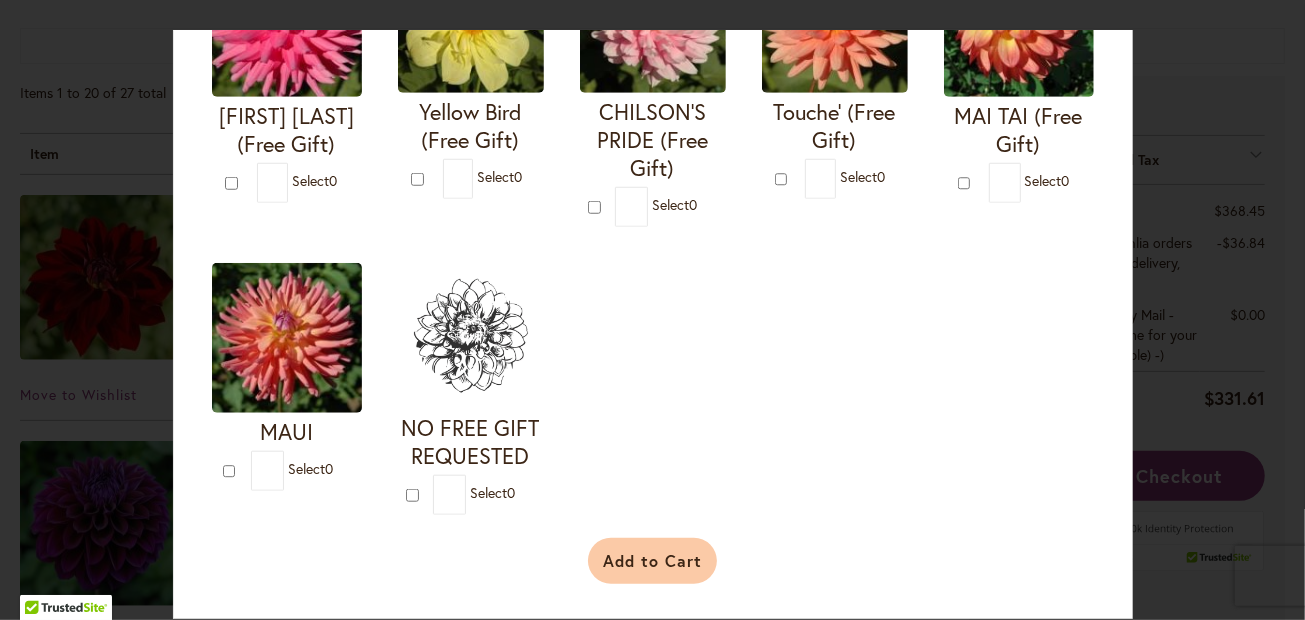 click on "Add to Cart" at bounding box center (652, 561) 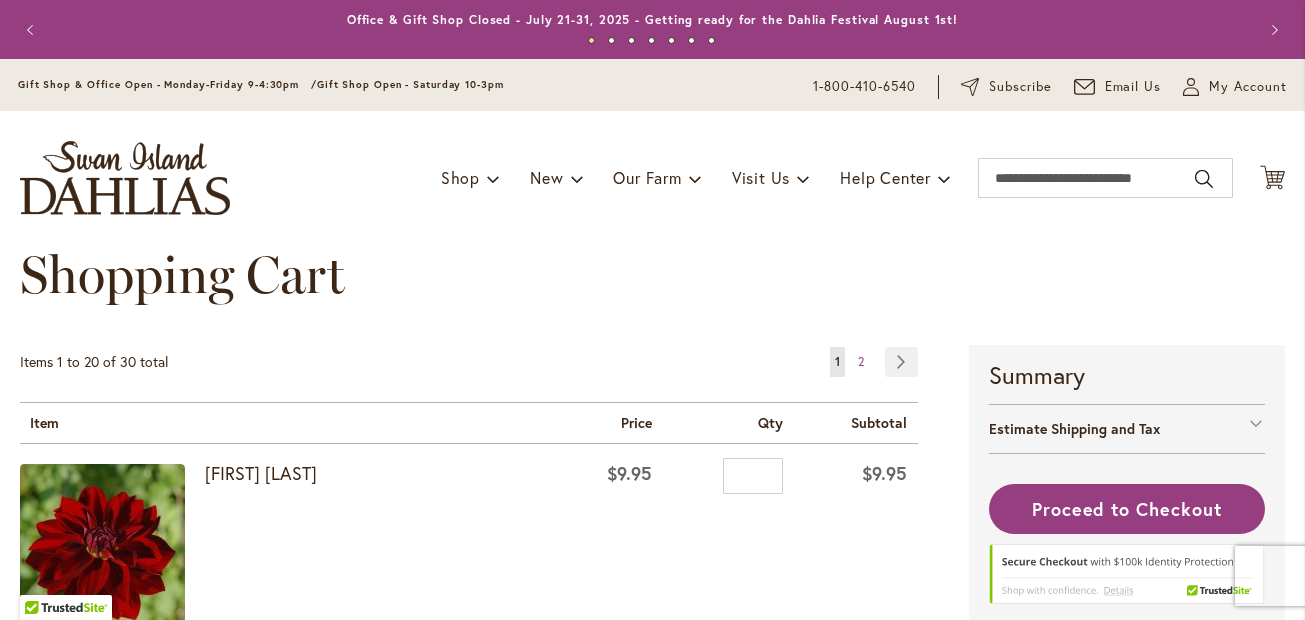 scroll, scrollTop: 0, scrollLeft: 0, axis: both 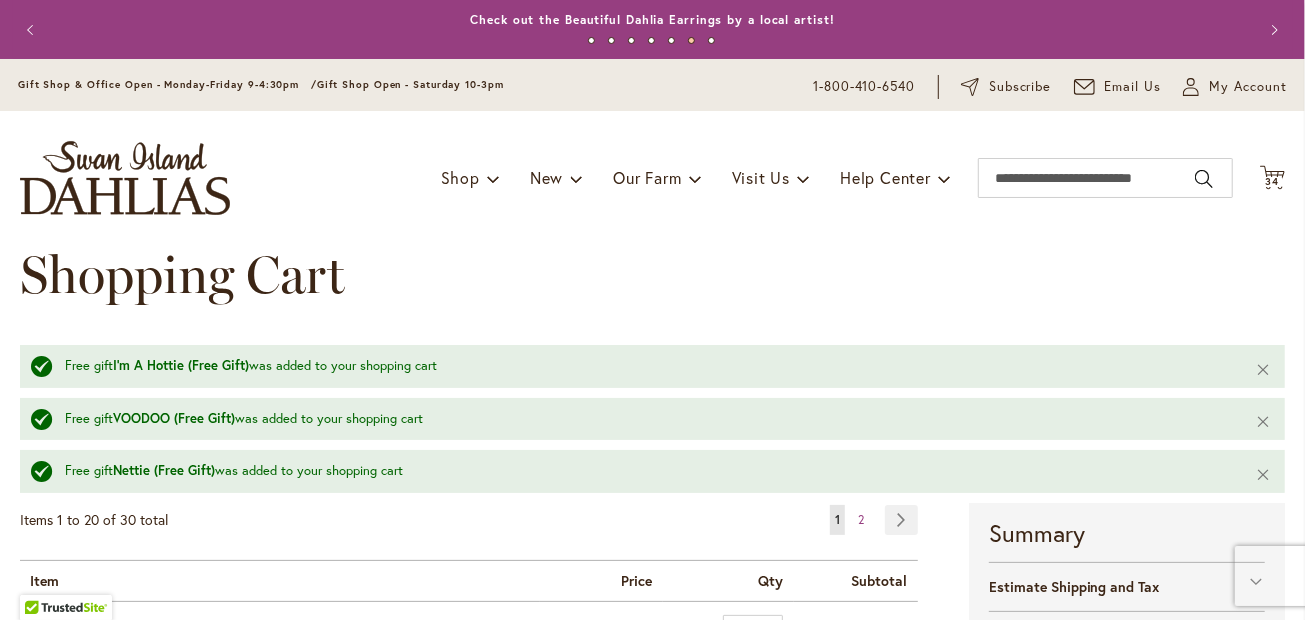 click on "Shopping Cart" at bounding box center (652, 295) 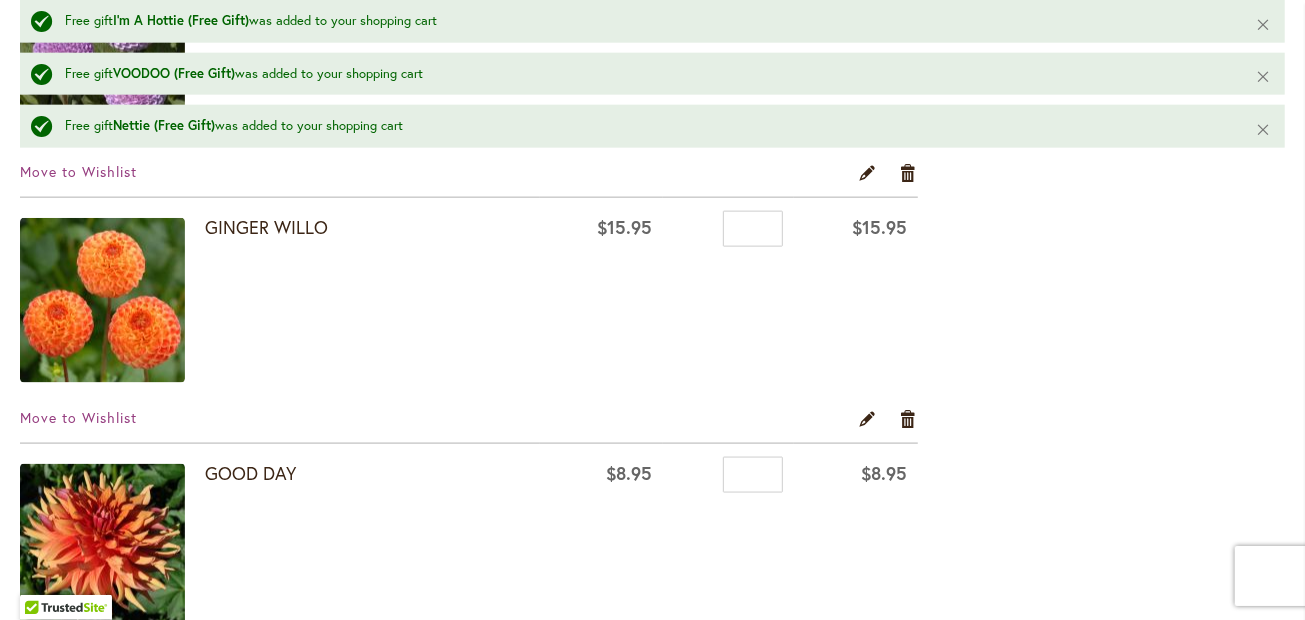 scroll, scrollTop: 1348, scrollLeft: 0, axis: vertical 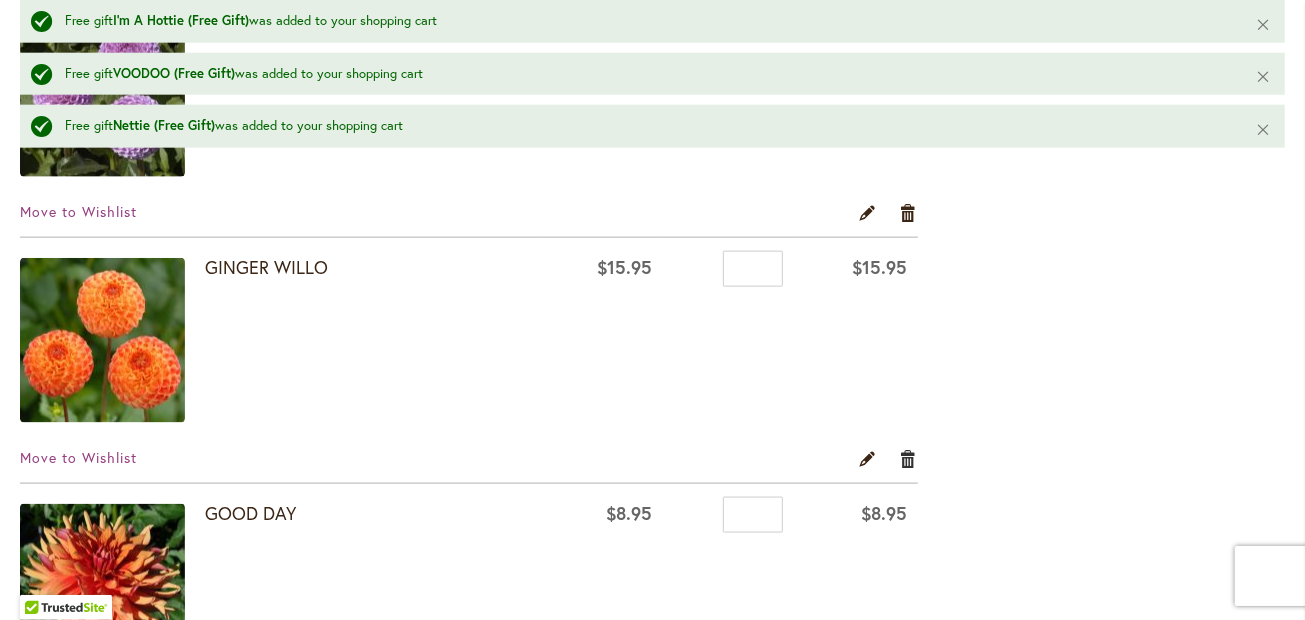 click on "Remove item" at bounding box center (908, 459) 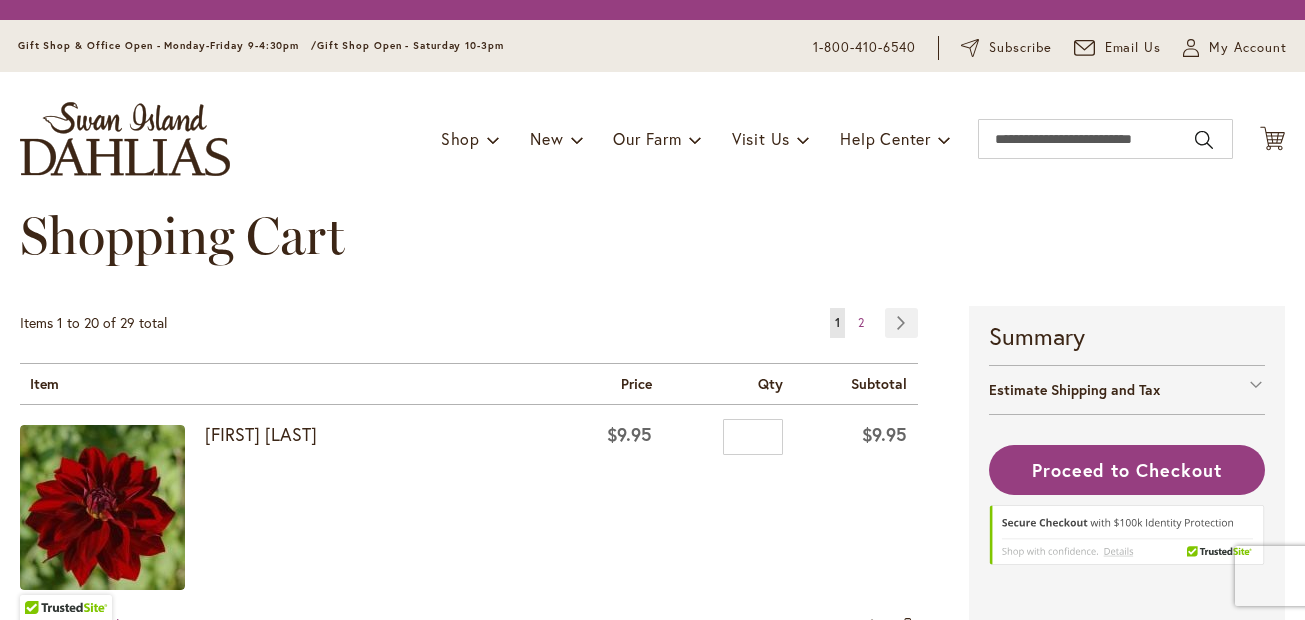 scroll, scrollTop: 0, scrollLeft: 0, axis: both 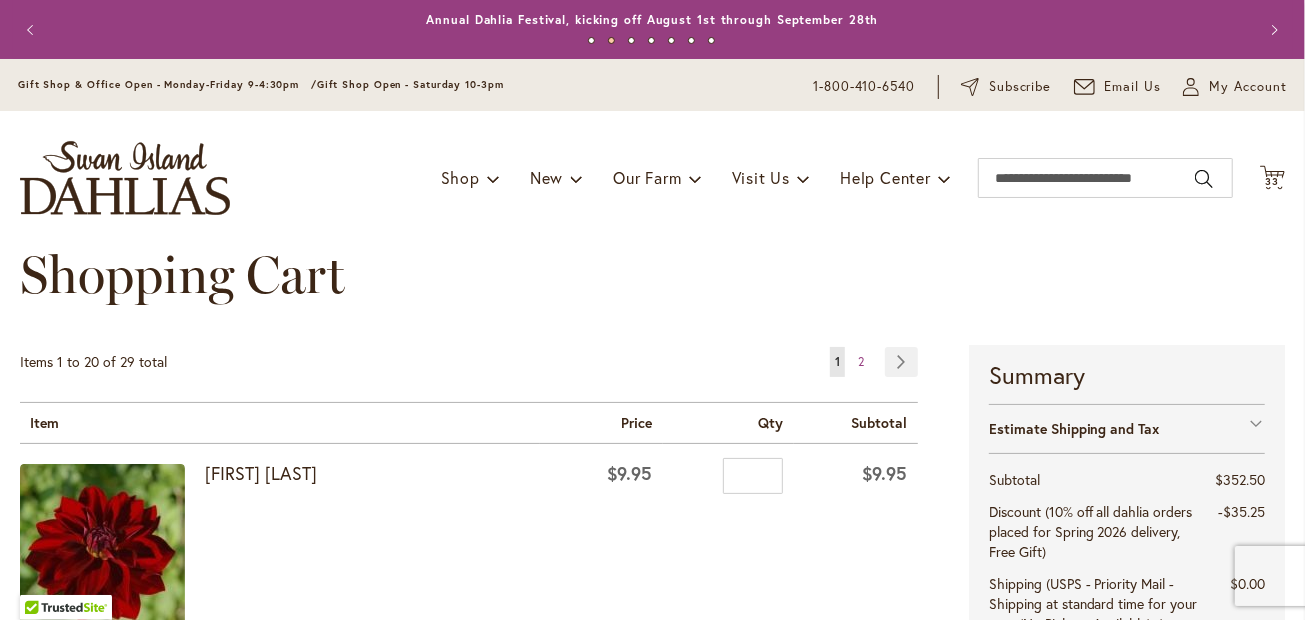 click on "Items 1 to 20 of 29 total
Page
You're currently reading page
1
Page
2
Page
Next
Item" at bounding box center [494, 2927] 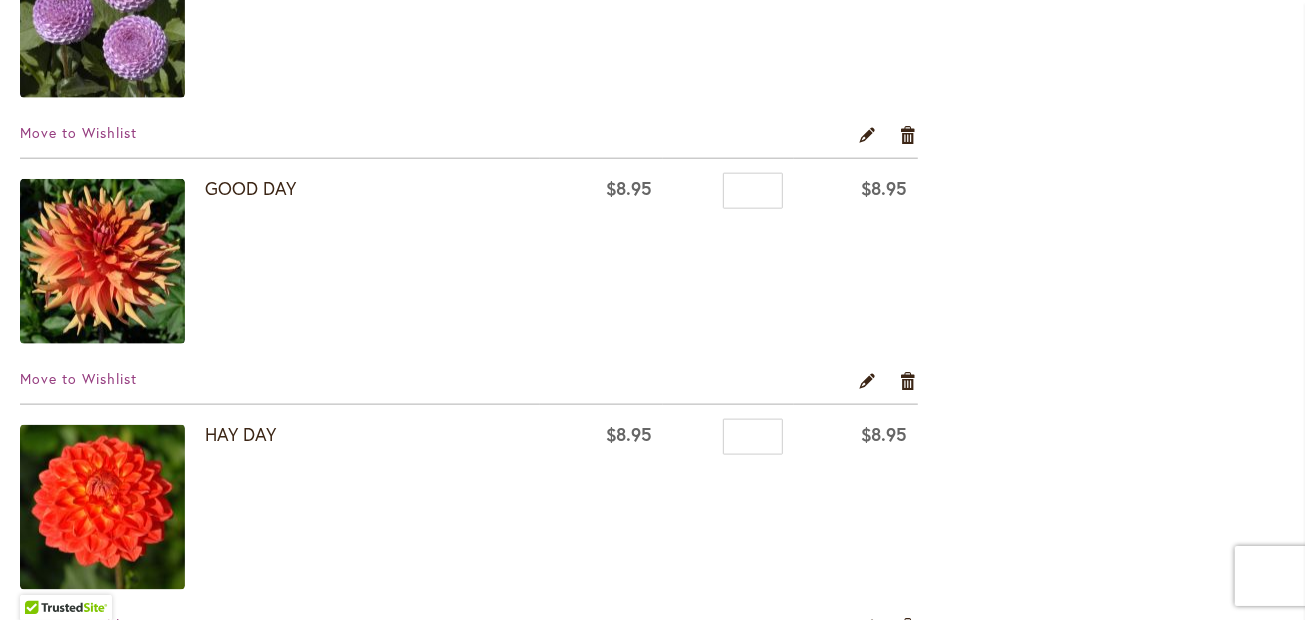 scroll, scrollTop: 1229, scrollLeft: 0, axis: vertical 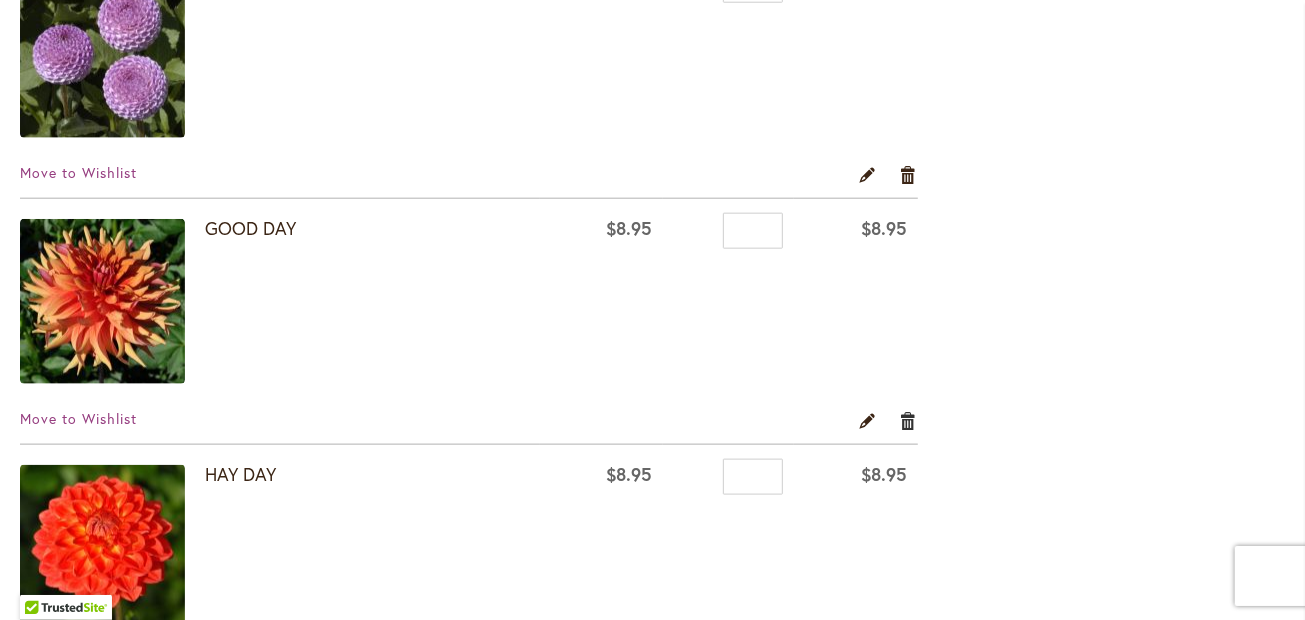 click on "Remove item" at bounding box center (908, 420) 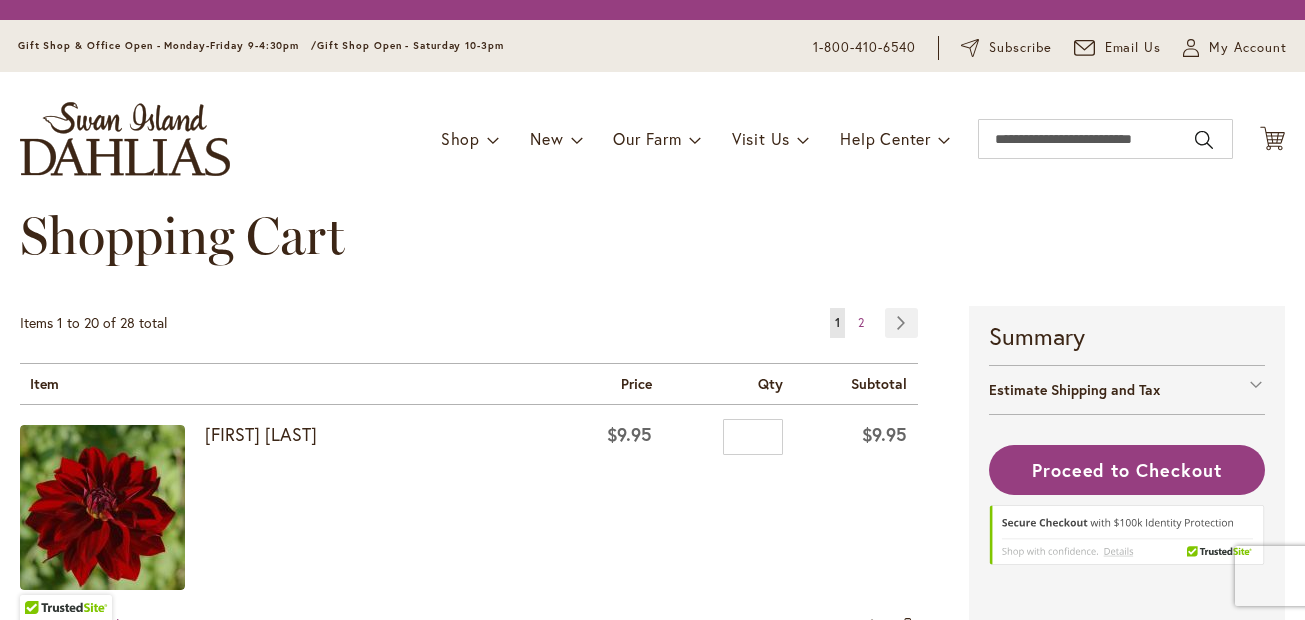 scroll, scrollTop: 0, scrollLeft: 0, axis: both 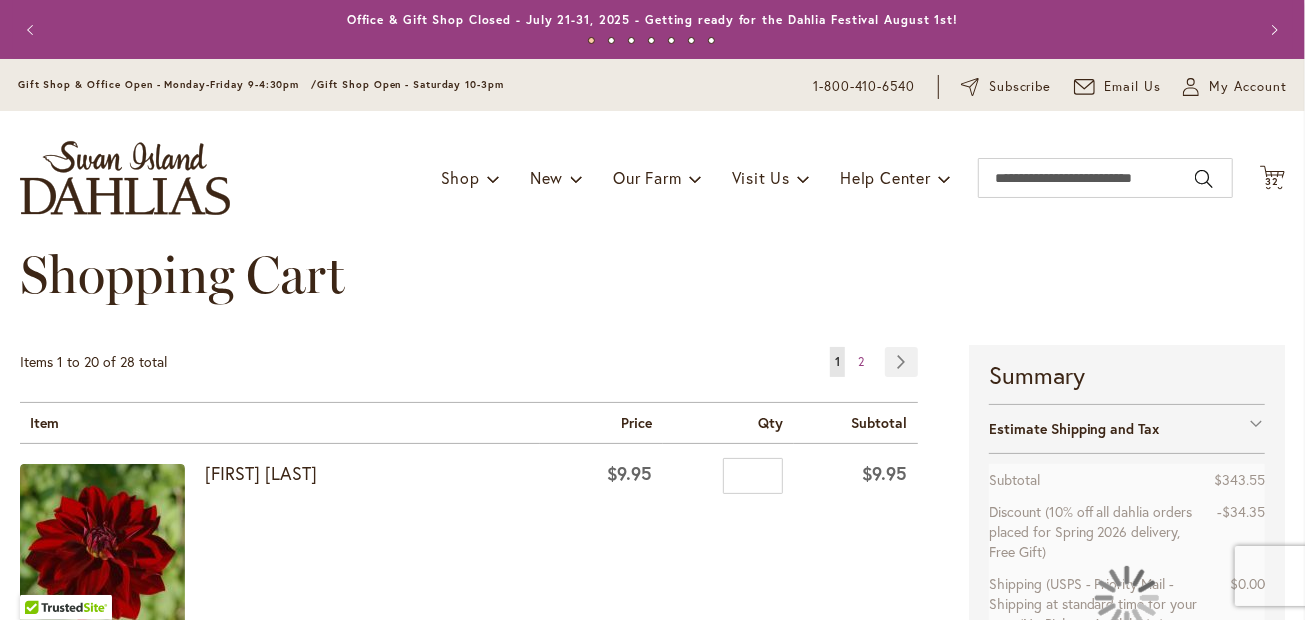 click on "Shopping Cart" at bounding box center [652, 295] 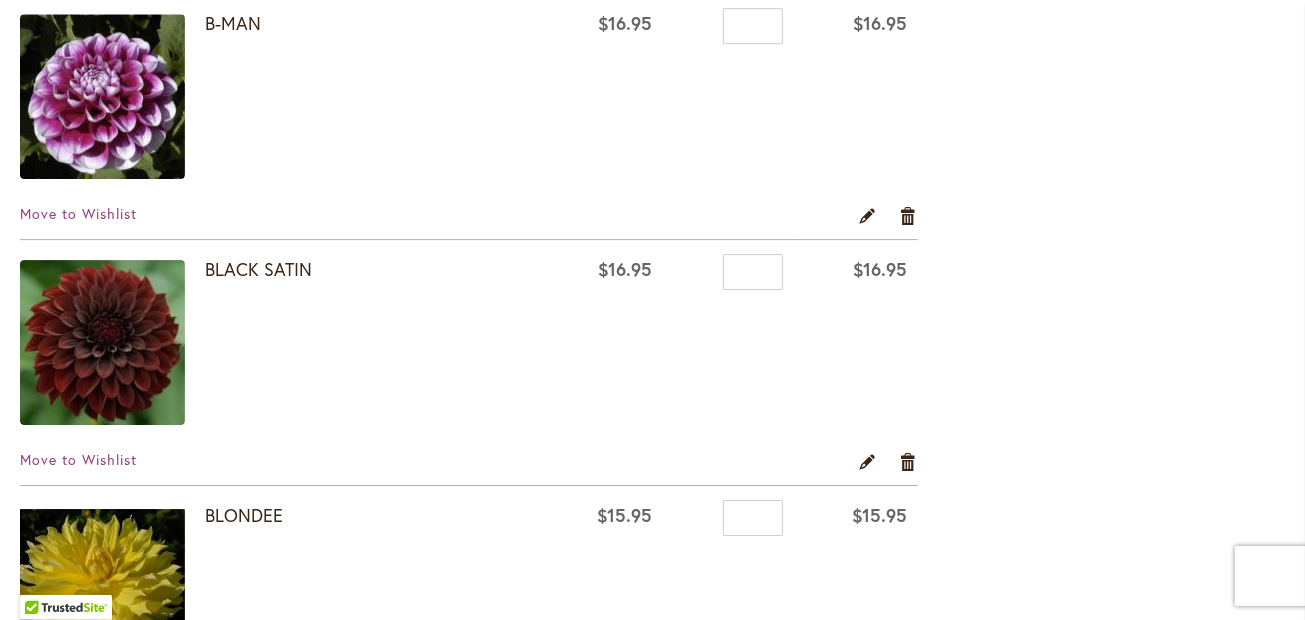 scroll, scrollTop: 3608, scrollLeft: 0, axis: vertical 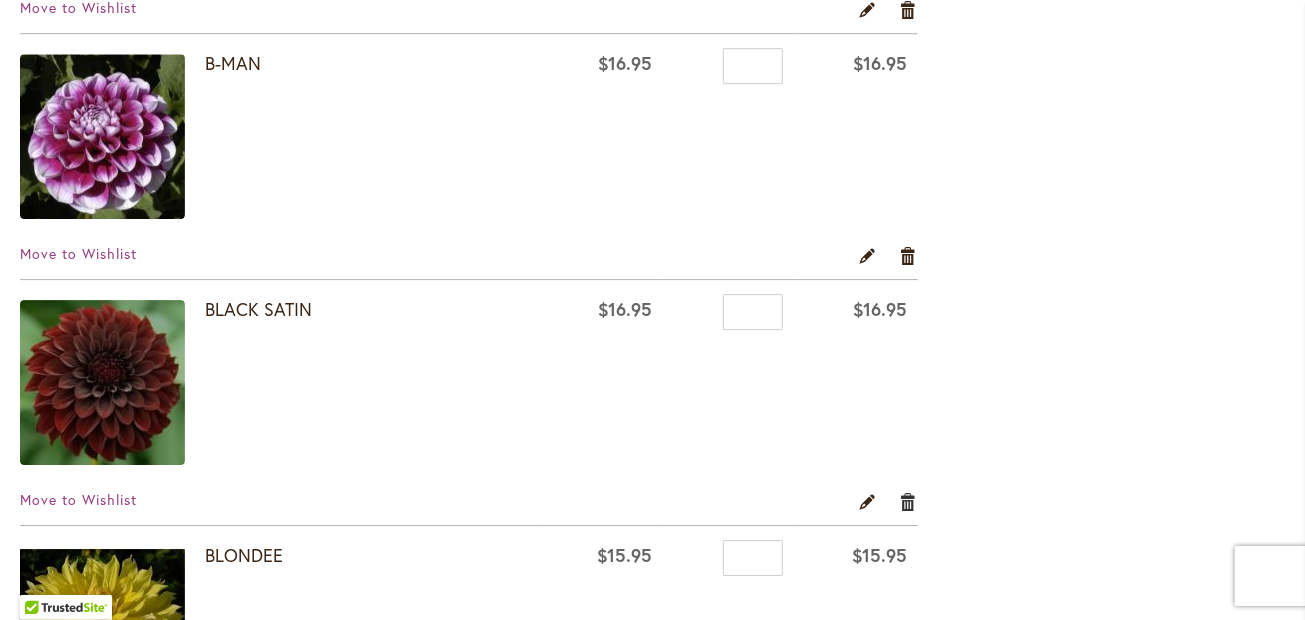click on "Remove item" at bounding box center (908, 501) 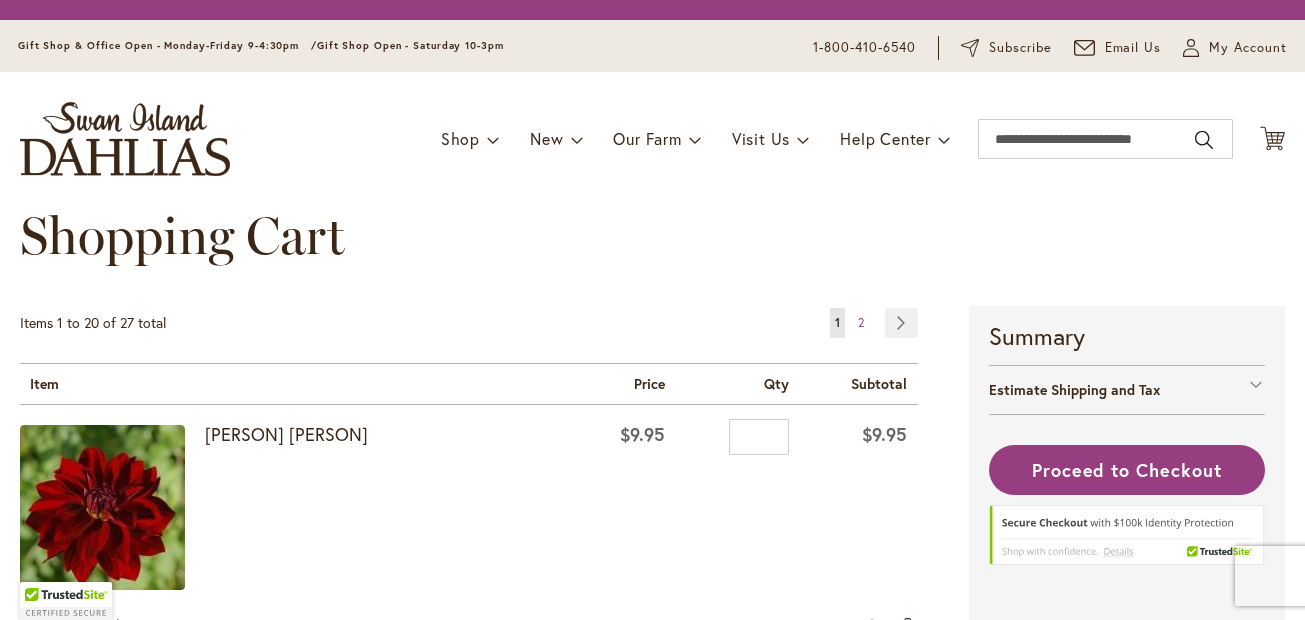 scroll, scrollTop: 0, scrollLeft: 0, axis: both 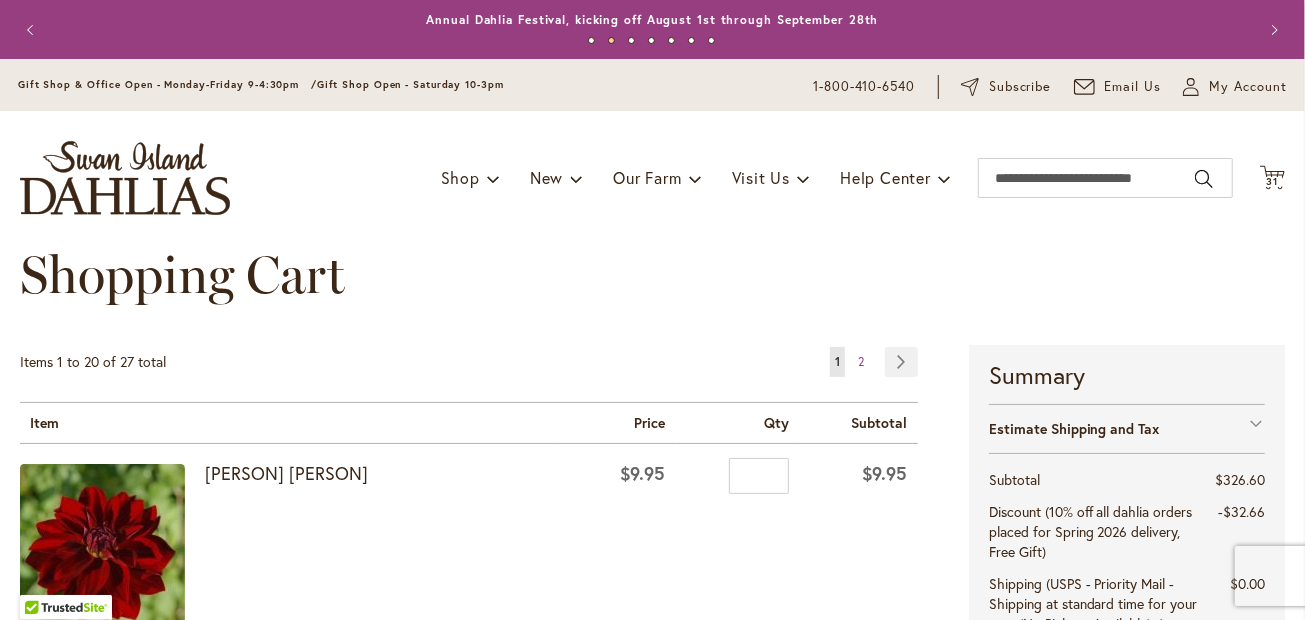 click on "Items 1 to 20 of 27 total
Page
You're currently reading page
1
Page
2
Page
Next
Item" at bounding box center [494, 2927] 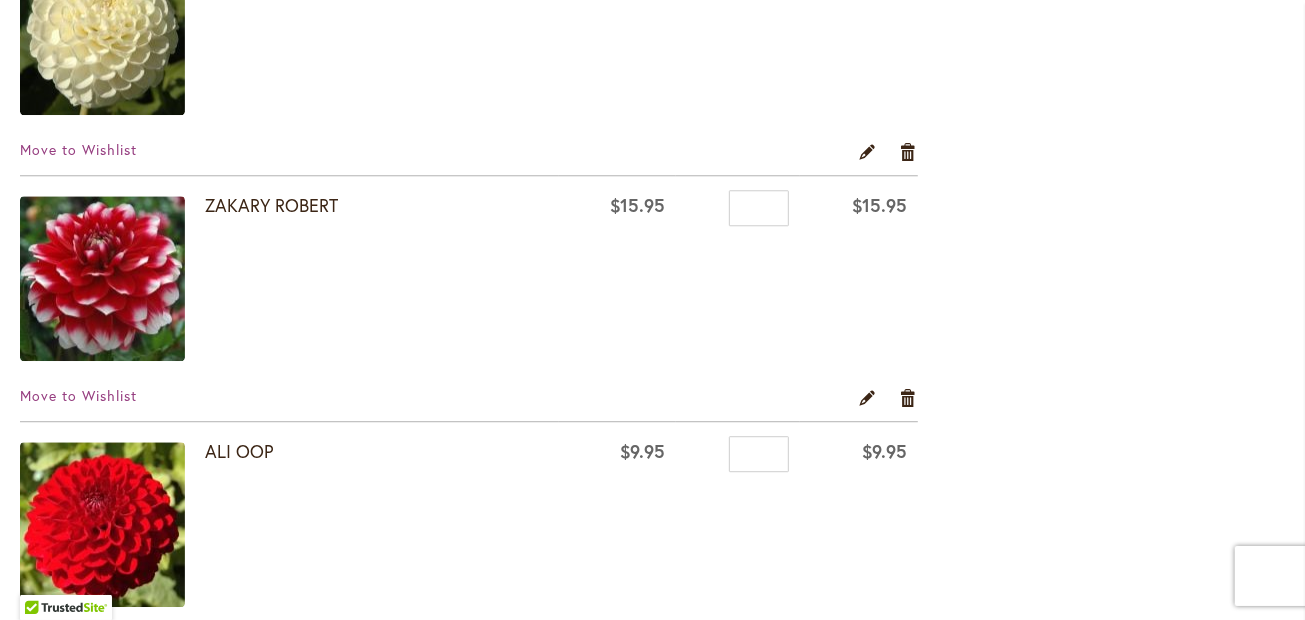 scroll, scrollTop: 2934, scrollLeft: 0, axis: vertical 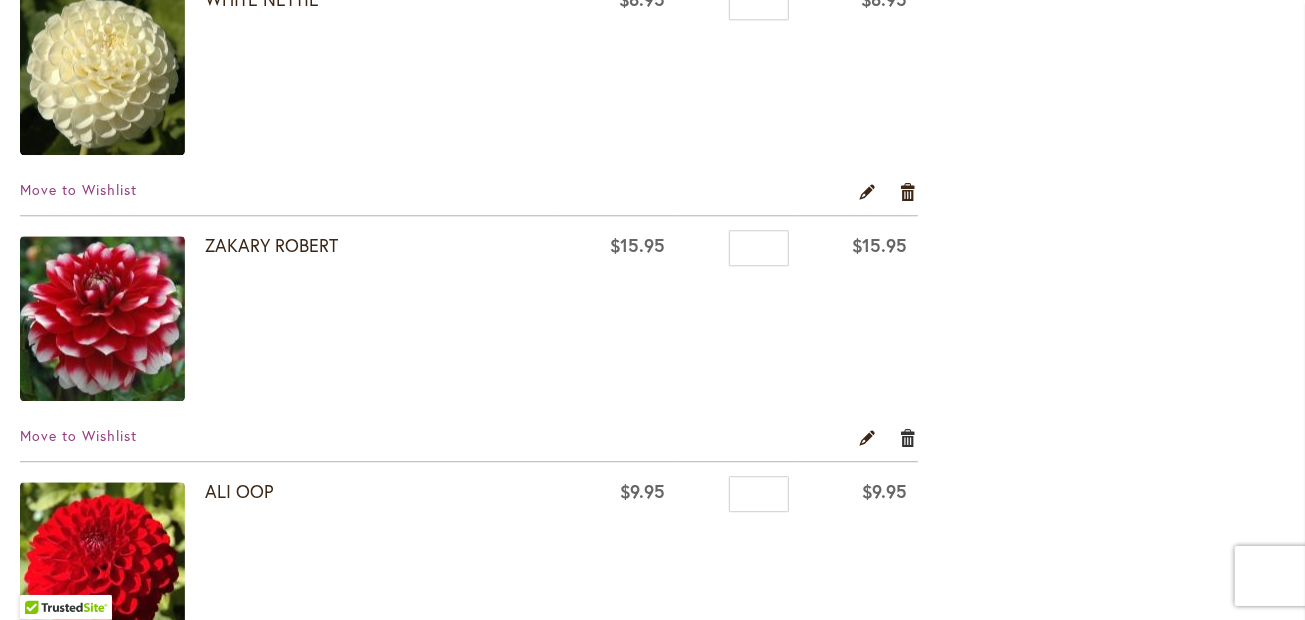 click on "Remove item" at bounding box center (908, 437) 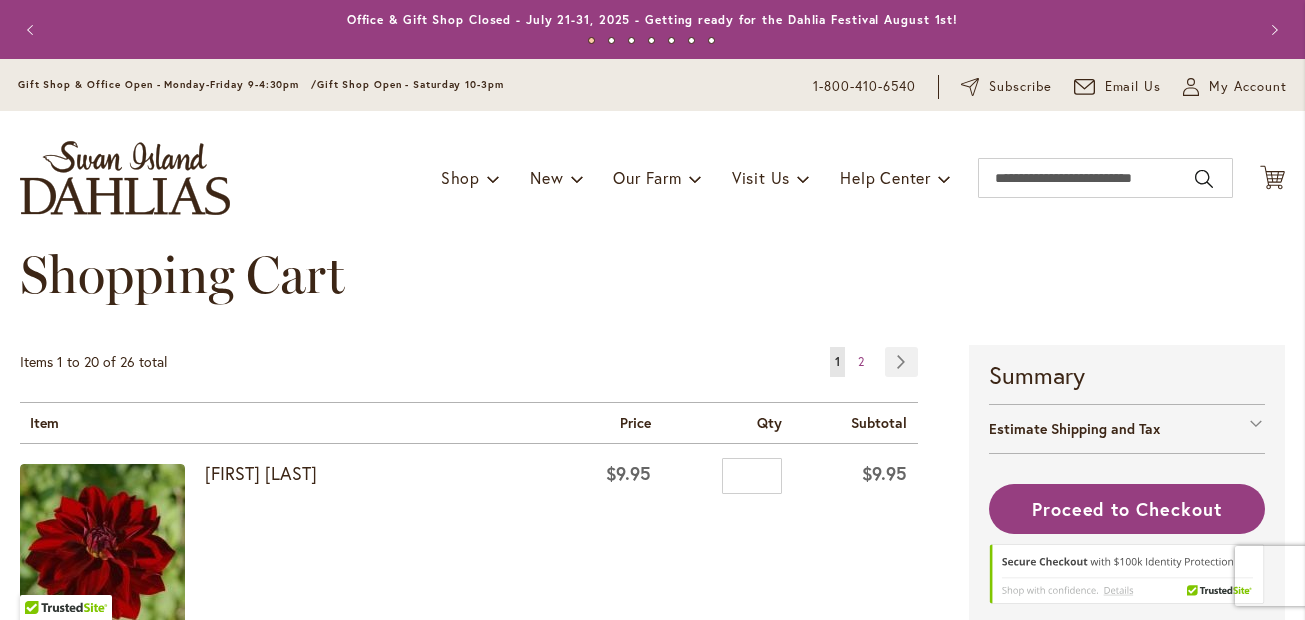 scroll, scrollTop: 0, scrollLeft: 0, axis: both 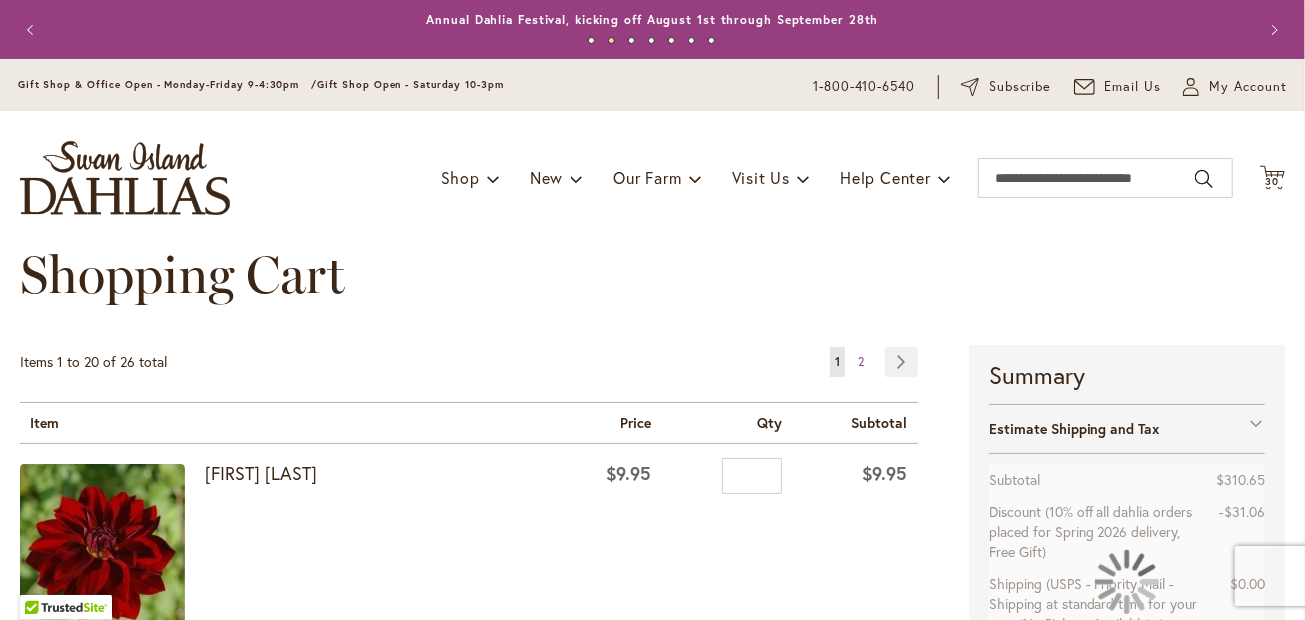 click on "Shopping Cart" at bounding box center (652, 295) 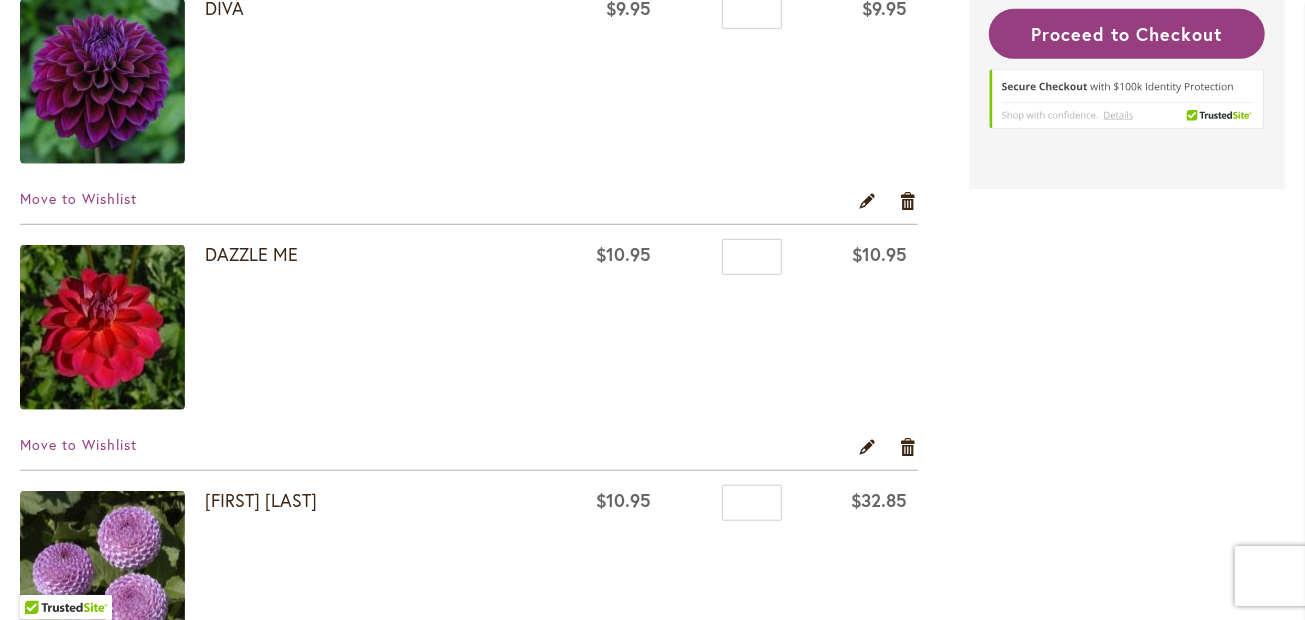 scroll, scrollTop: 713, scrollLeft: 0, axis: vertical 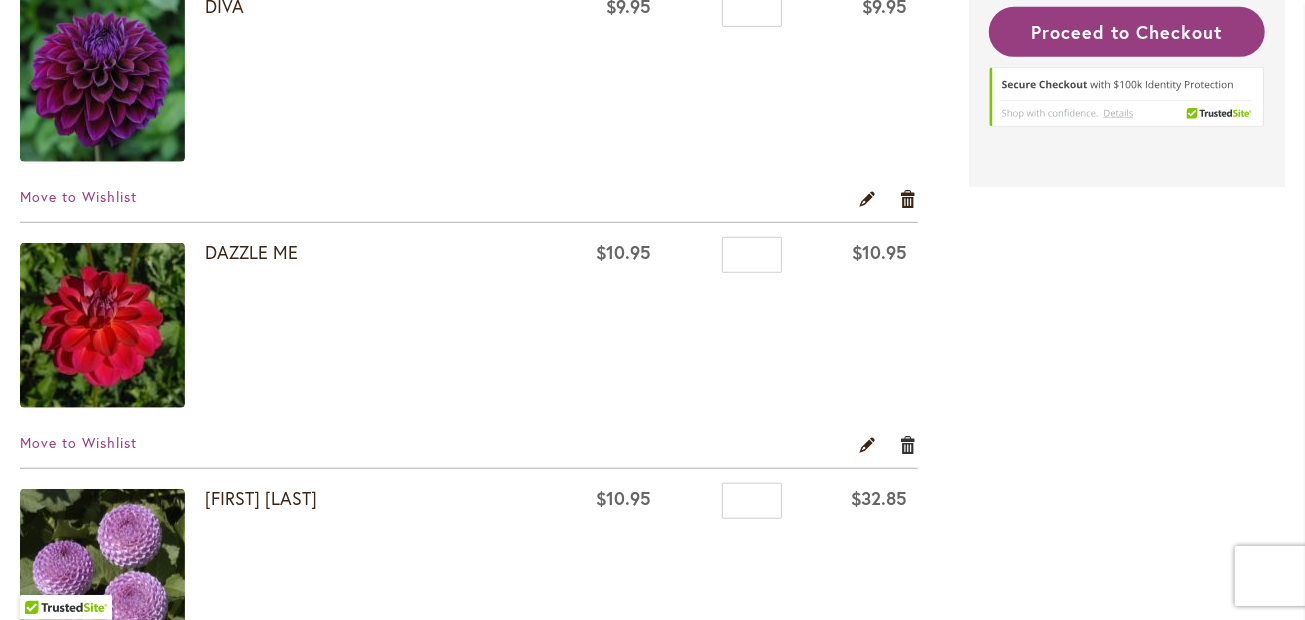click on "Remove item" at bounding box center [908, 444] 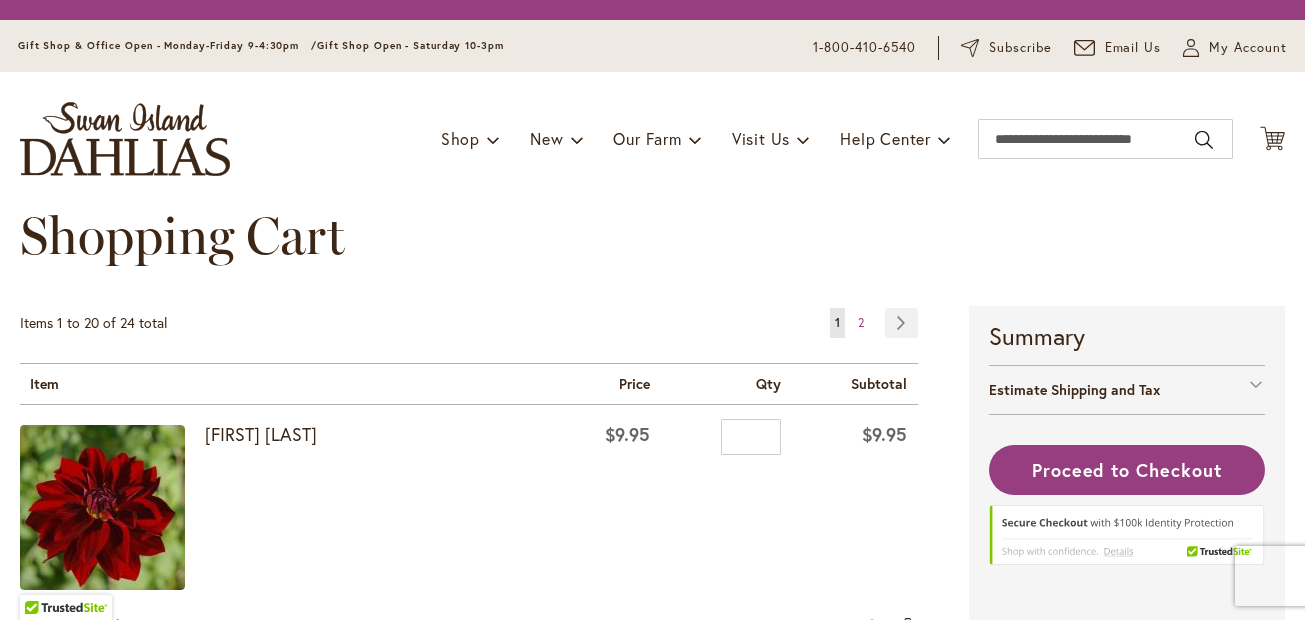 scroll, scrollTop: 0, scrollLeft: 0, axis: both 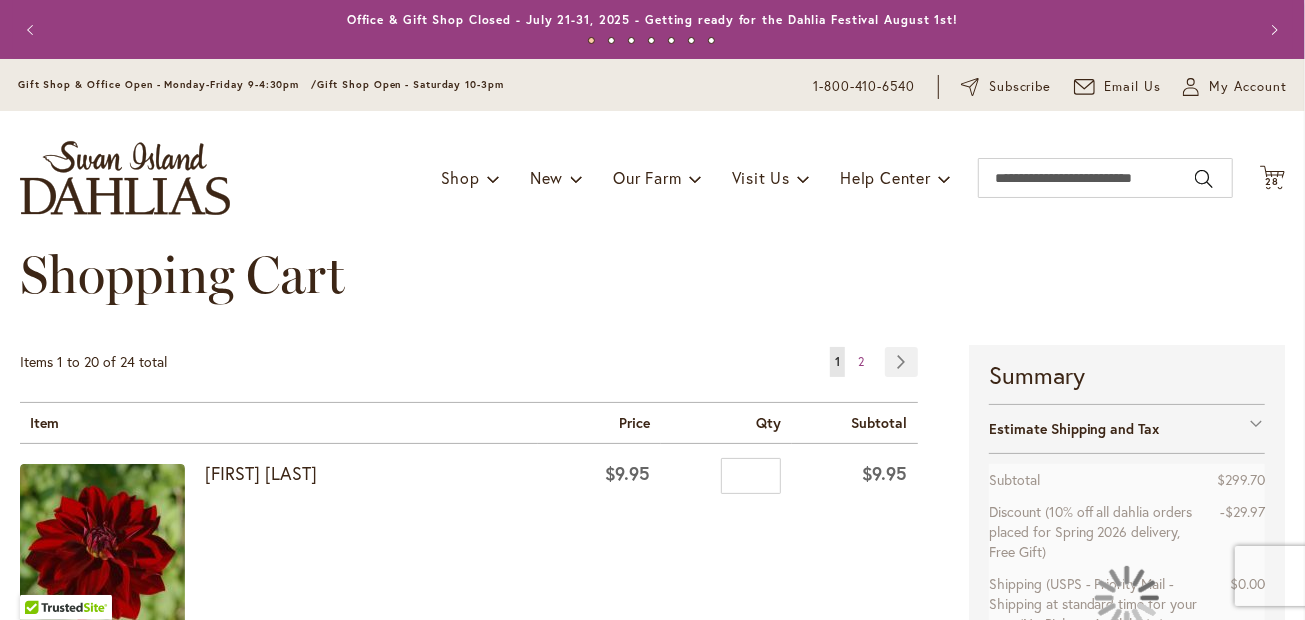 click on "Items 1 to 20 of 24 total
Page
You're currently reading page
1
Page
2
Page
Next
Item" at bounding box center [494, 2927] 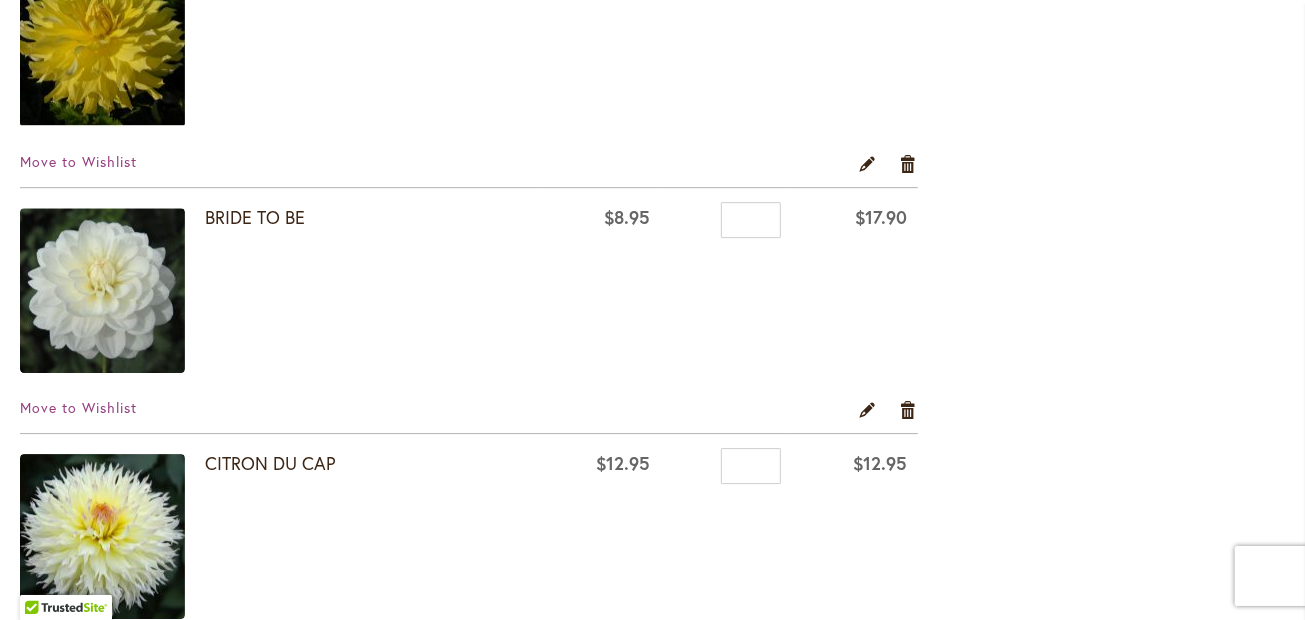 scroll, scrollTop: 3529, scrollLeft: 0, axis: vertical 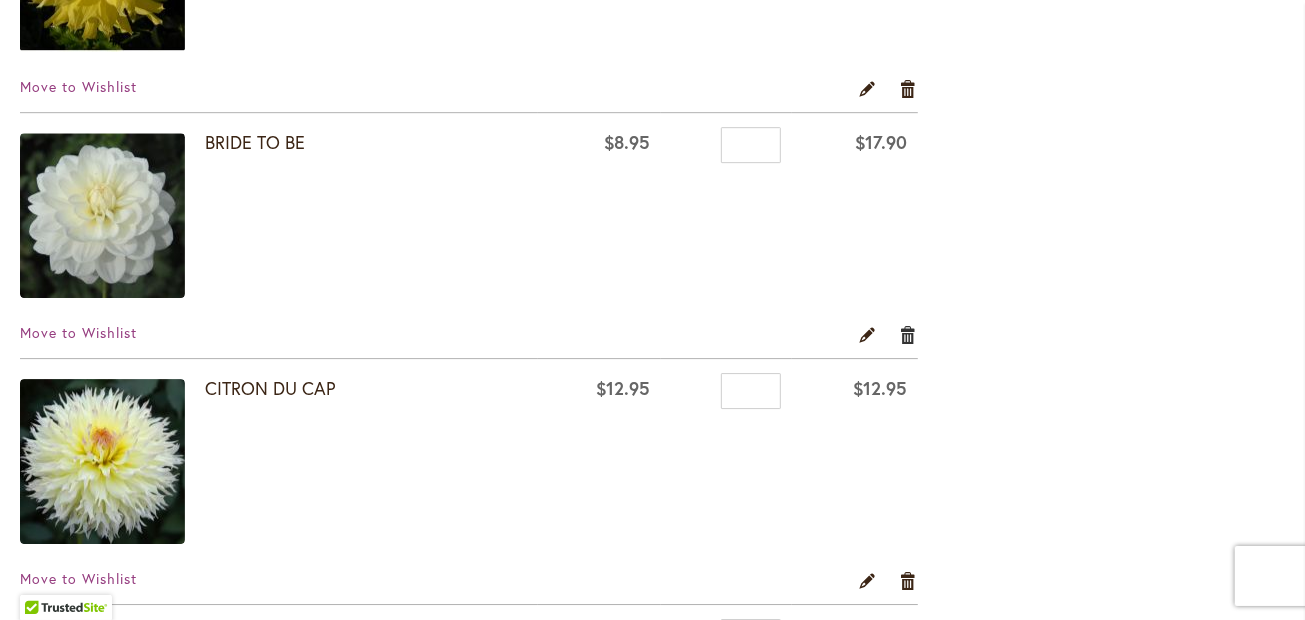 click on "Remove item" at bounding box center [908, 334] 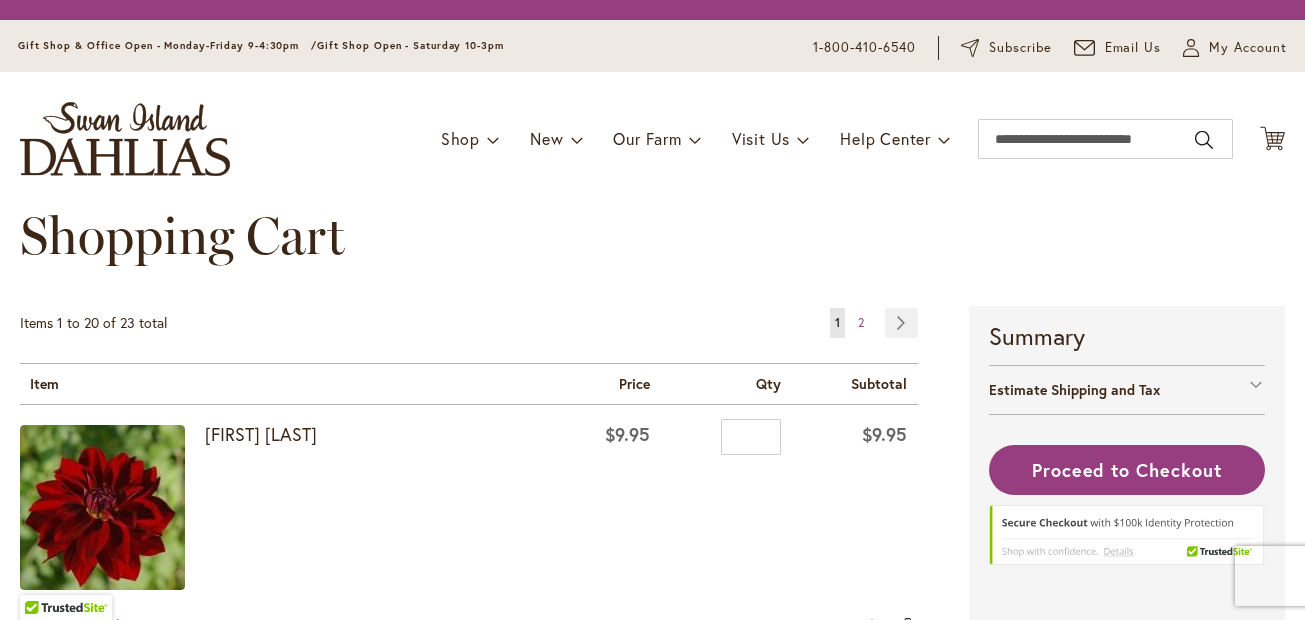 scroll, scrollTop: 0, scrollLeft: 0, axis: both 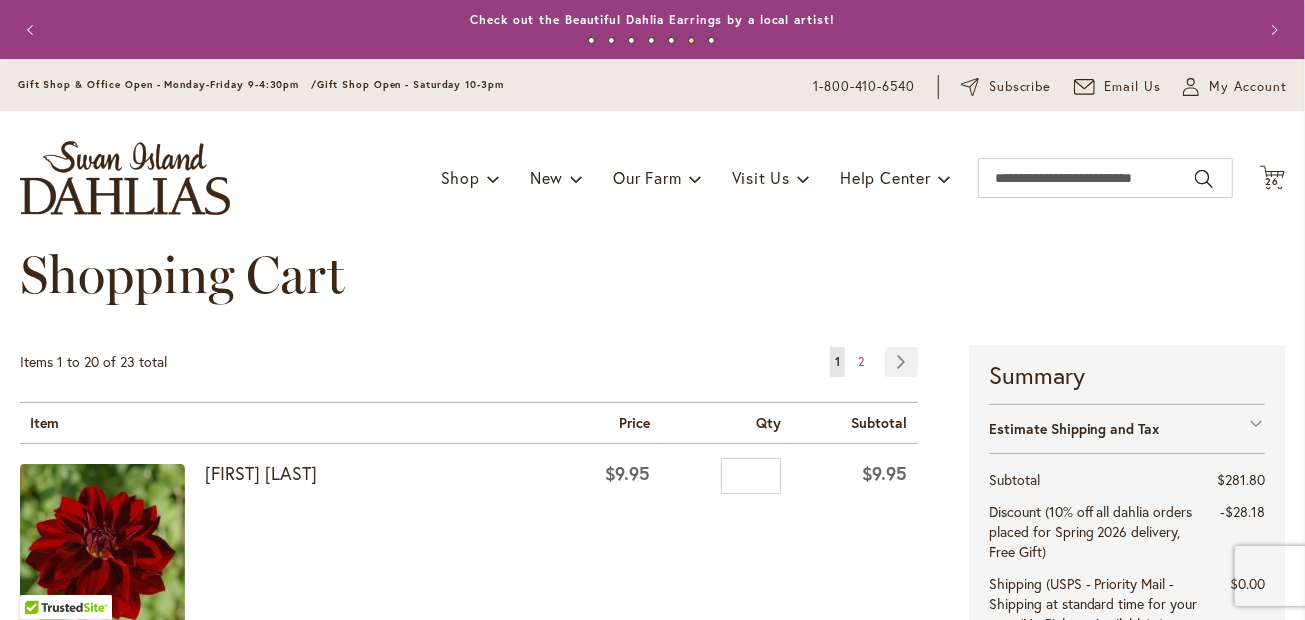 click on "Shopping Cart" at bounding box center (652, 295) 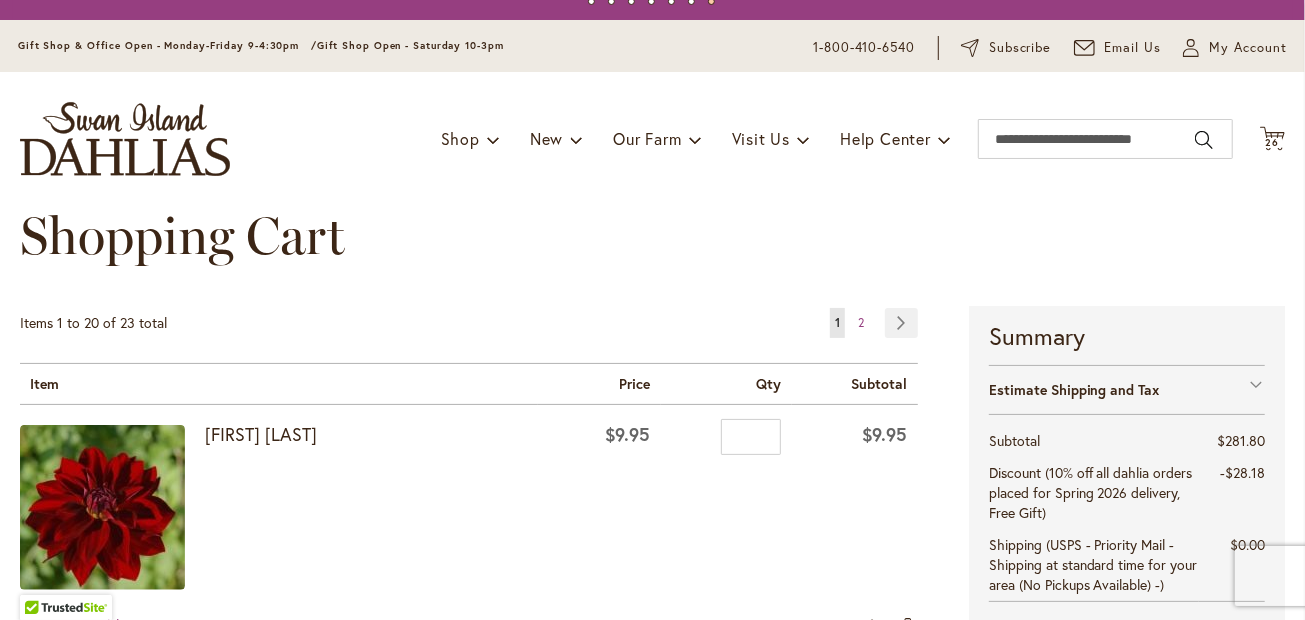 scroll, scrollTop: 79, scrollLeft: 0, axis: vertical 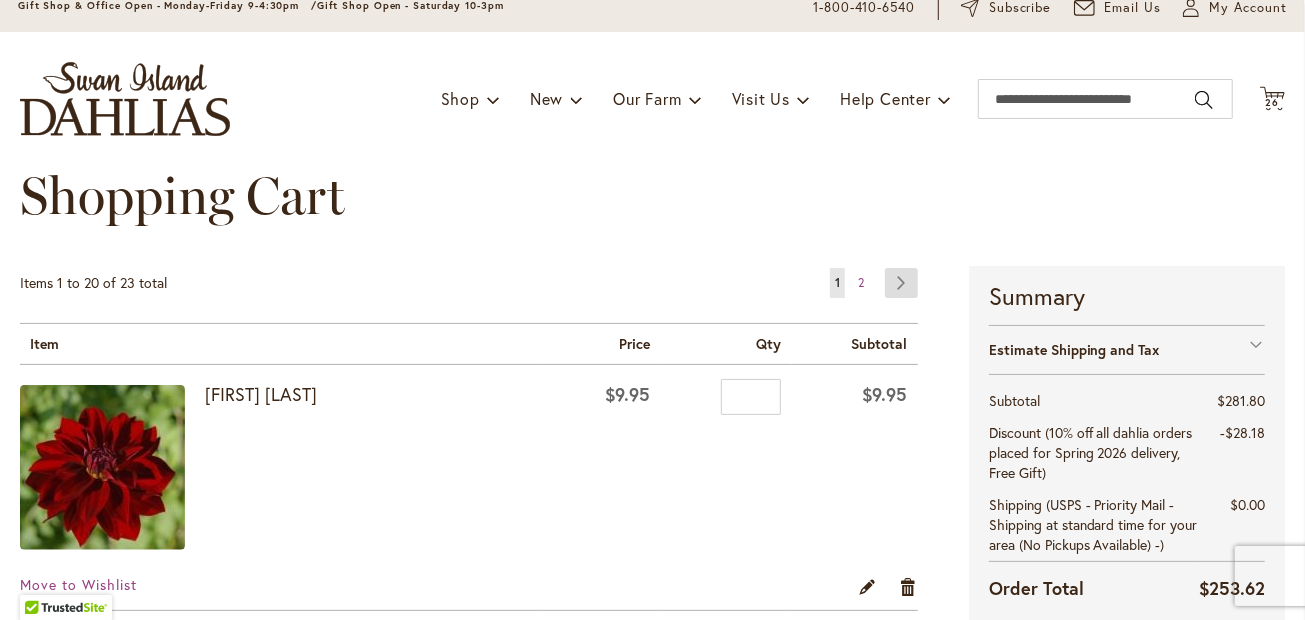 click on "Page
Next" at bounding box center [901, 283] 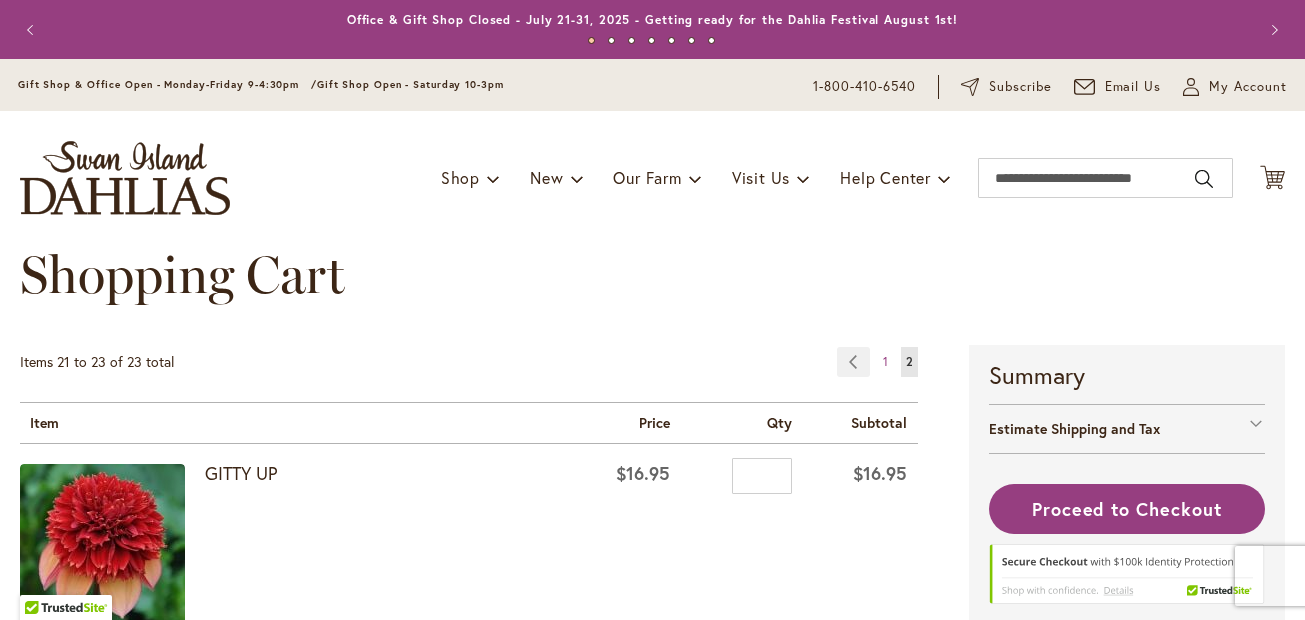 scroll, scrollTop: 0, scrollLeft: 0, axis: both 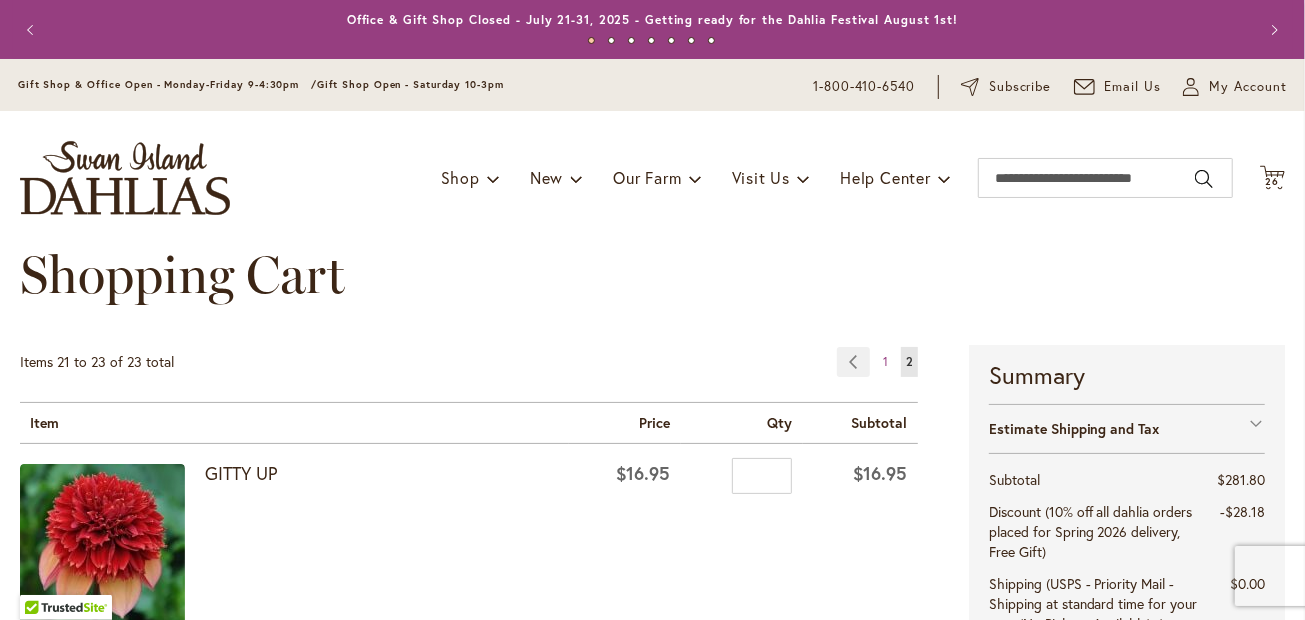 click on "Qty
*" at bounding box center [741, 549] 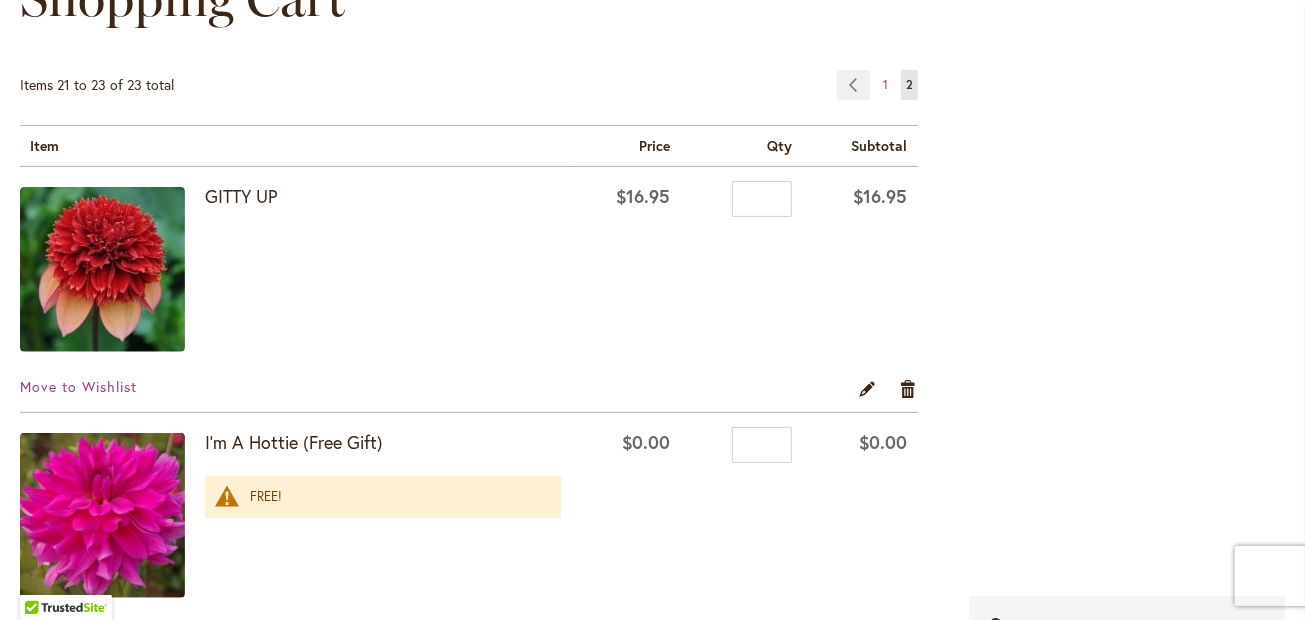 scroll, scrollTop: 237, scrollLeft: 0, axis: vertical 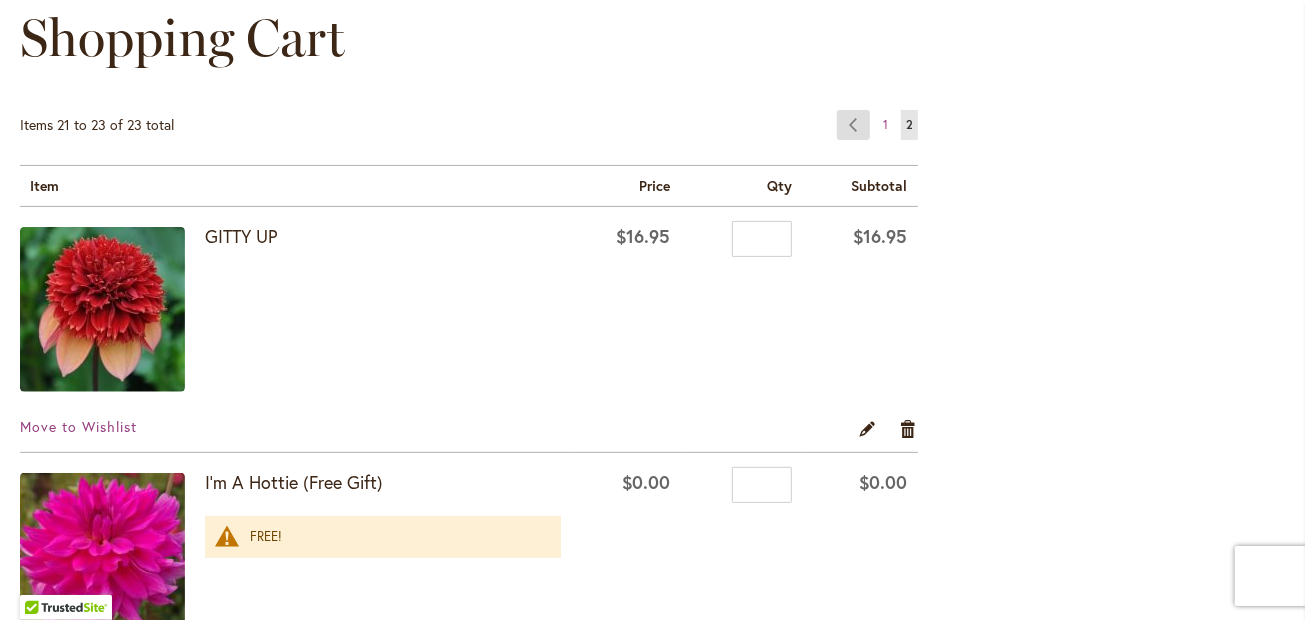 click on "Page
Previous" at bounding box center (853, 125) 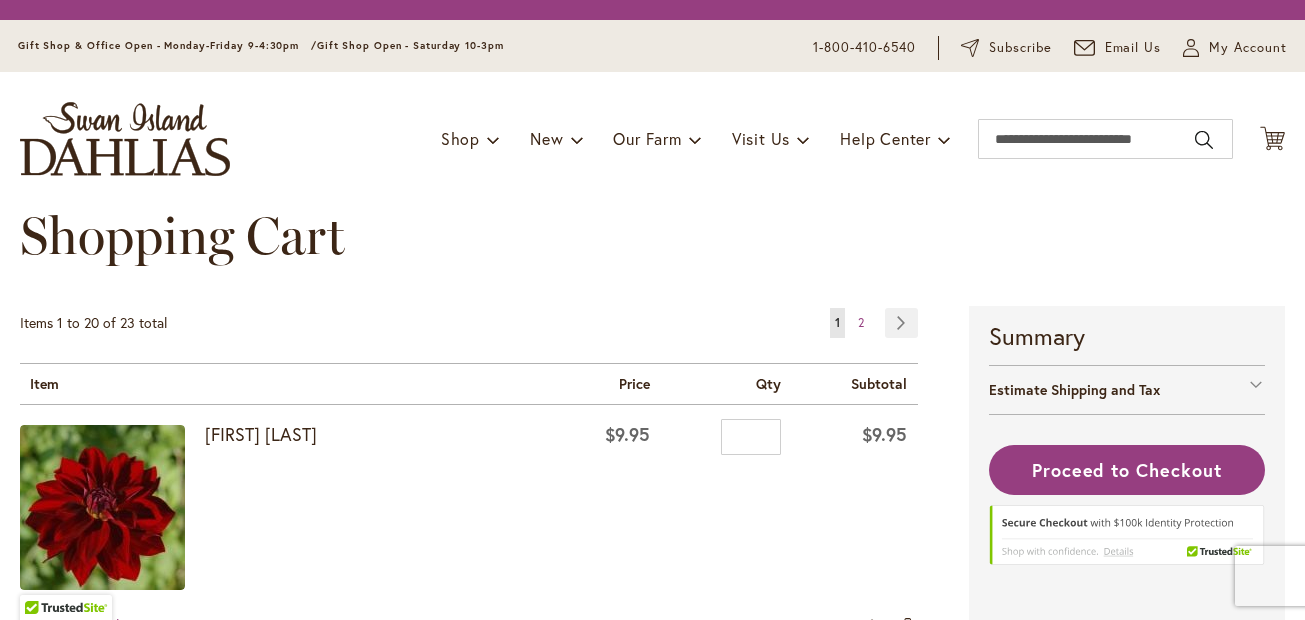 scroll, scrollTop: 0, scrollLeft: 0, axis: both 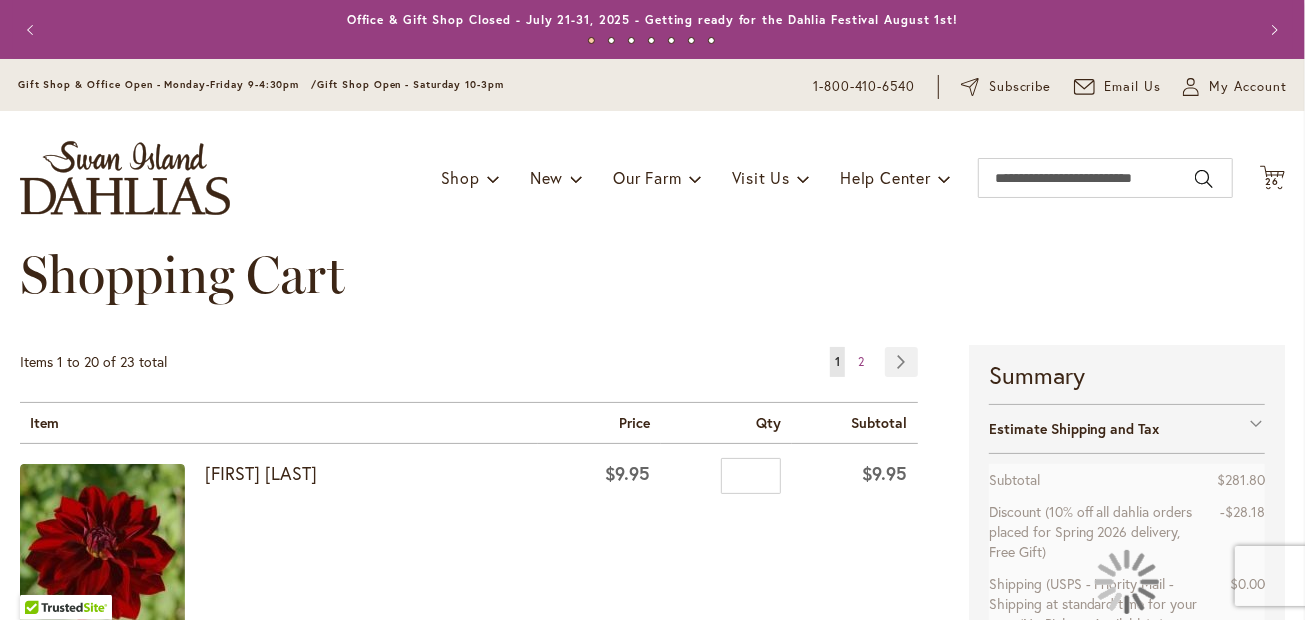 click on "Shopping Cart" at bounding box center (652, 295) 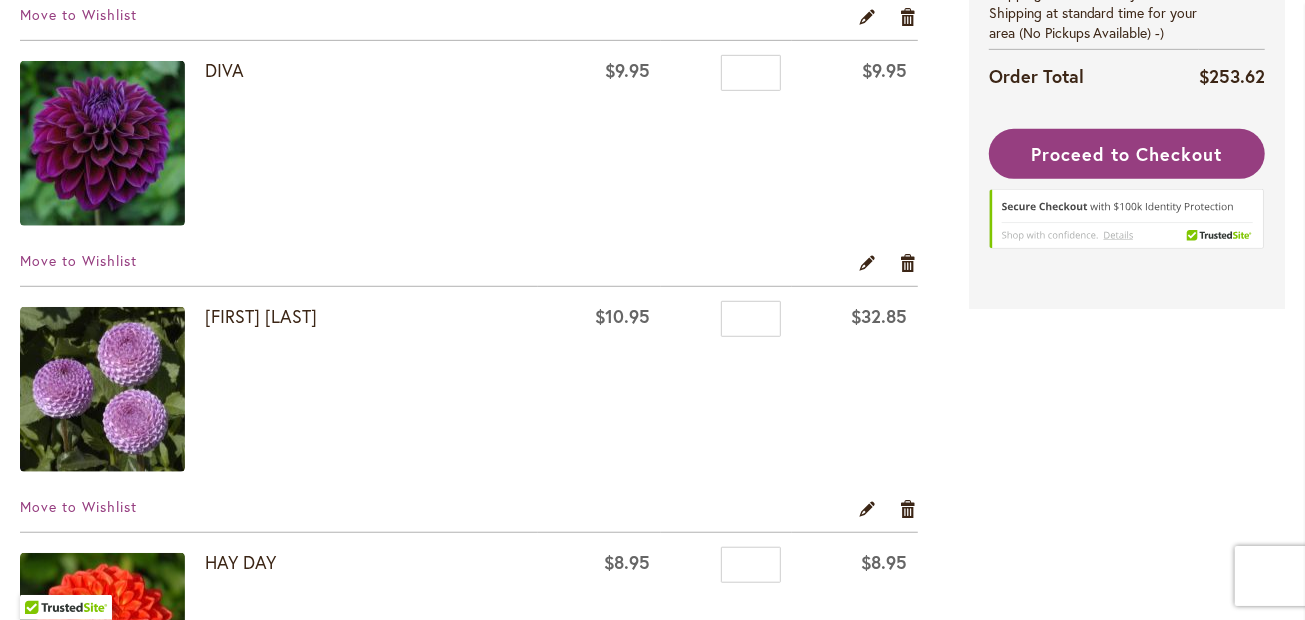 scroll, scrollTop: 793, scrollLeft: 0, axis: vertical 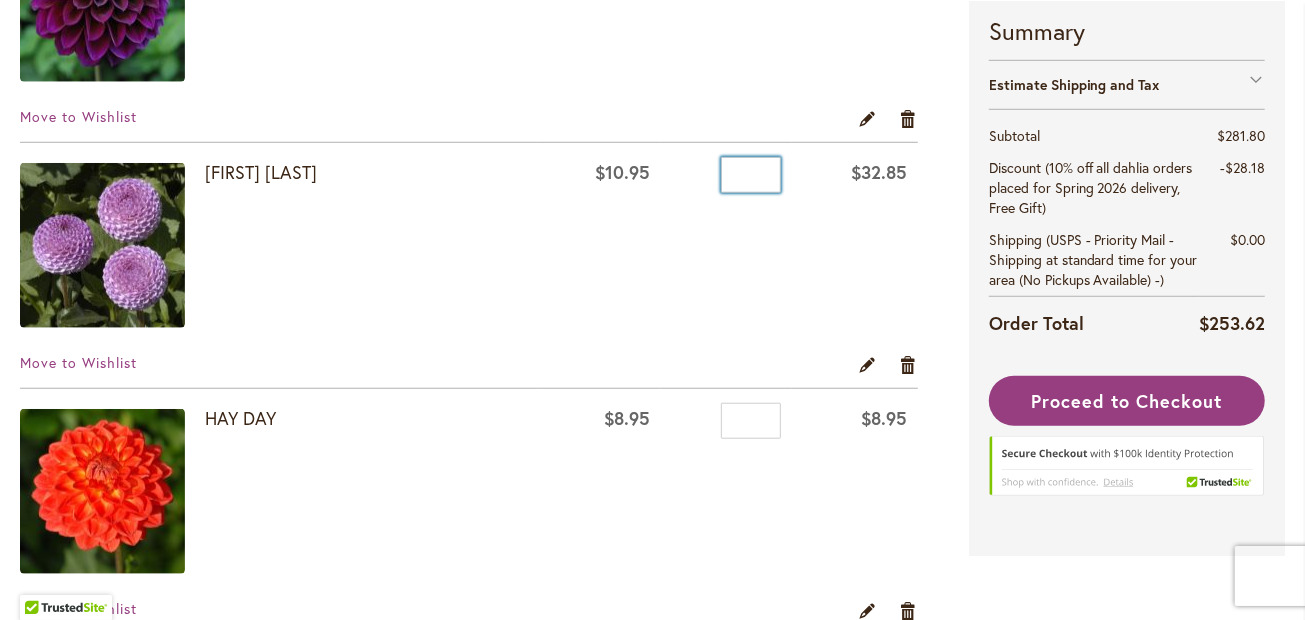 click on "*" at bounding box center (751, 175) 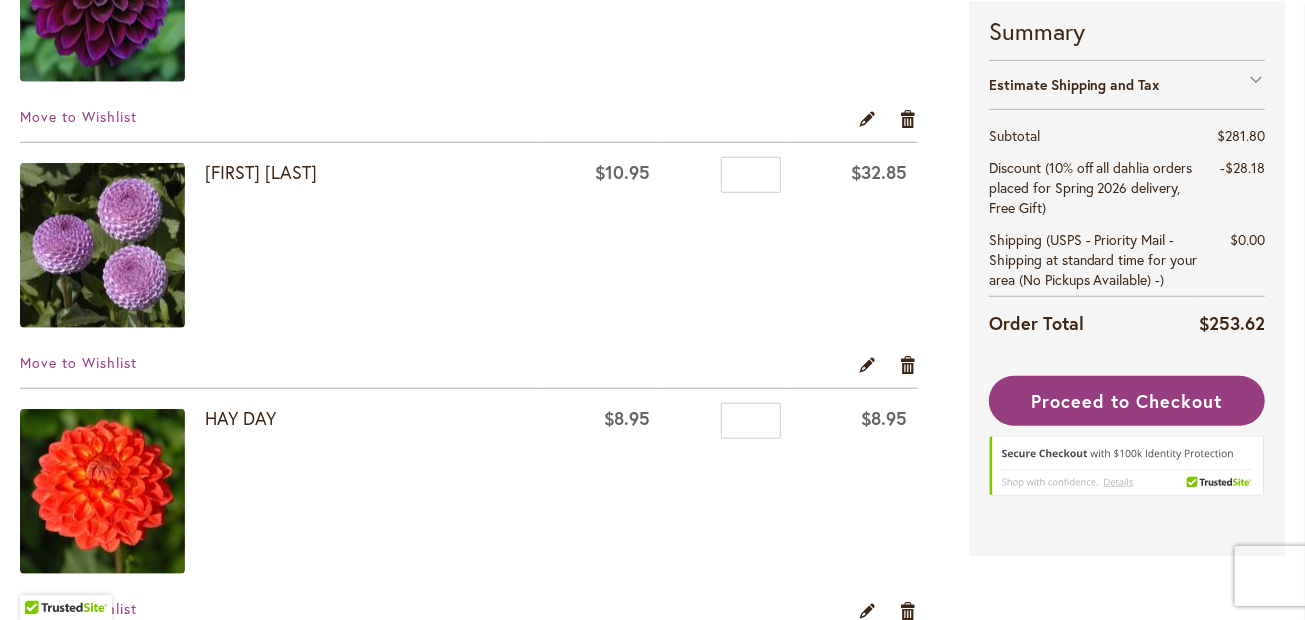 click on "$32.85" at bounding box center (855, 248) 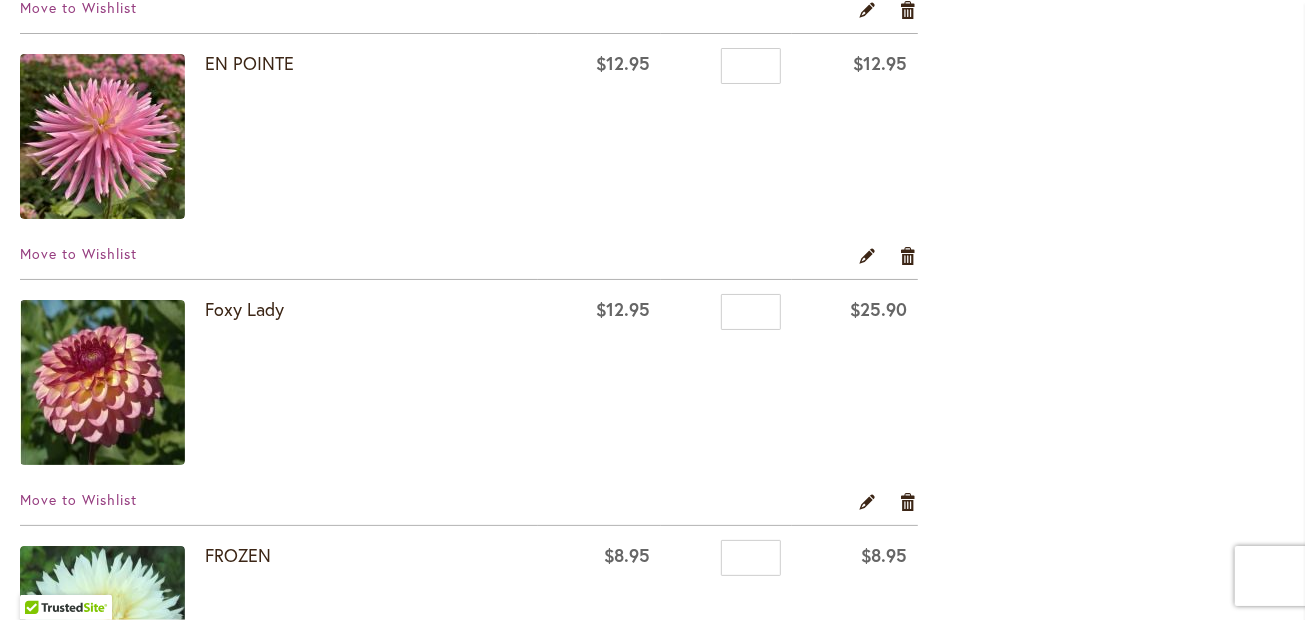 scroll, scrollTop: 4600, scrollLeft: 0, axis: vertical 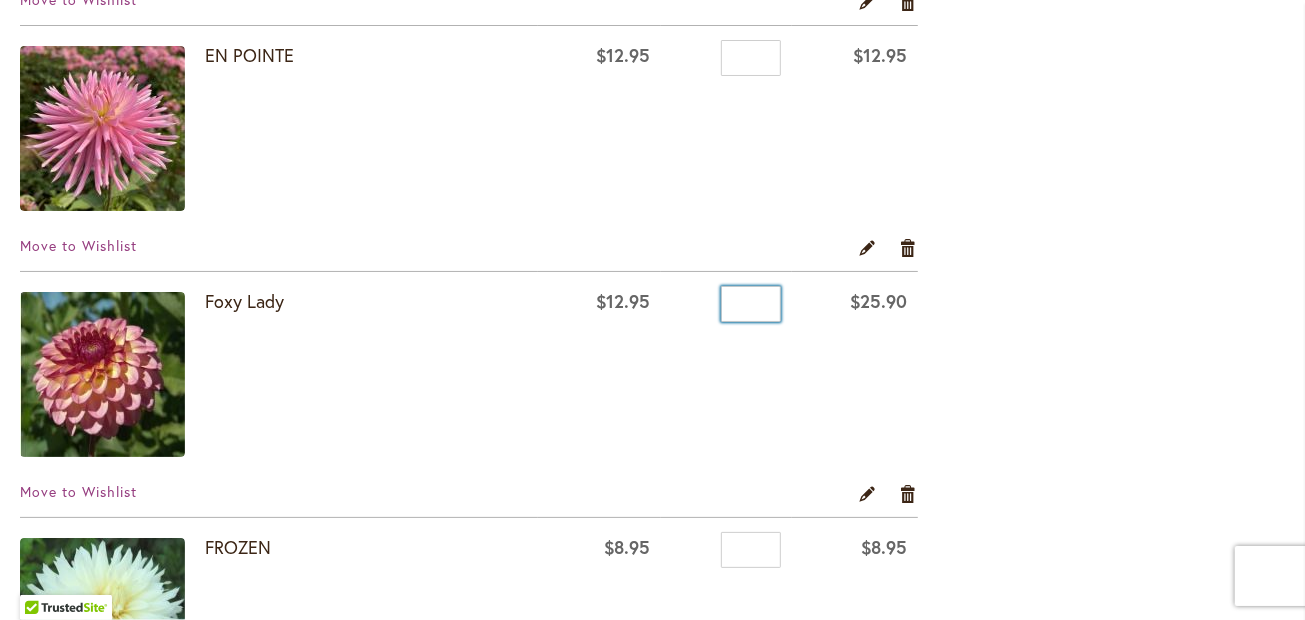 click on "*" at bounding box center [751, 304] 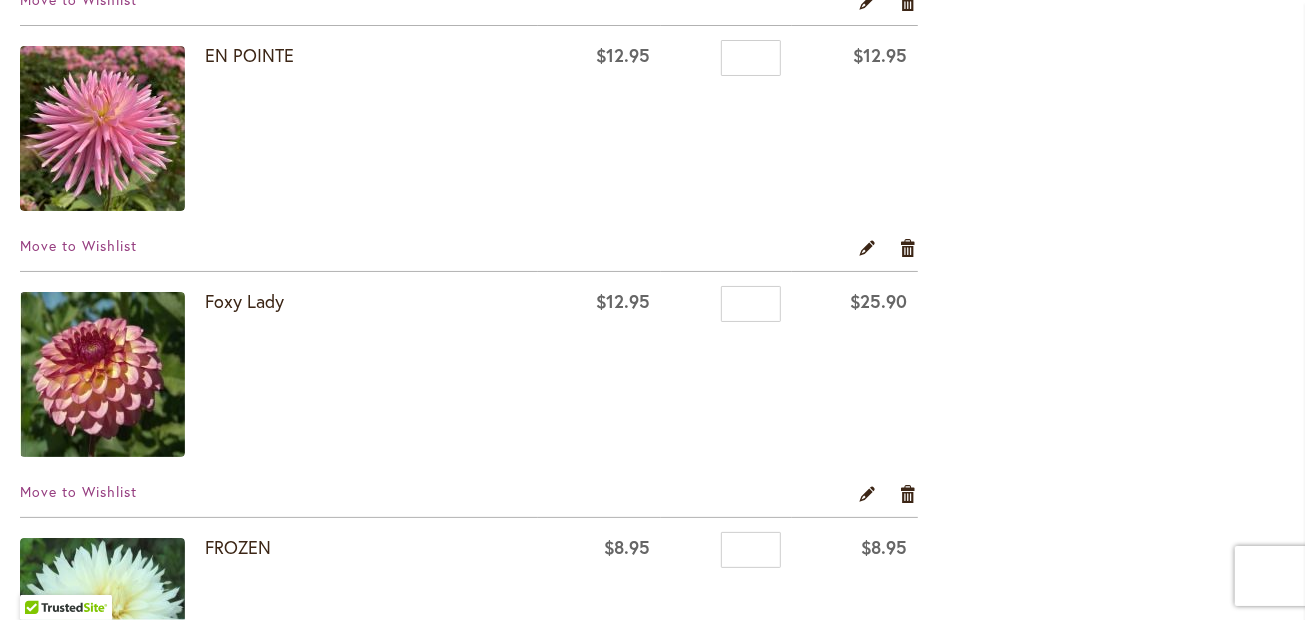 click on "$25.90" at bounding box center (855, 377) 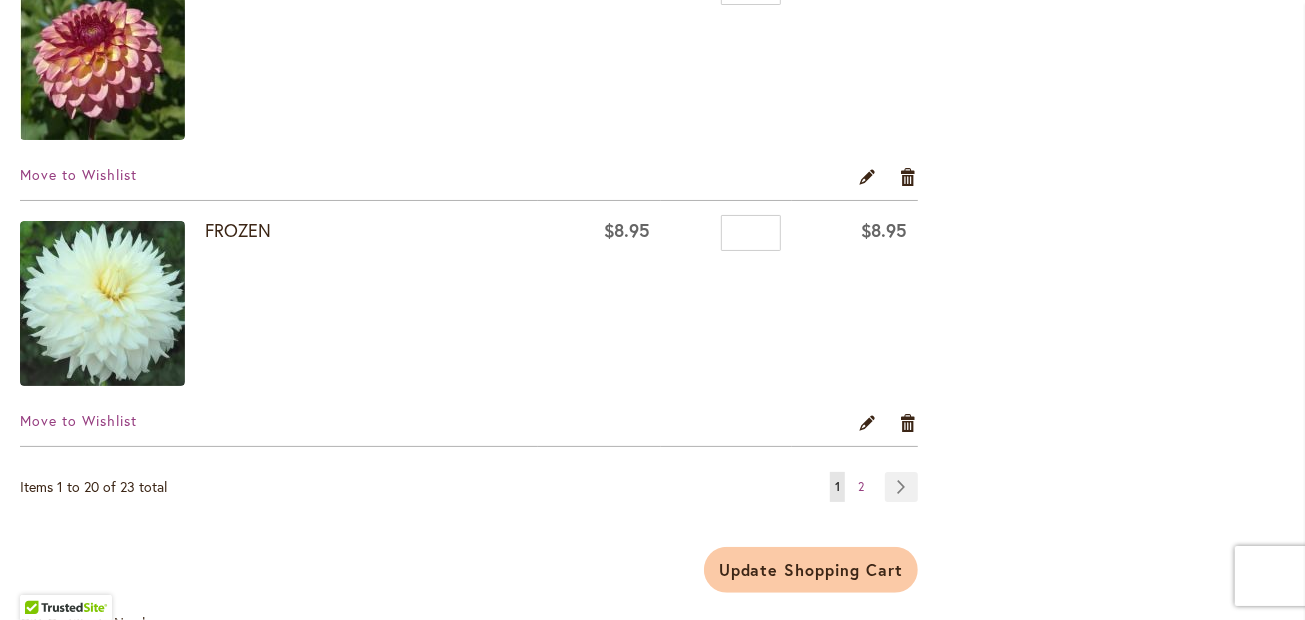 scroll, scrollTop: 4957, scrollLeft: 0, axis: vertical 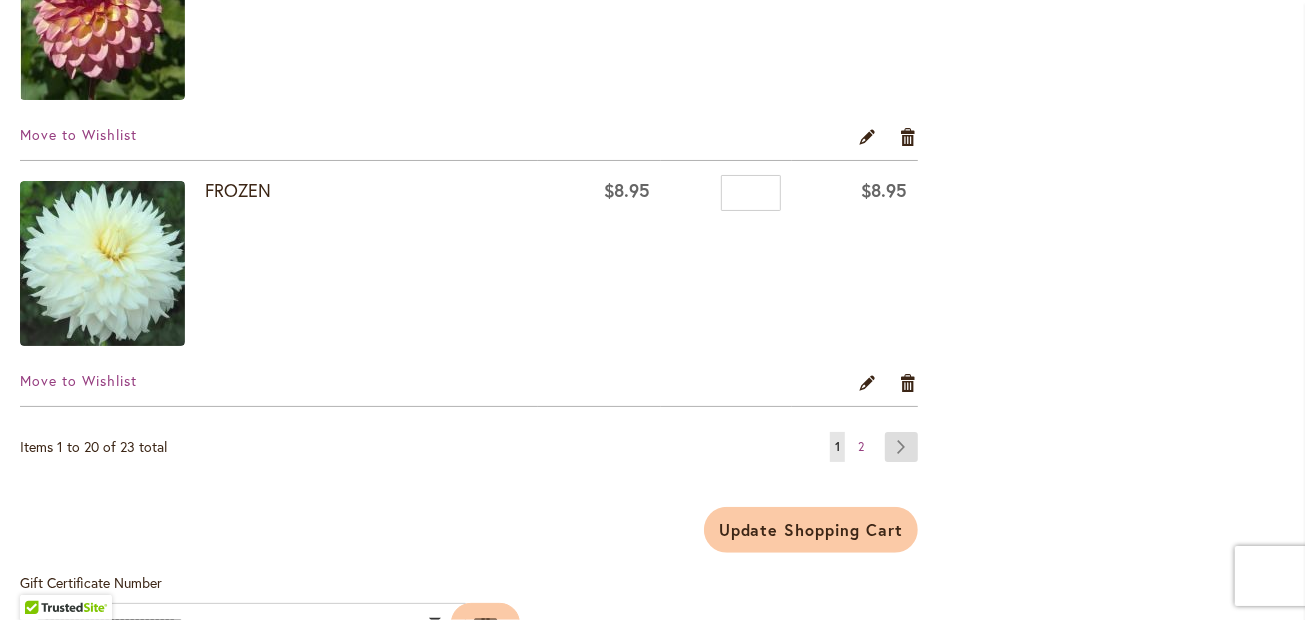 click on "Page
Next" at bounding box center [901, 447] 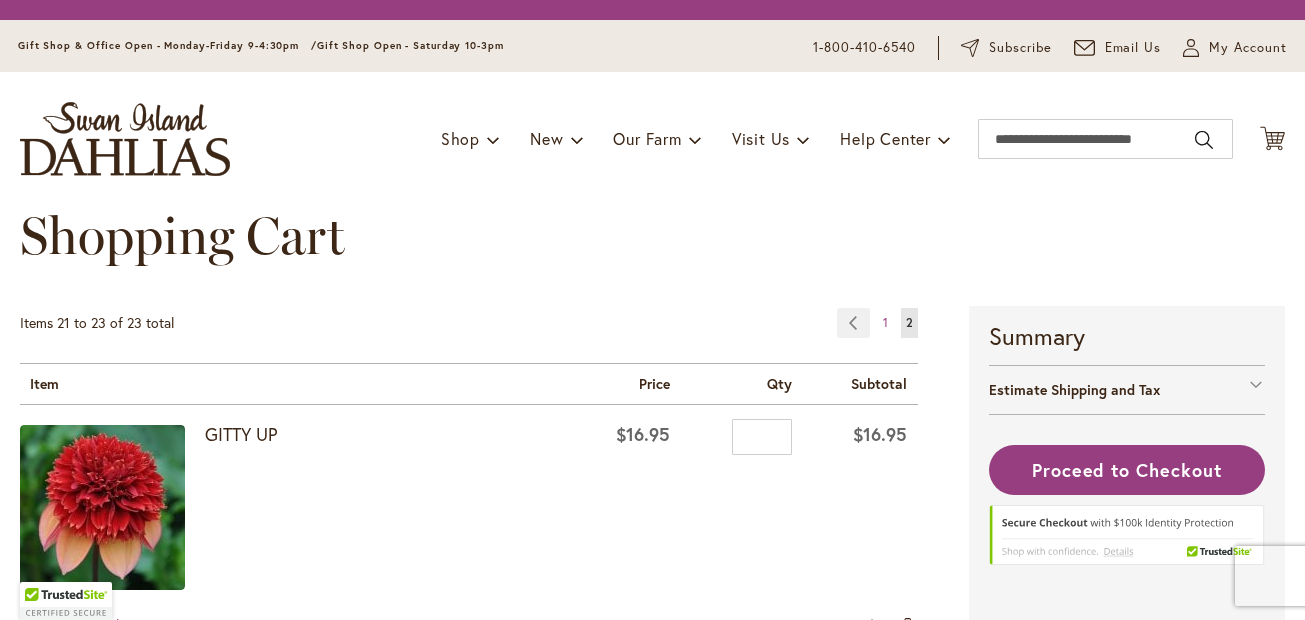 scroll, scrollTop: 0, scrollLeft: 0, axis: both 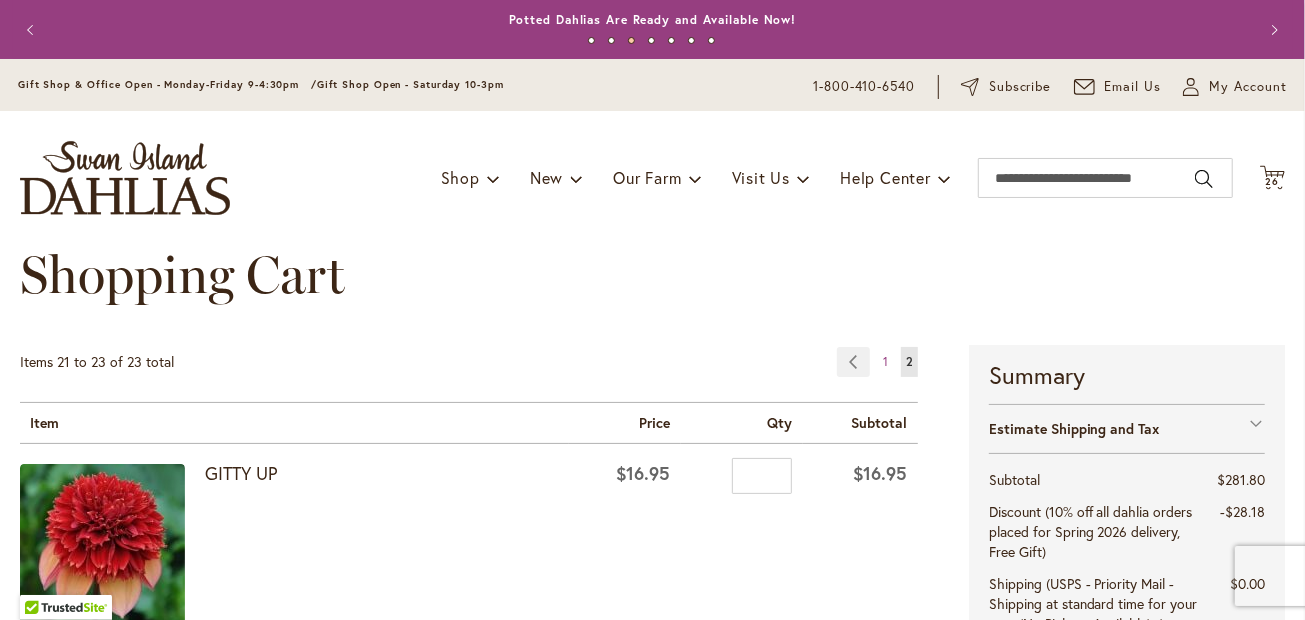 click on "$16.95" at bounding box center (860, 549) 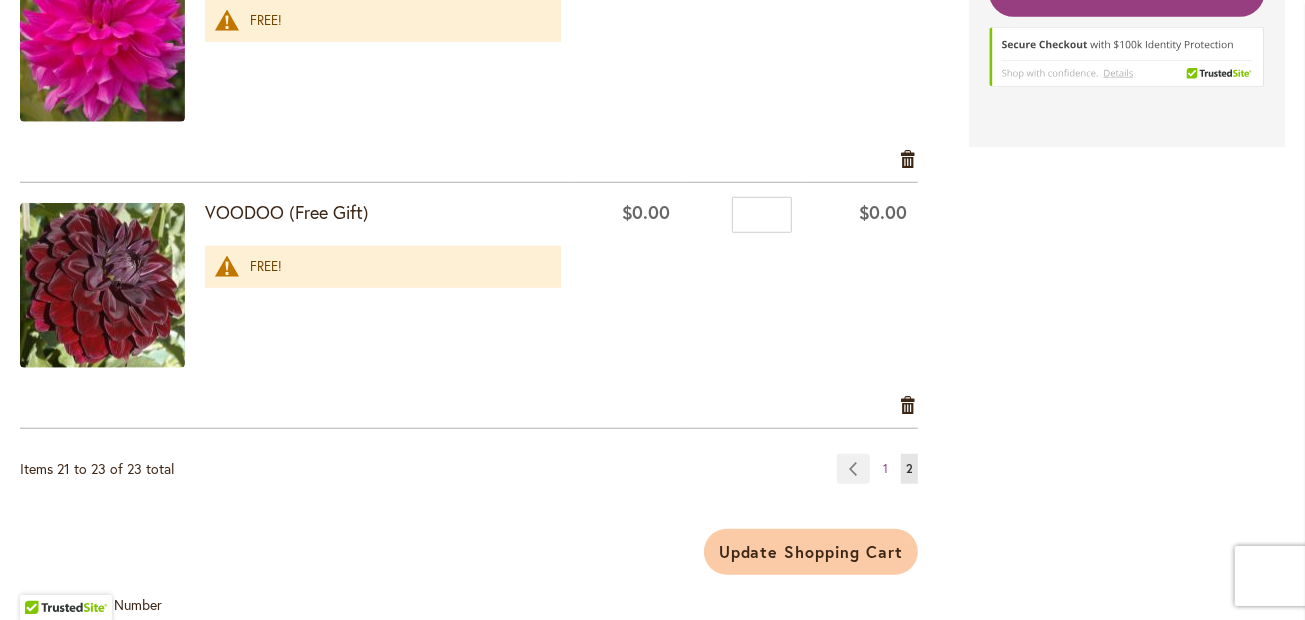 scroll, scrollTop: 793, scrollLeft: 0, axis: vertical 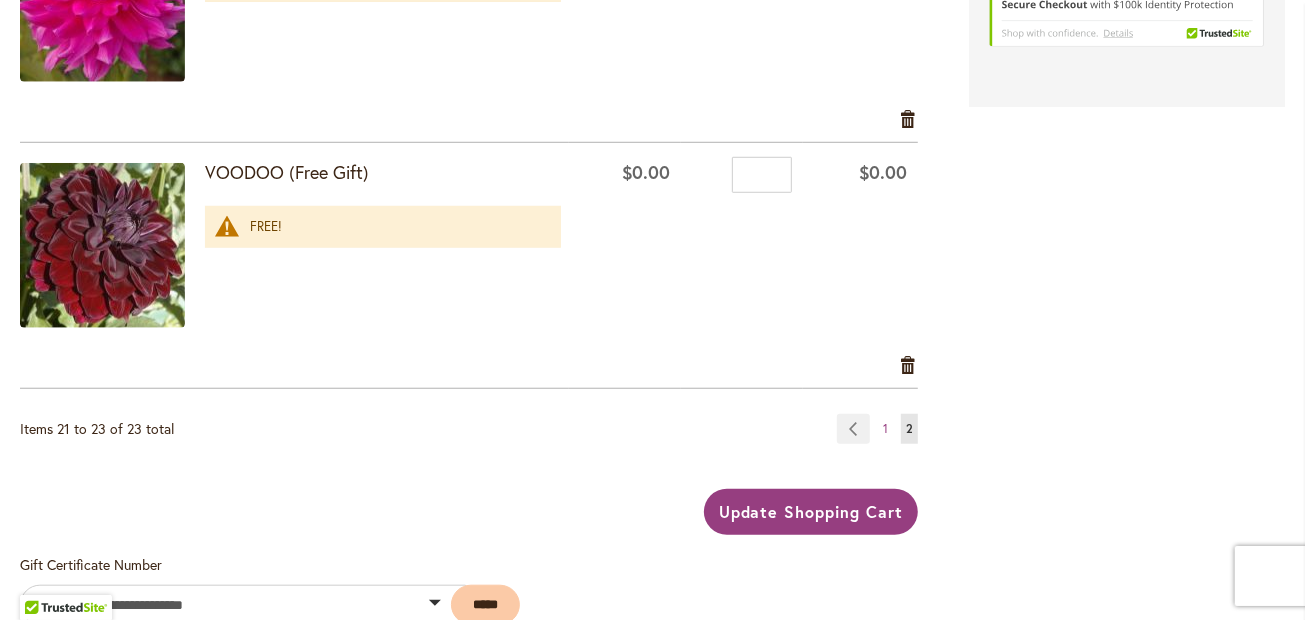 click on "Update Shopping Cart" at bounding box center (811, 511) 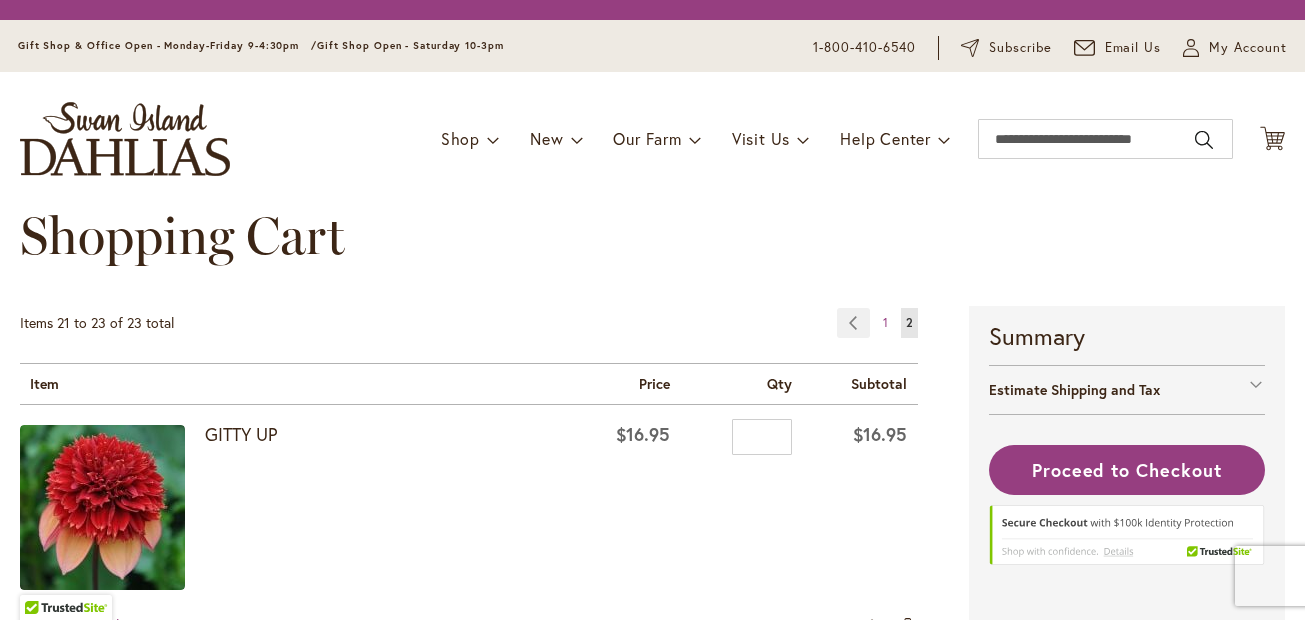 scroll, scrollTop: 0, scrollLeft: 0, axis: both 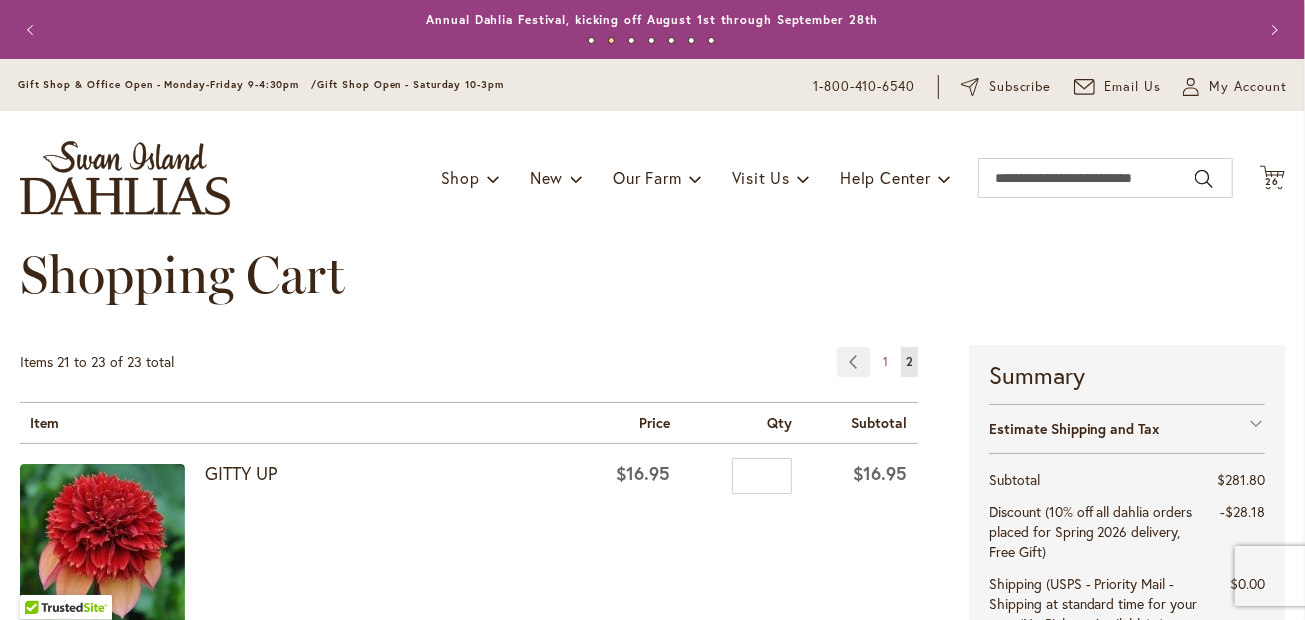 click on "Shopping Cart" at bounding box center (652, 295) 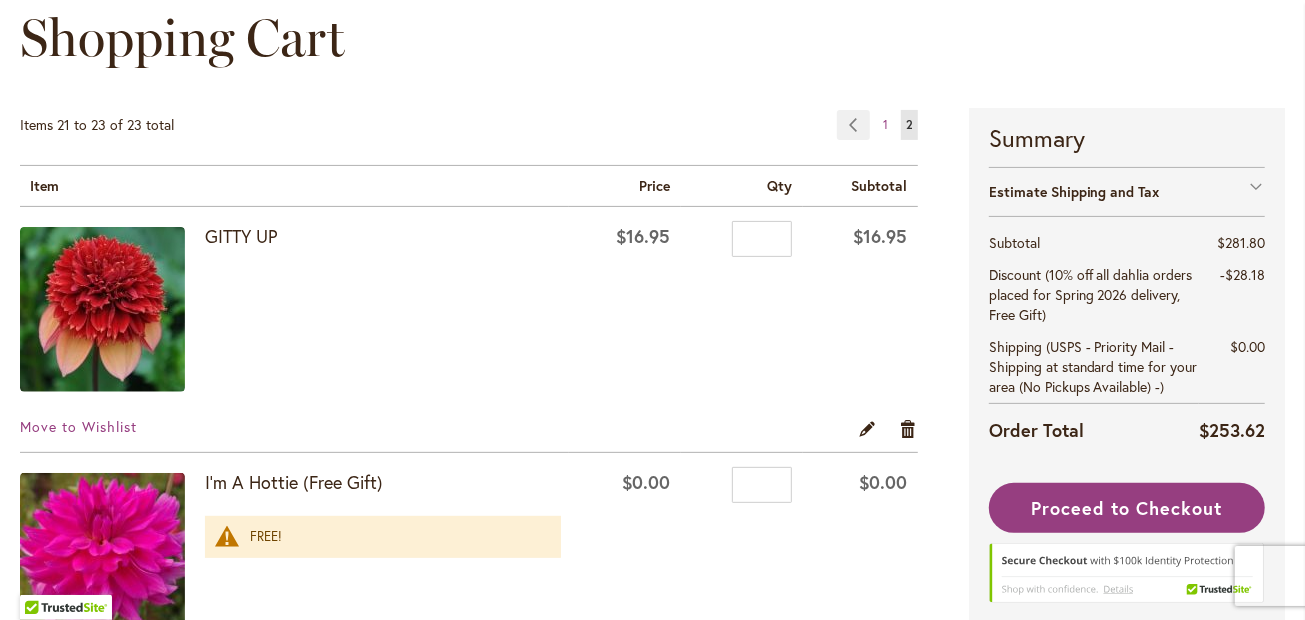 scroll, scrollTop: 198, scrollLeft: 0, axis: vertical 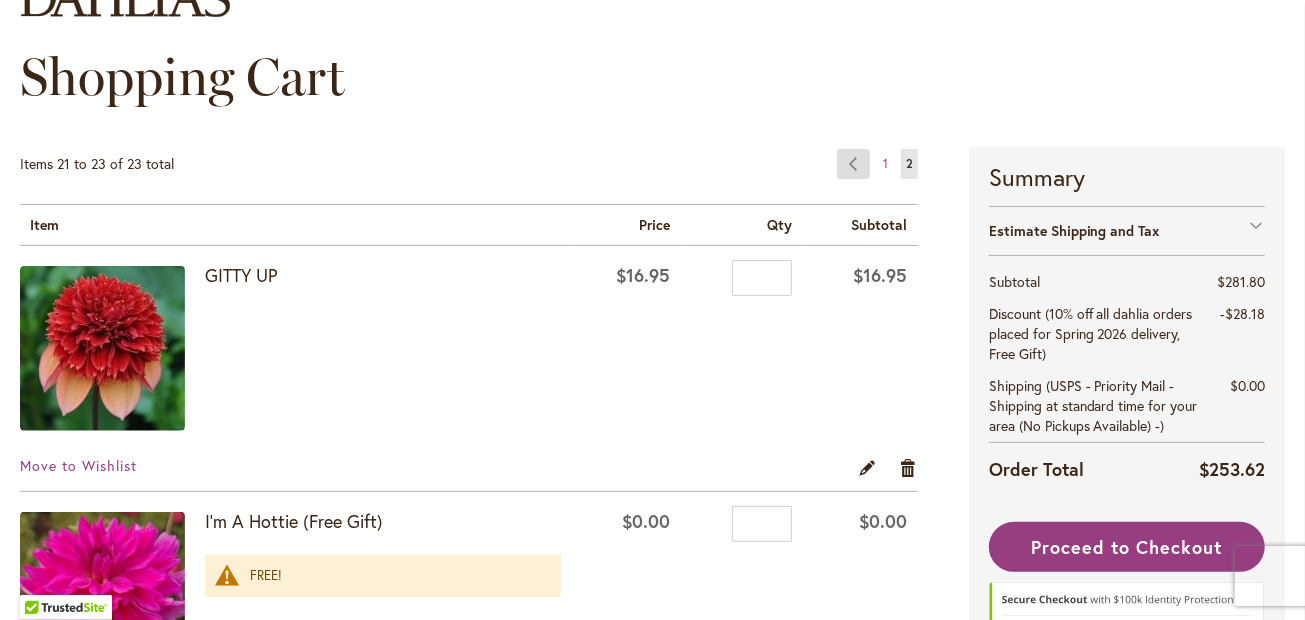 click on "Page
Previous" at bounding box center [853, 164] 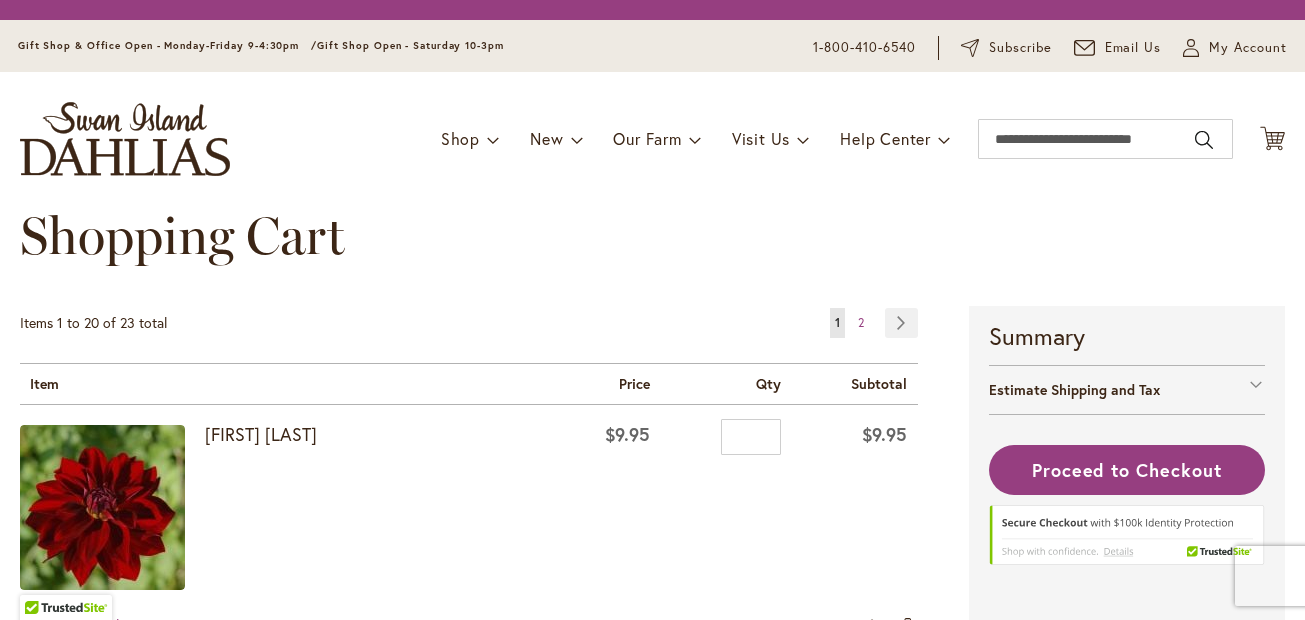 scroll, scrollTop: 0, scrollLeft: 0, axis: both 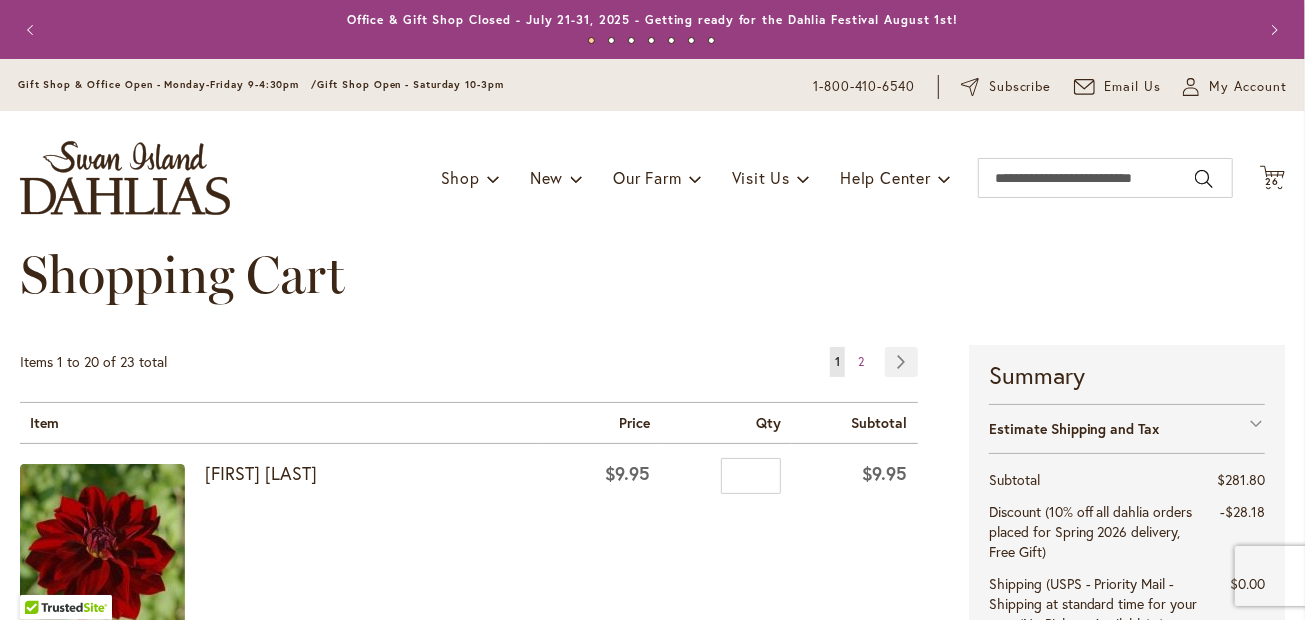 click on "Shopping Cart" at bounding box center [652, 295] 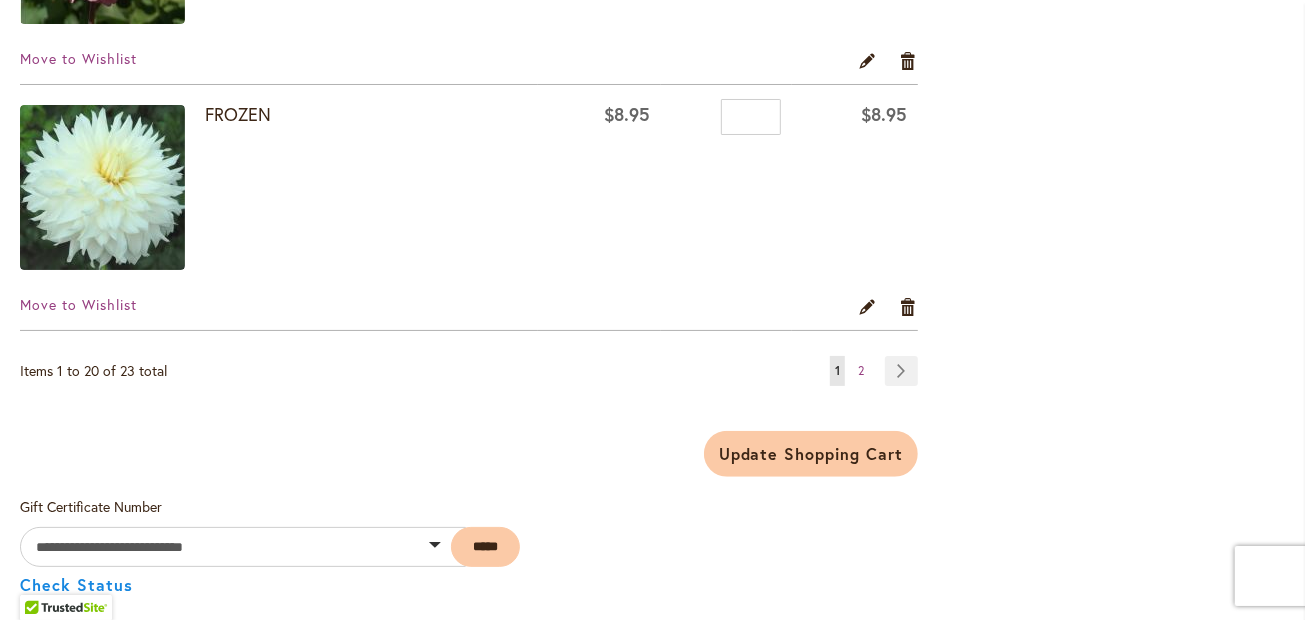scroll, scrollTop: 5036, scrollLeft: 0, axis: vertical 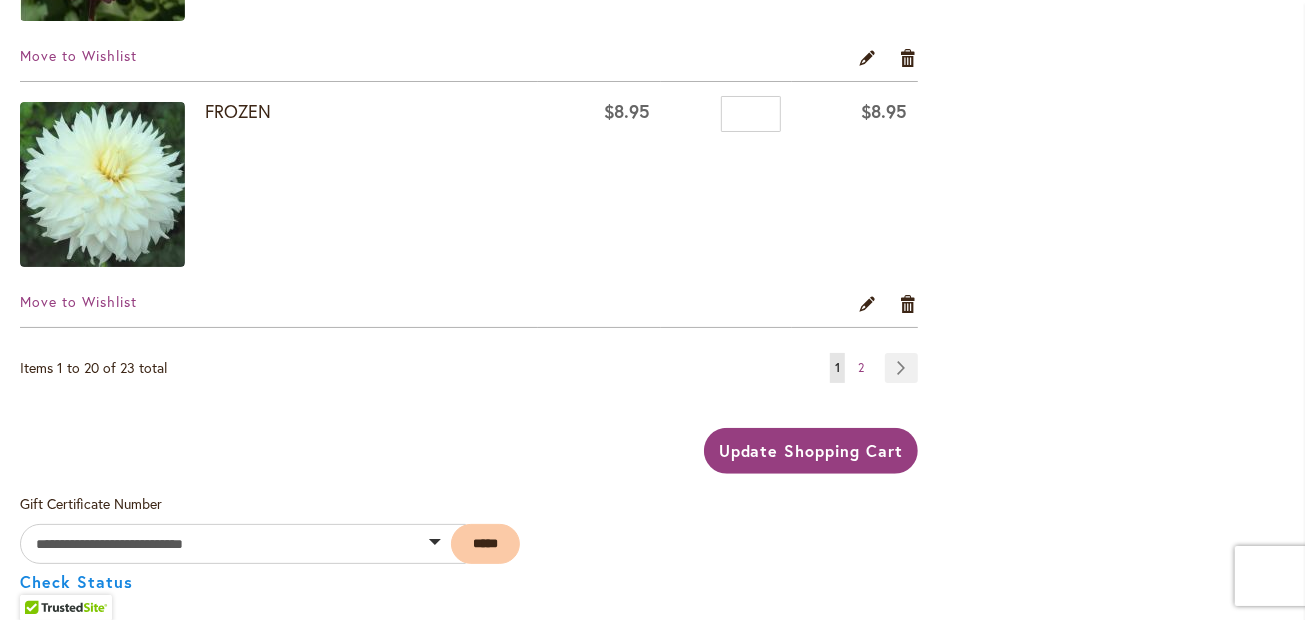 click on "Update Shopping Cart" at bounding box center [811, 450] 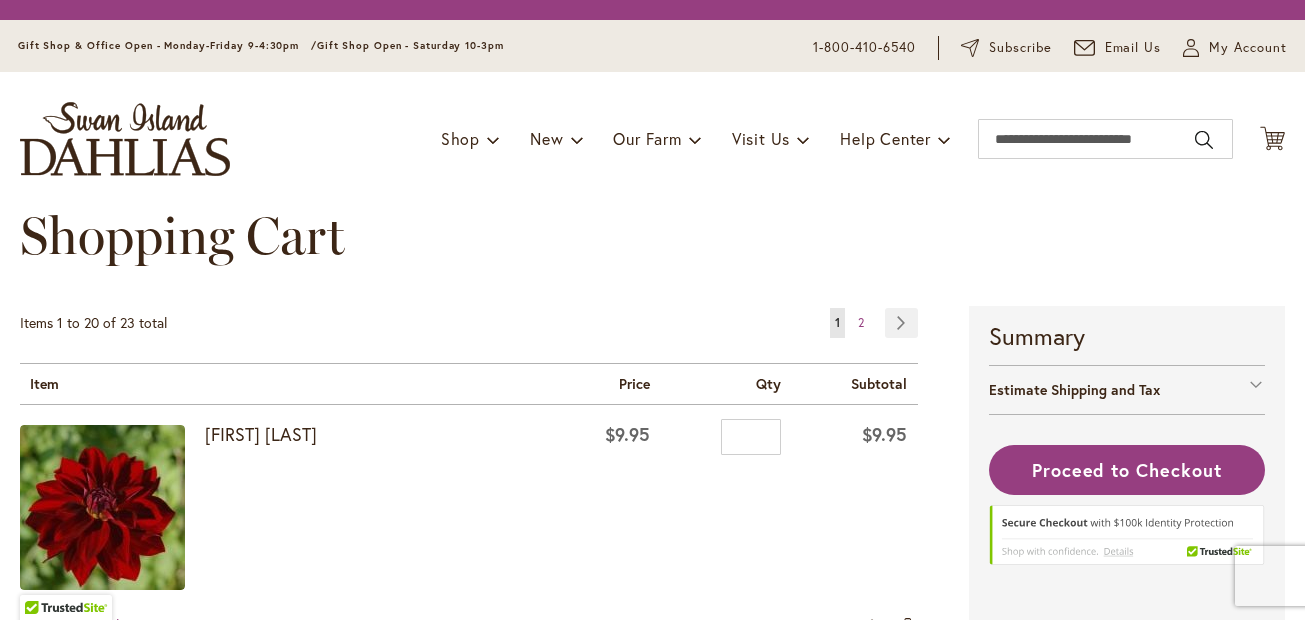 scroll, scrollTop: 0, scrollLeft: 0, axis: both 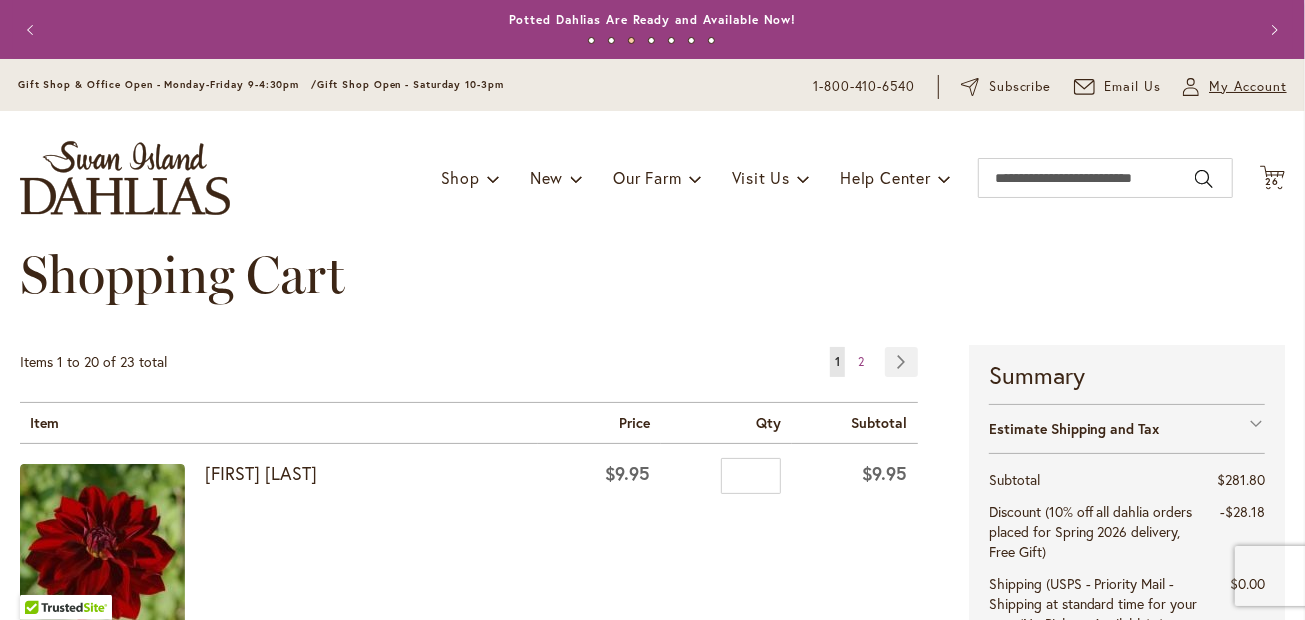 click on "My Account" at bounding box center [1248, 87] 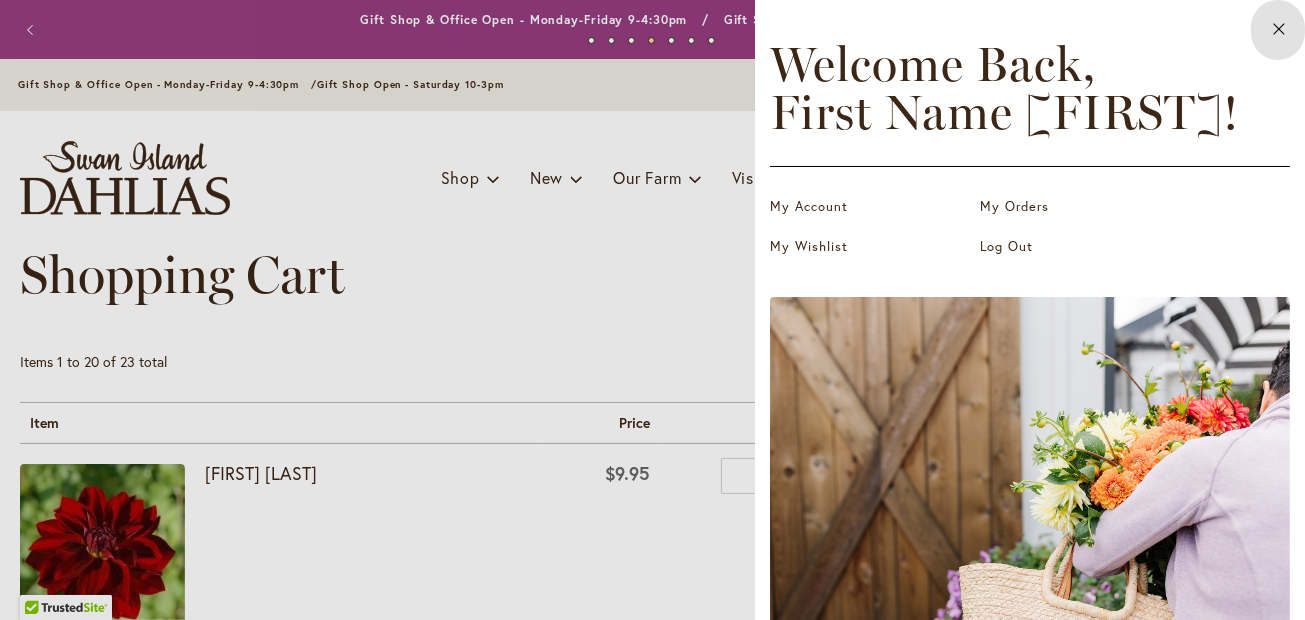 type 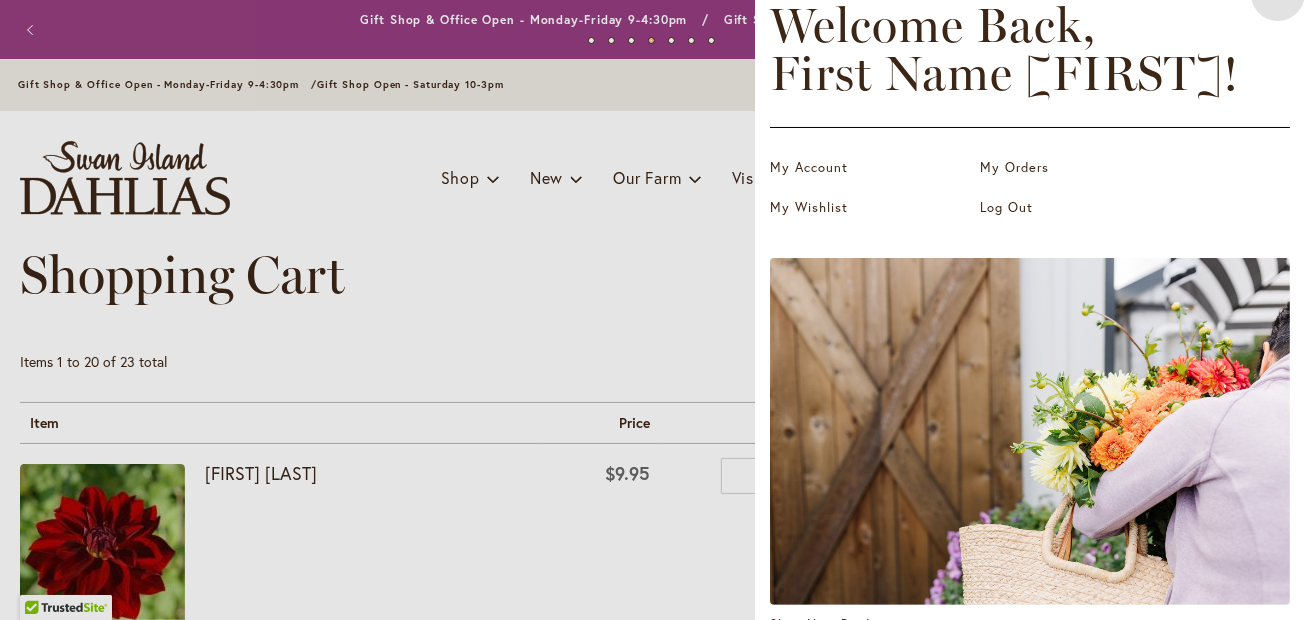 scroll, scrollTop: 43, scrollLeft: 0, axis: vertical 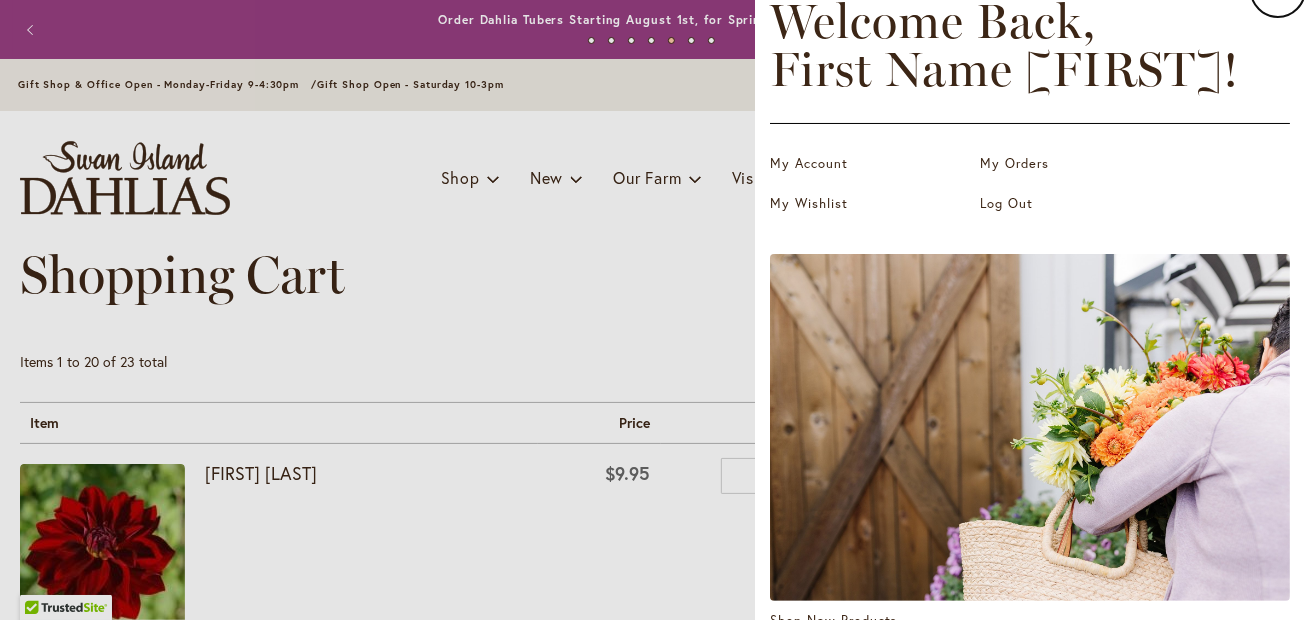 click on "Shop New Products" at bounding box center (834, 621) 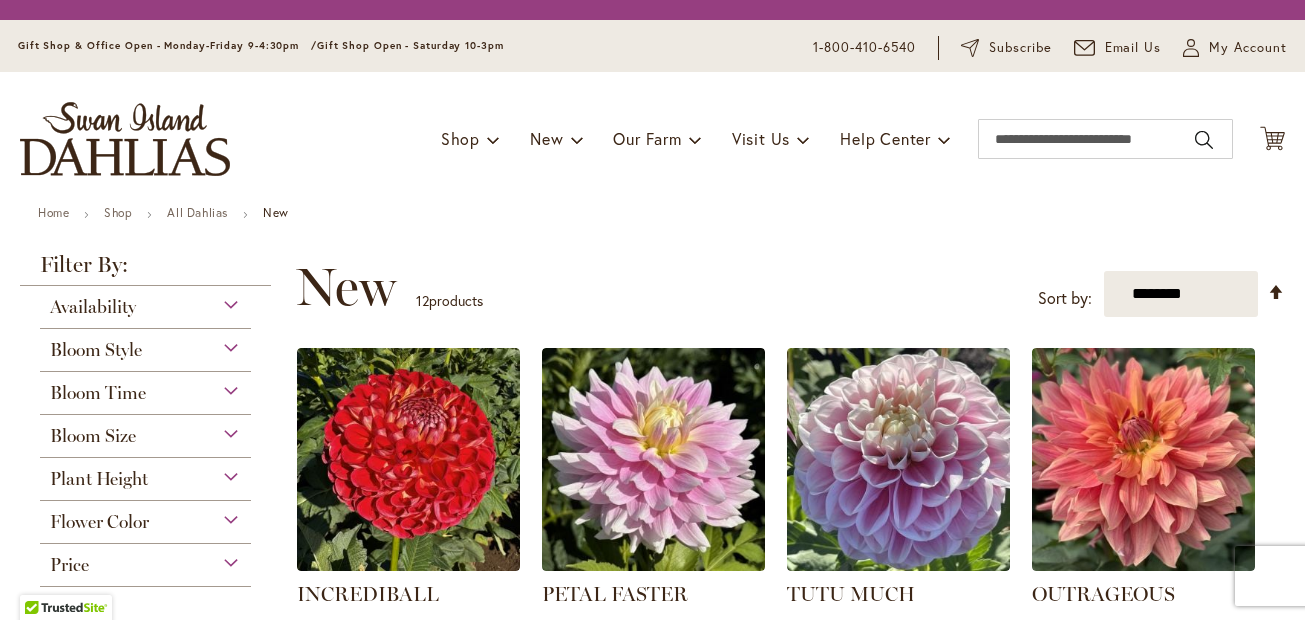 scroll, scrollTop: 0, scrollLeft: 0, axis: both 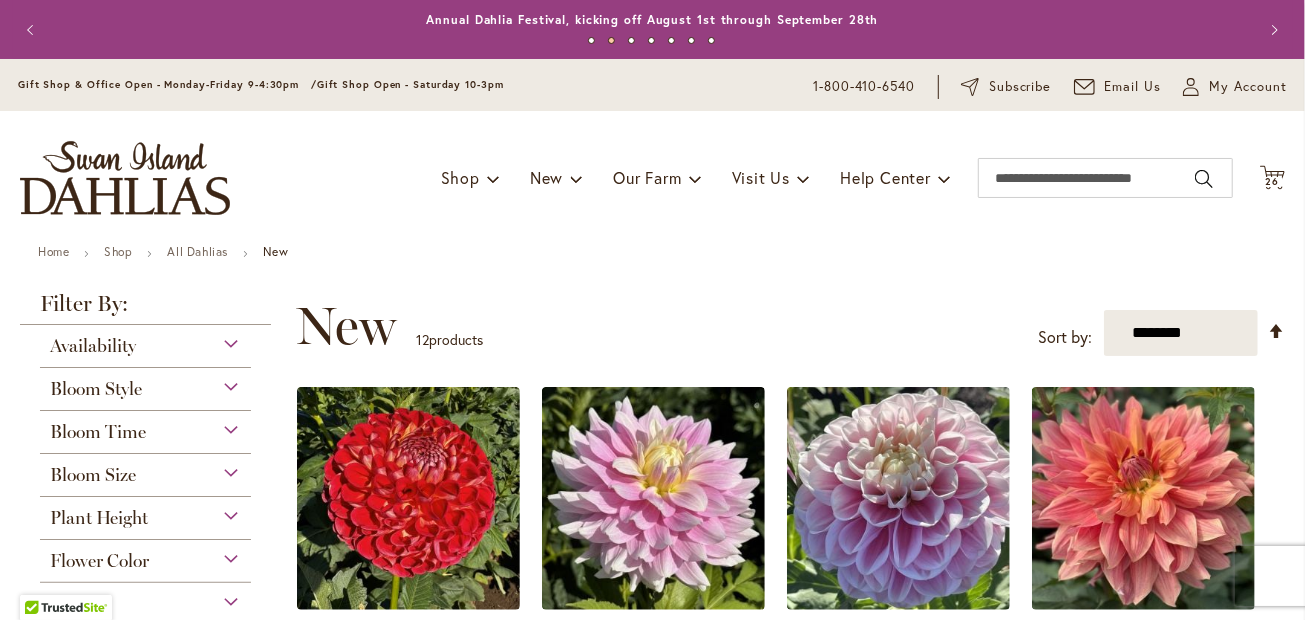 click on "Bloom Style" at bounding box center (96, 389) 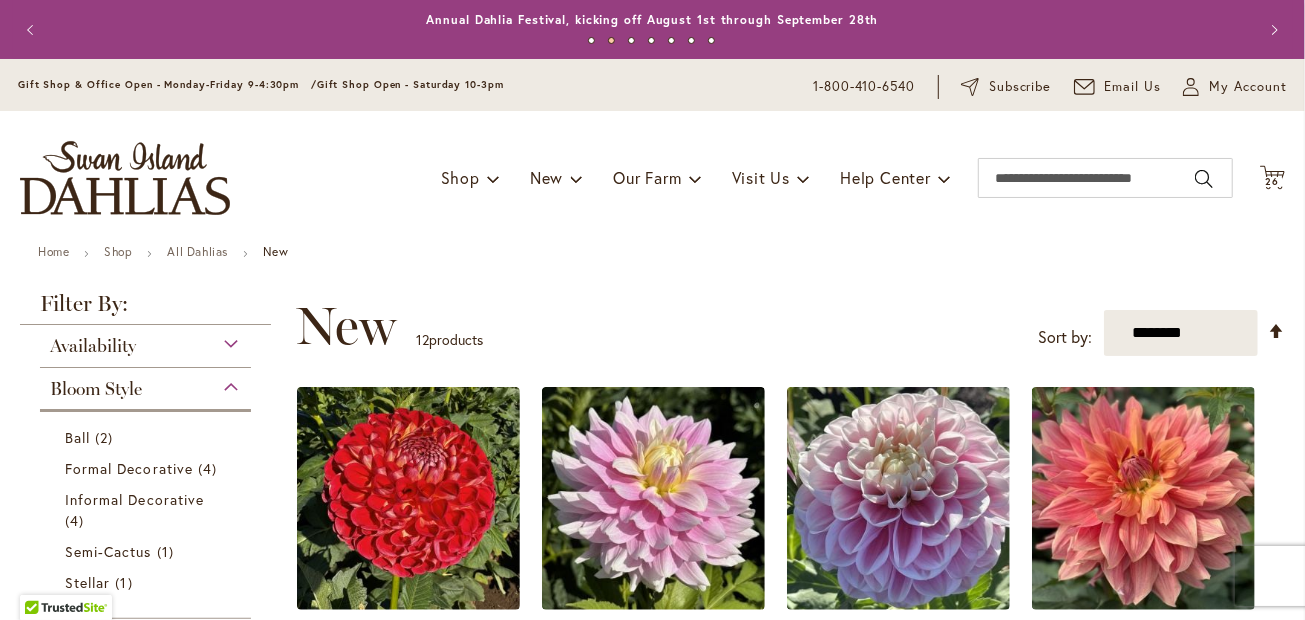 click on "Bloom Style" at bounding box center (96, 389) 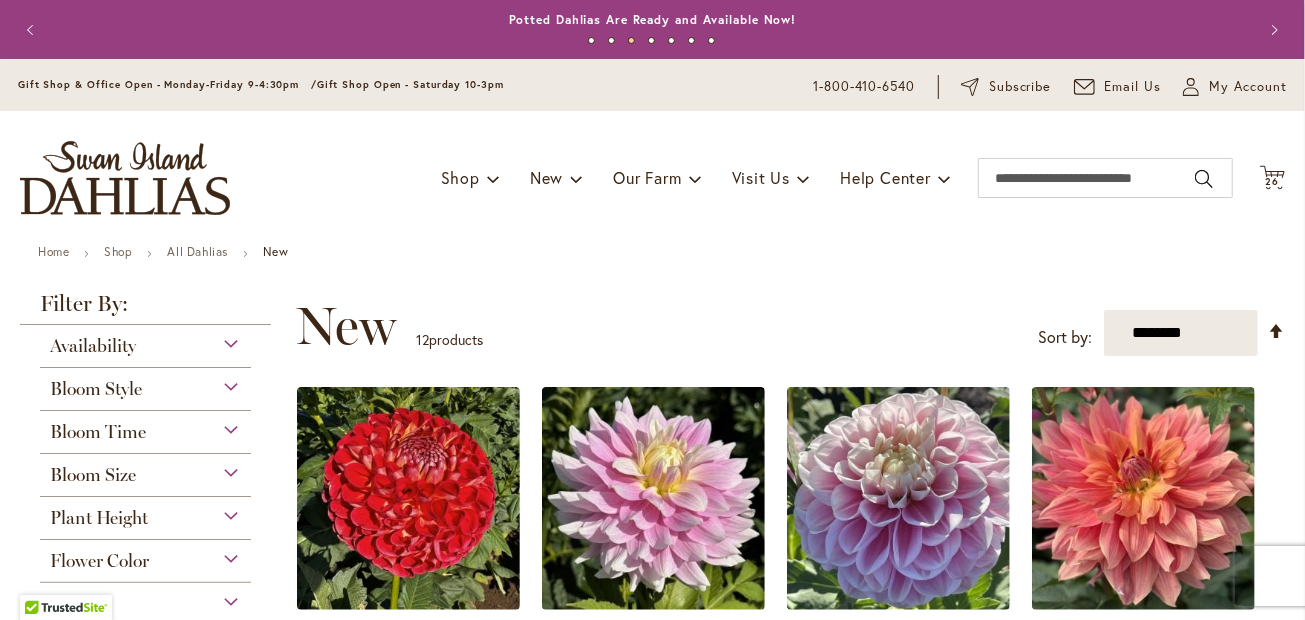 click on "Bloom Style" at bounding box center (96, 389) 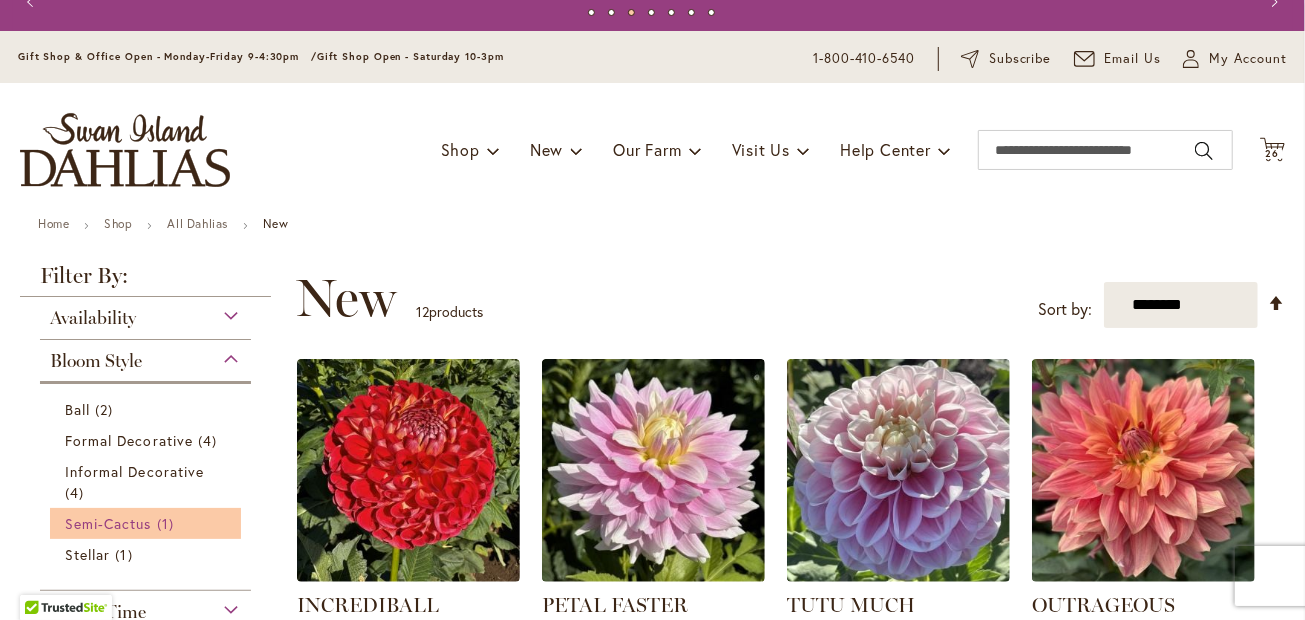 scroll, scrollTop: 365, scrollLeft: 0, axis: vertical 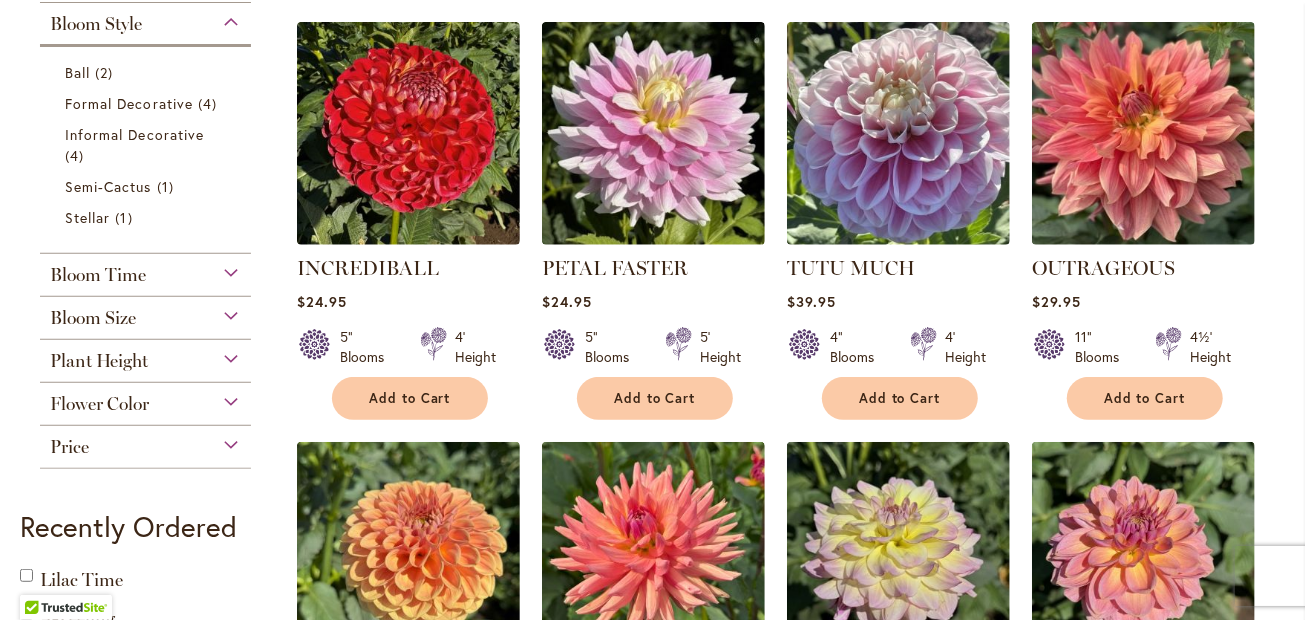 click on "Bloom Size" at bounding box center (93, 318) 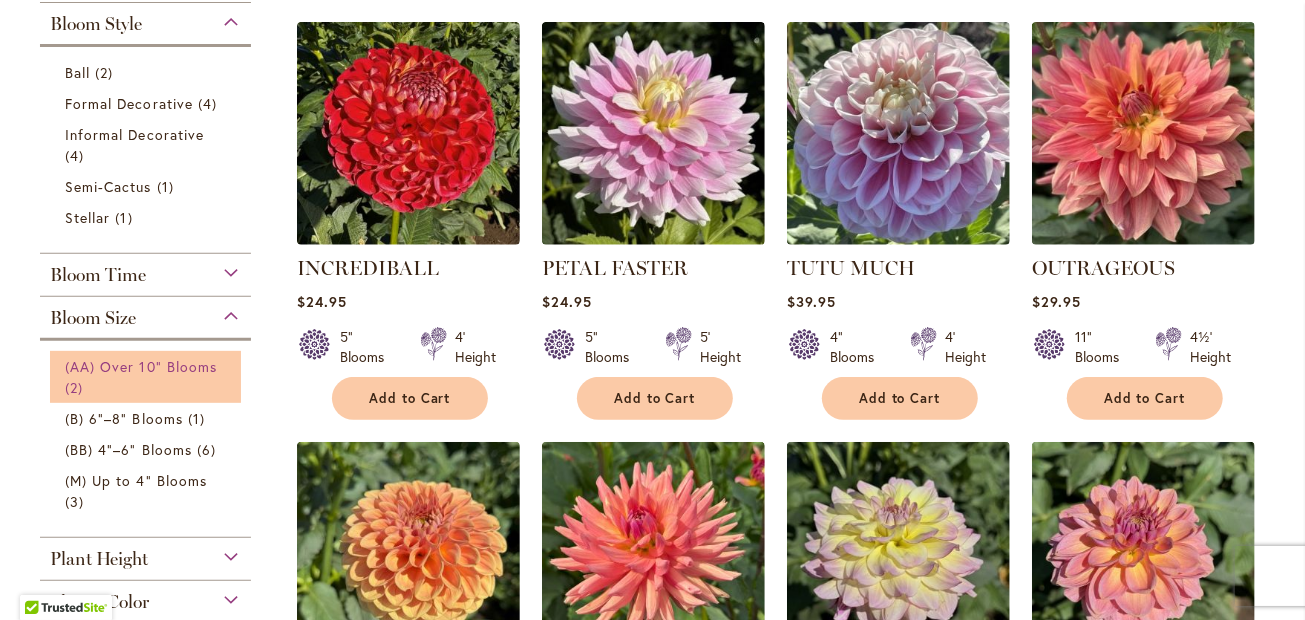 click on "(AA) Over 10" Blooms" at bounding box center [141, 366] 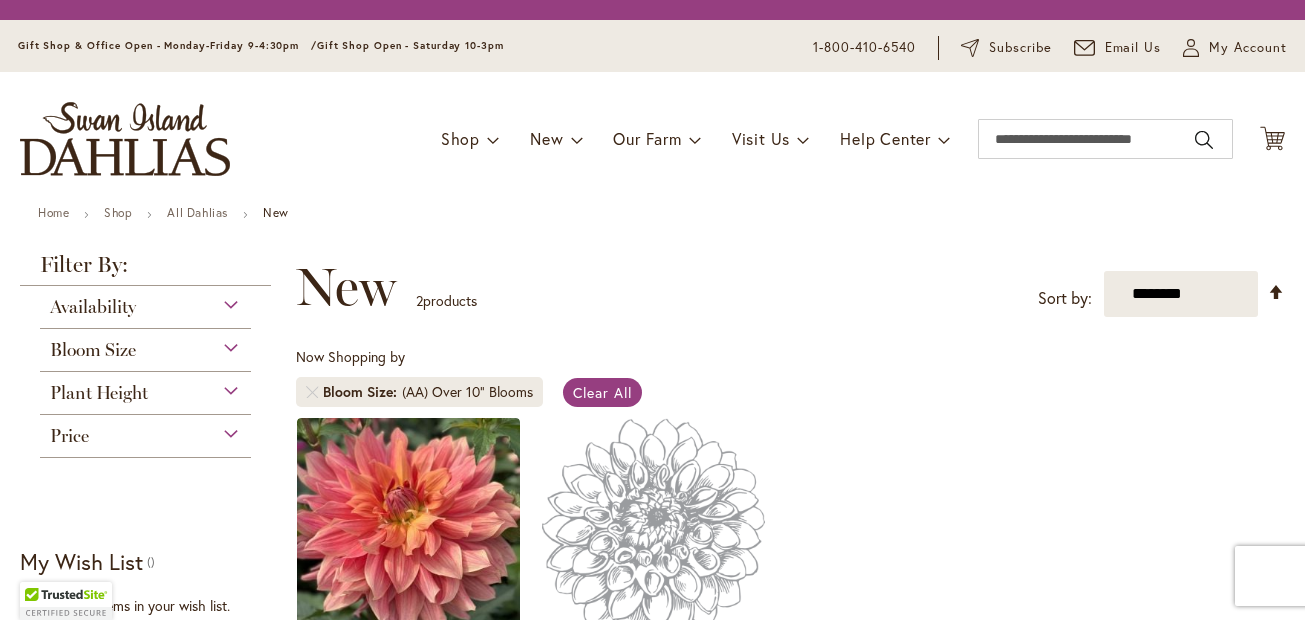 scroll, scrollTop: 0, scrollLeft: 0, axis: both 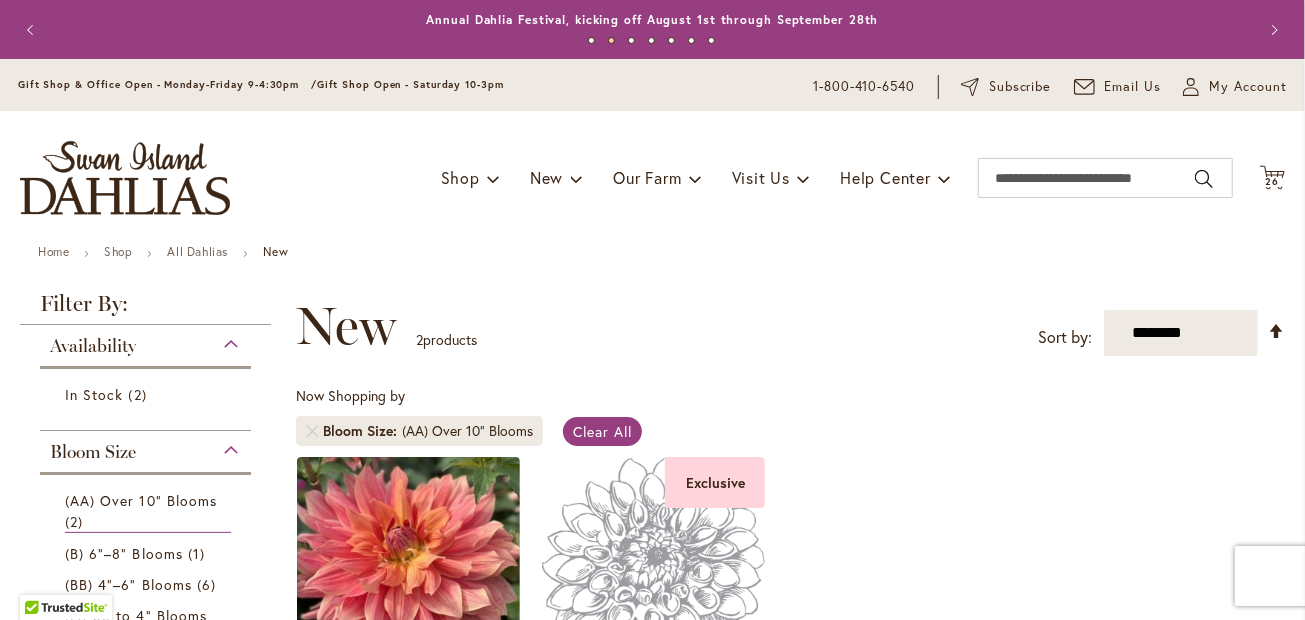 click on "Now Shopping by
Bloom Size
(AA) Over 10" Blooms
Clear All" at bounding box center (790, 421) 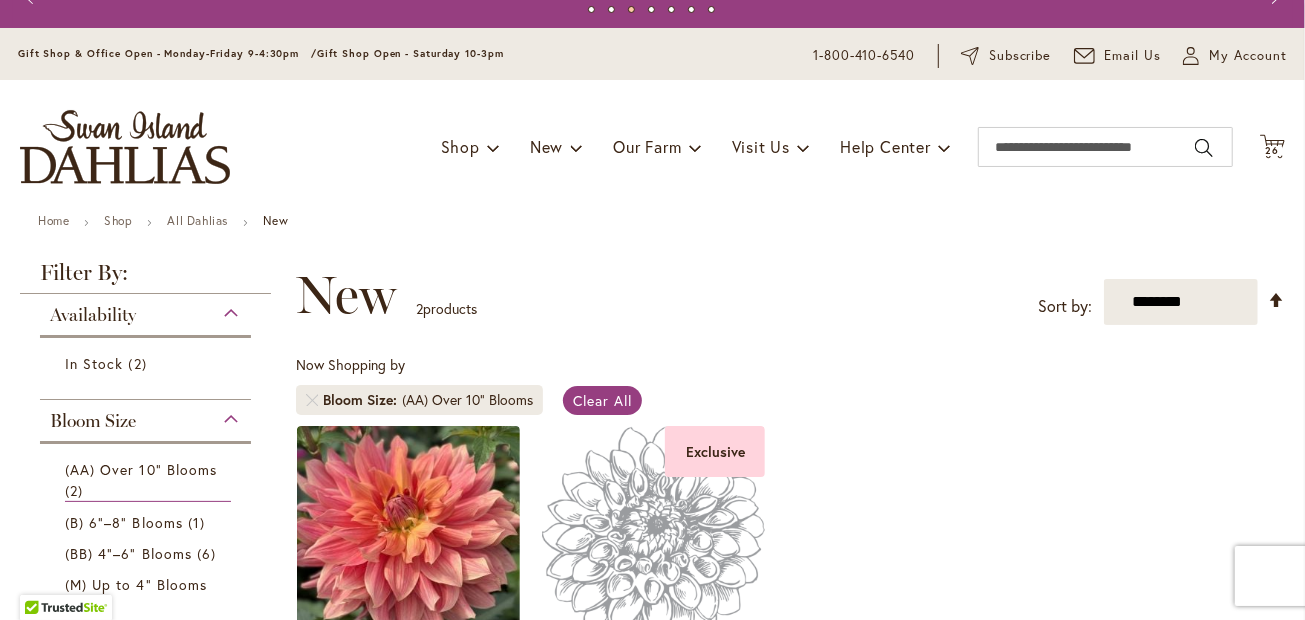 scroll, scrollTop: 0, scrollLeft: 0, axis: both 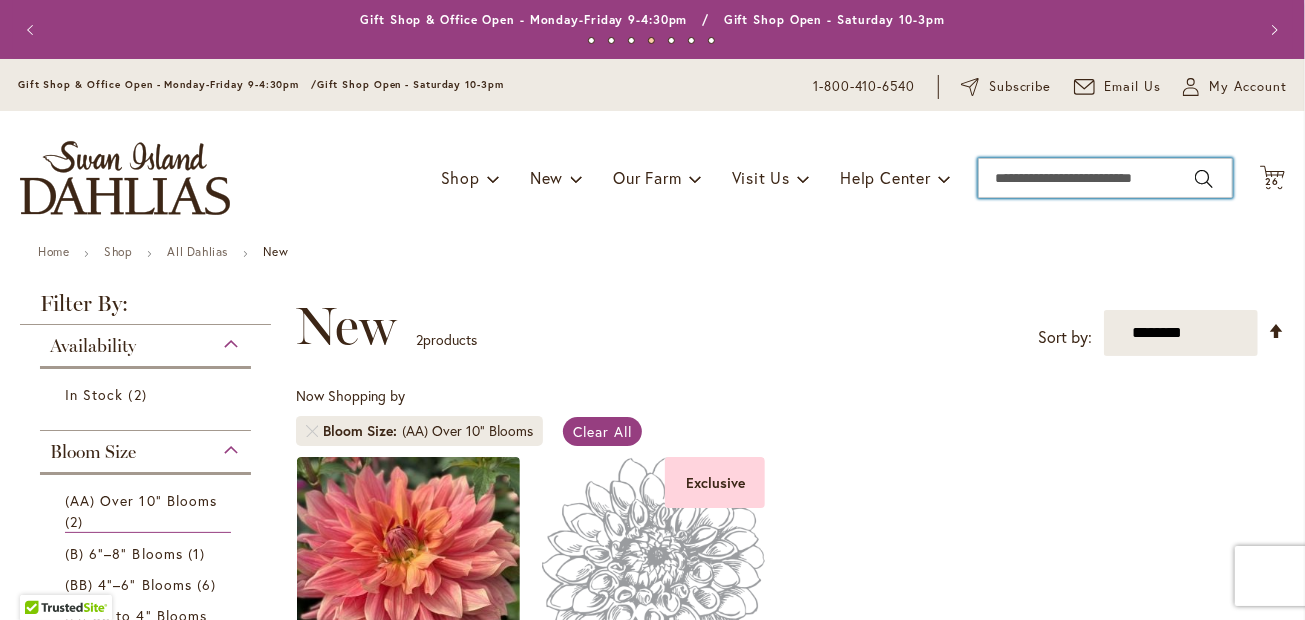 click on "Search" at bounding box center (1105, 178) 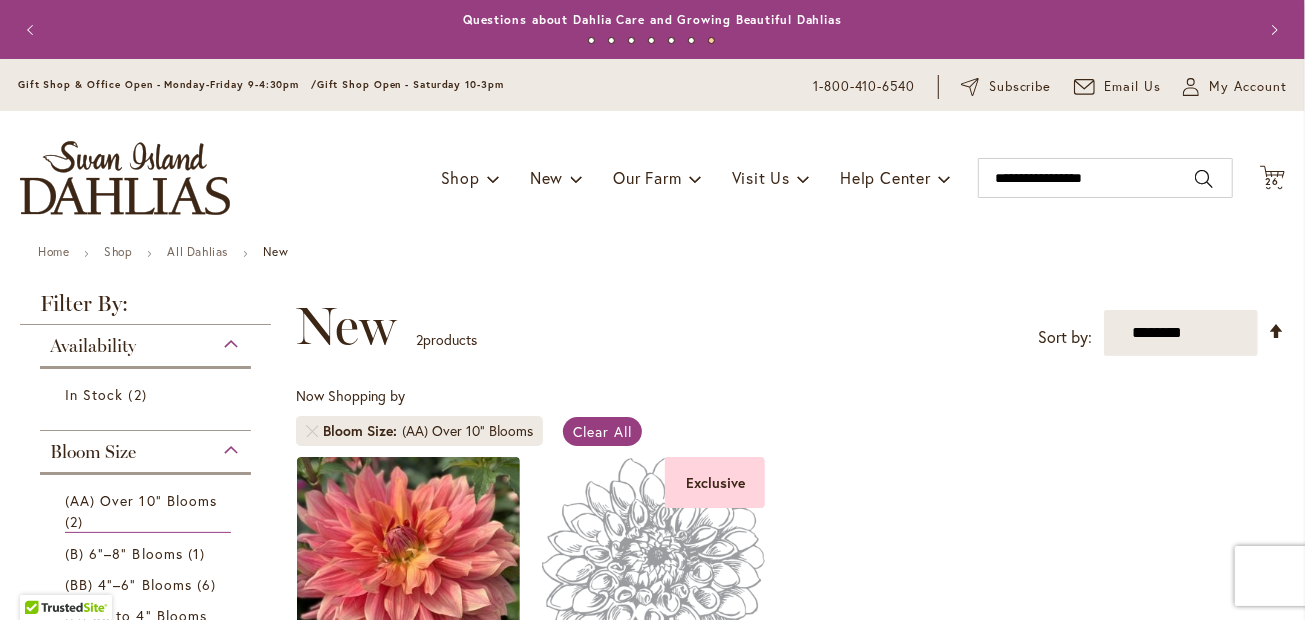 type on "**********" 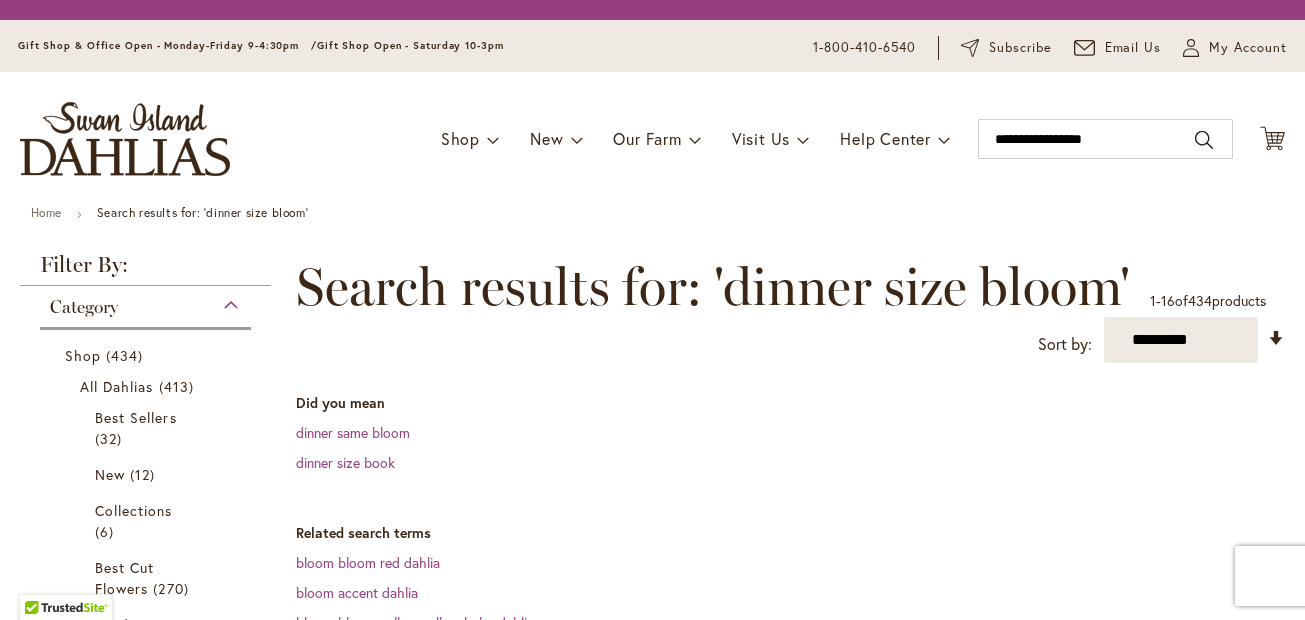 scroll, scrollTop: 0, scrollLeft: 0, axis: both 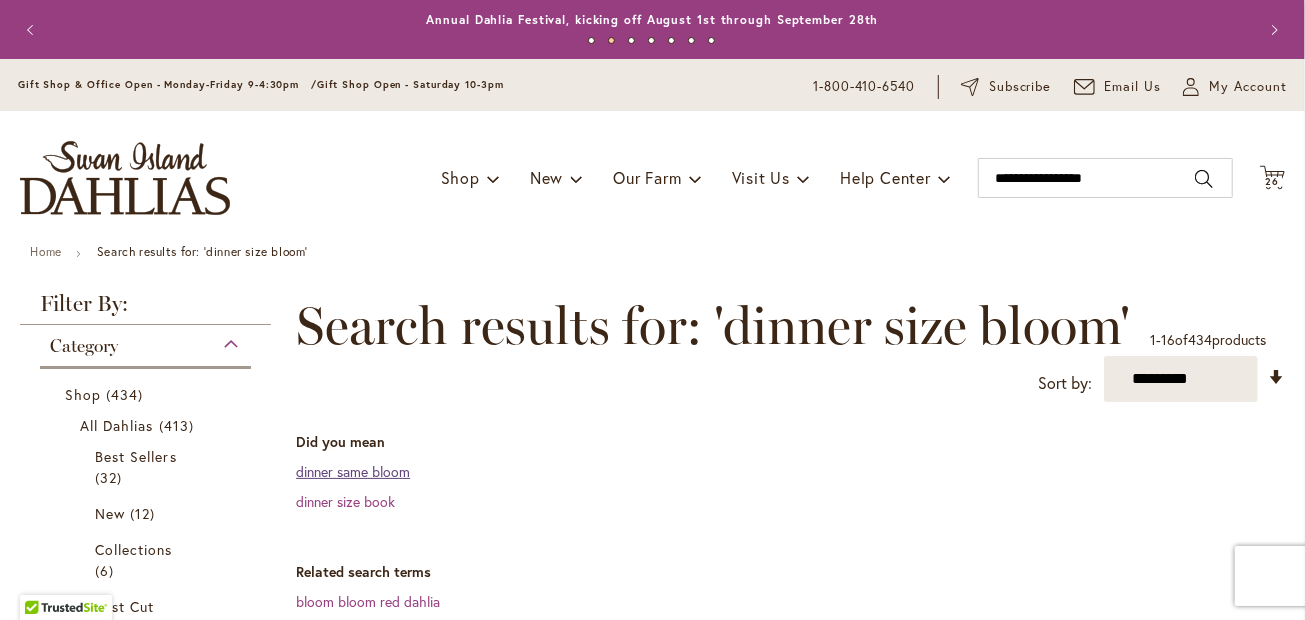 click on "dinner same bloom" at bounding box center (353, 471) 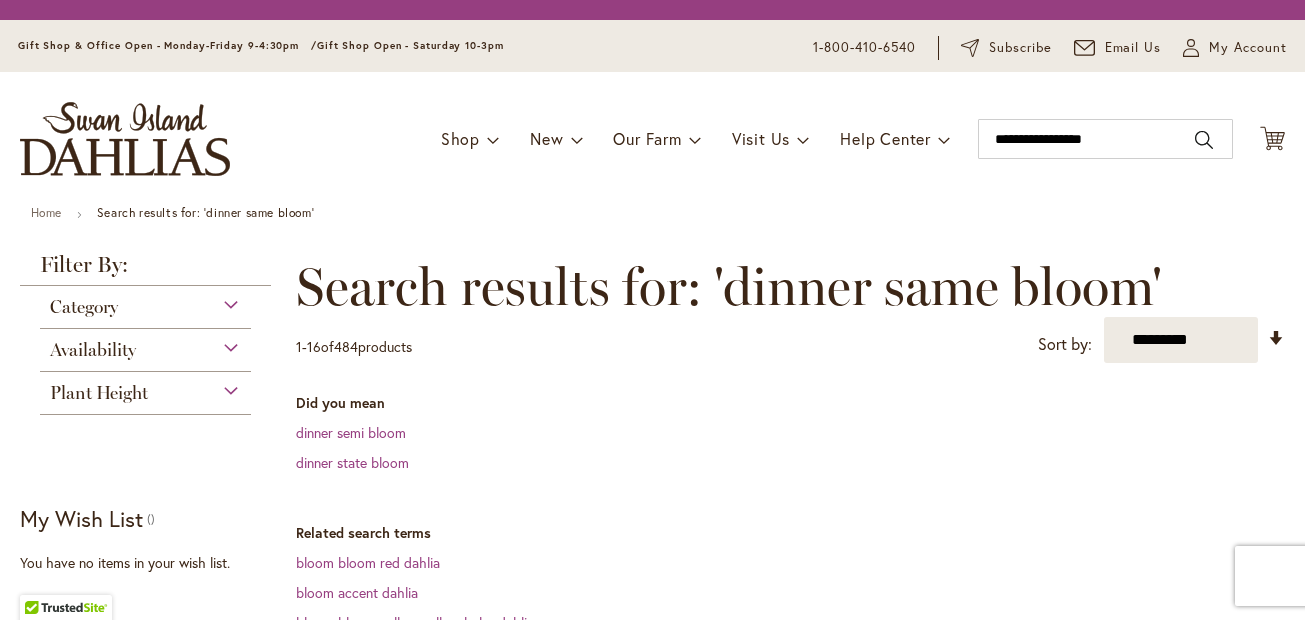 scroll, scrollTop: 0, scrollLeft: 0, axis: both 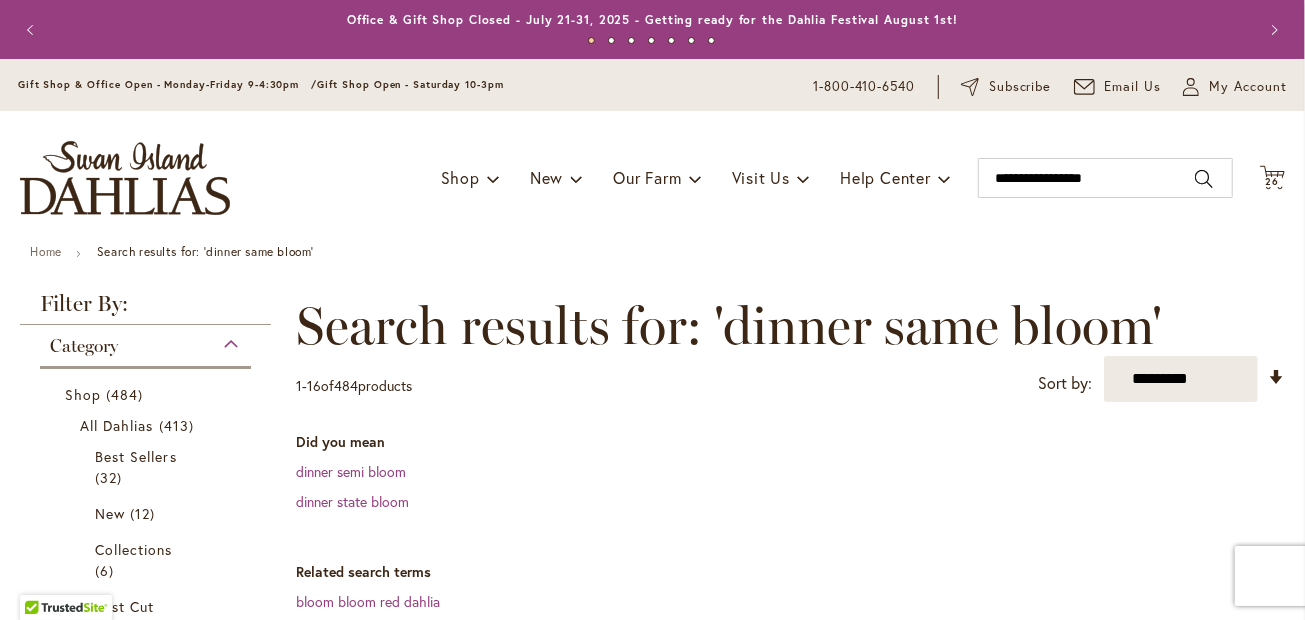 click on "dinner state bloom" at bounding box center (790, 502) 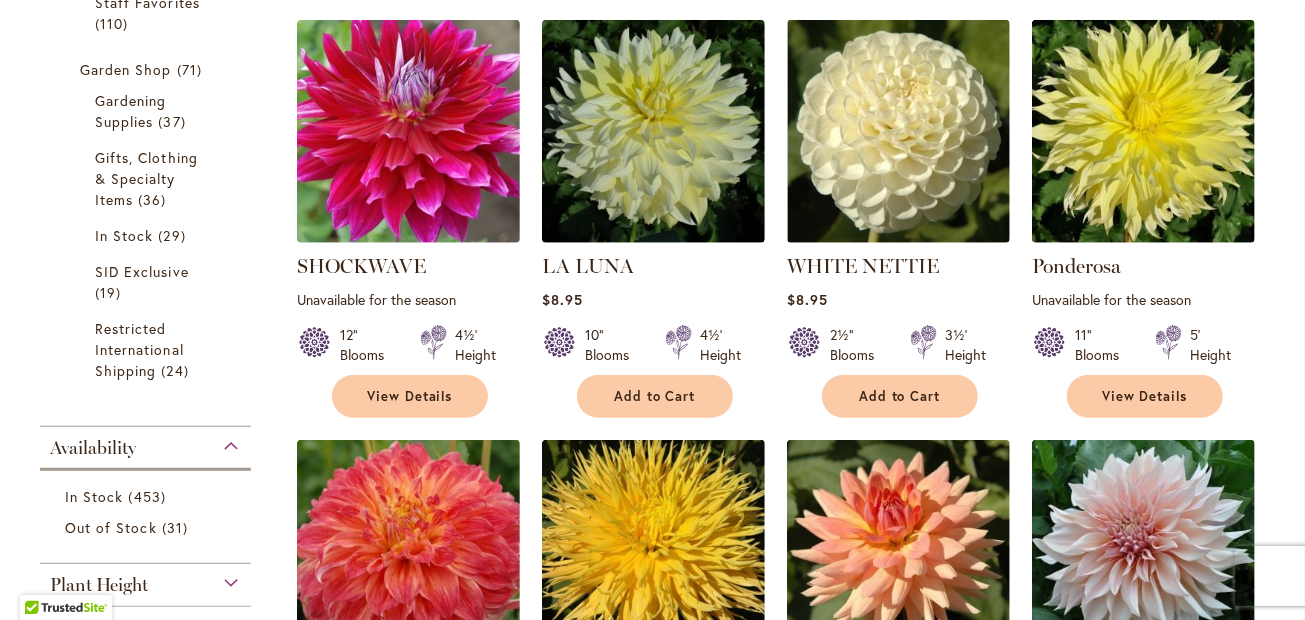 scroll, scrollTop: 674, scrollLeft: 0, axis: vertical 